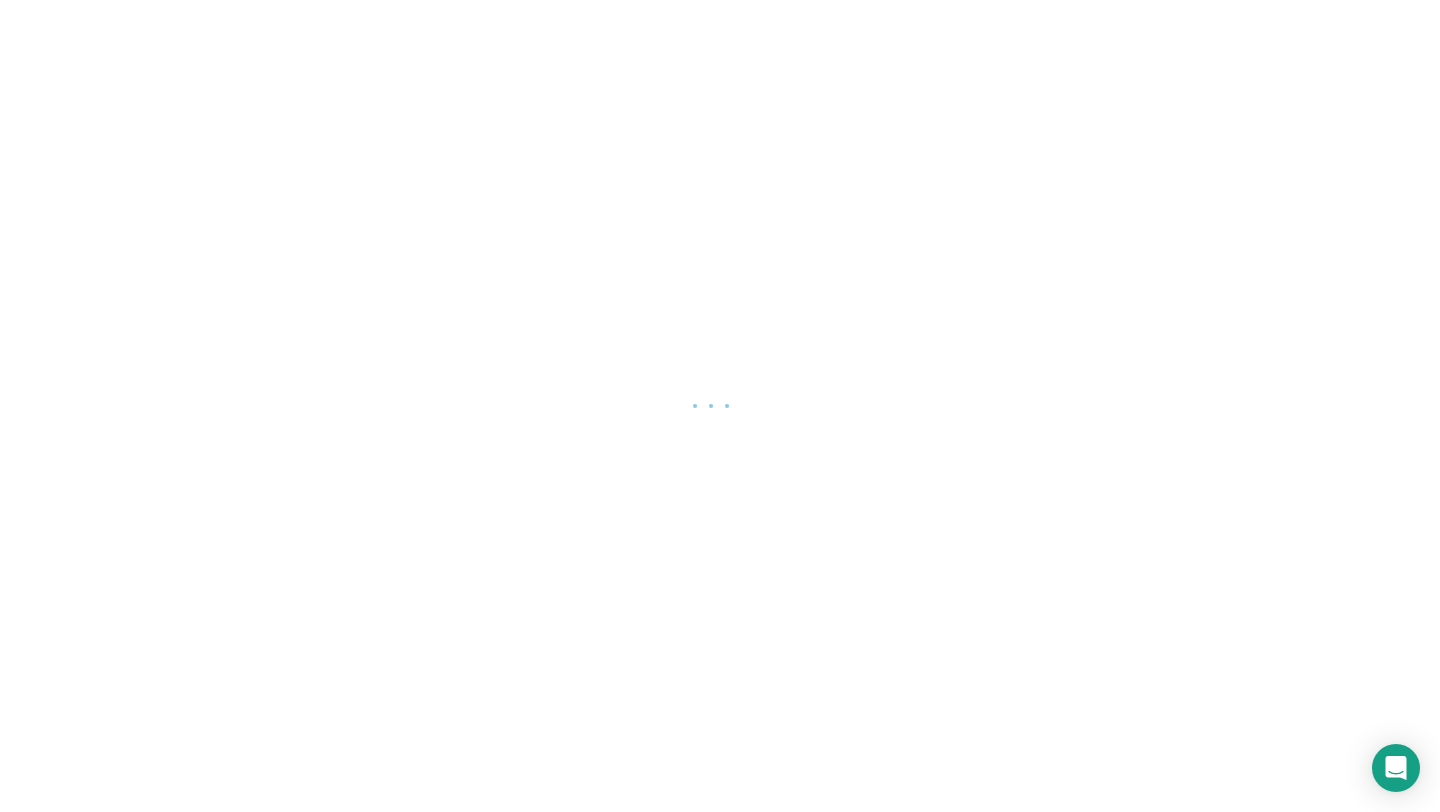 scroll, scrollTop: 0, scrollLeft: 0, axis: both 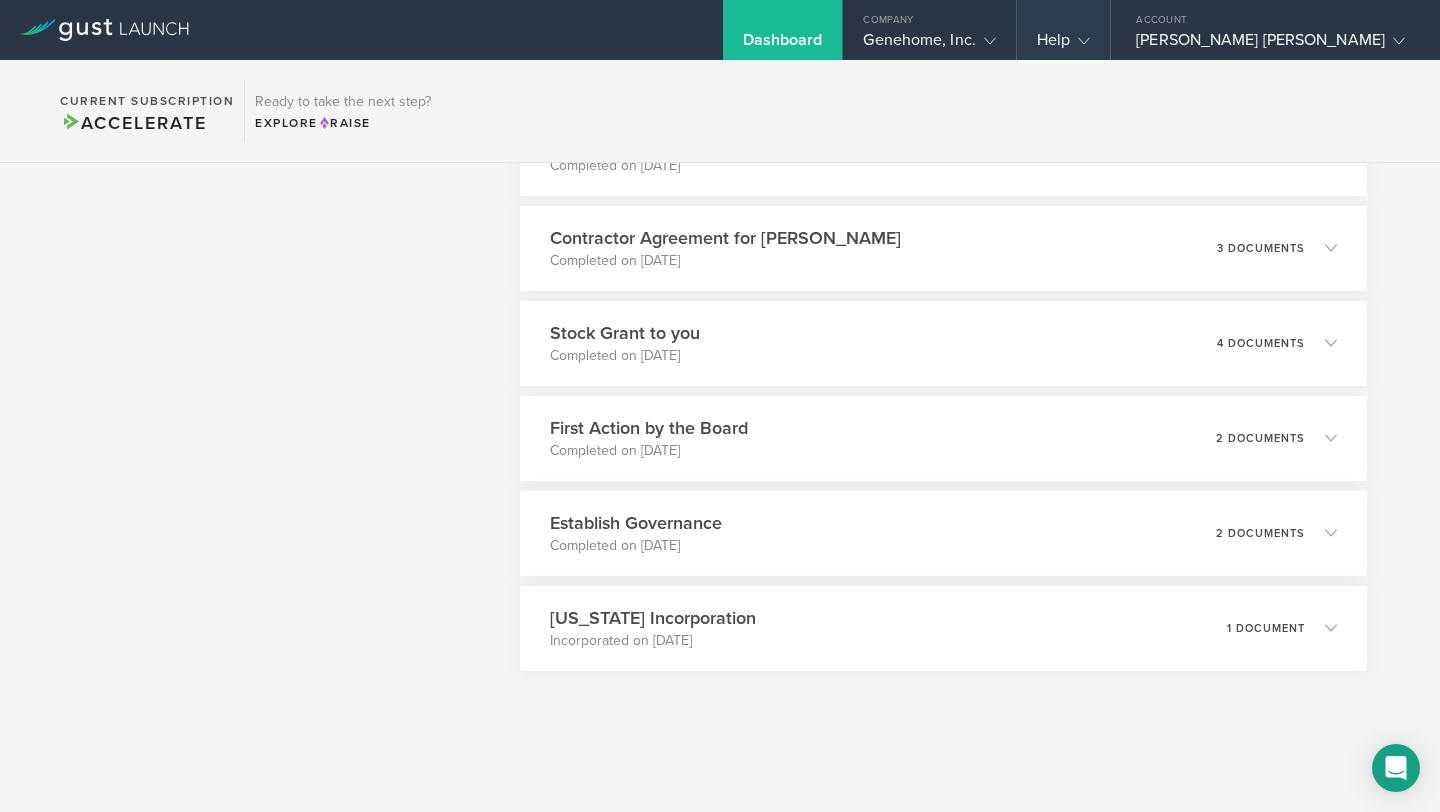 click on "Help" at bounding box center (1063, 45) 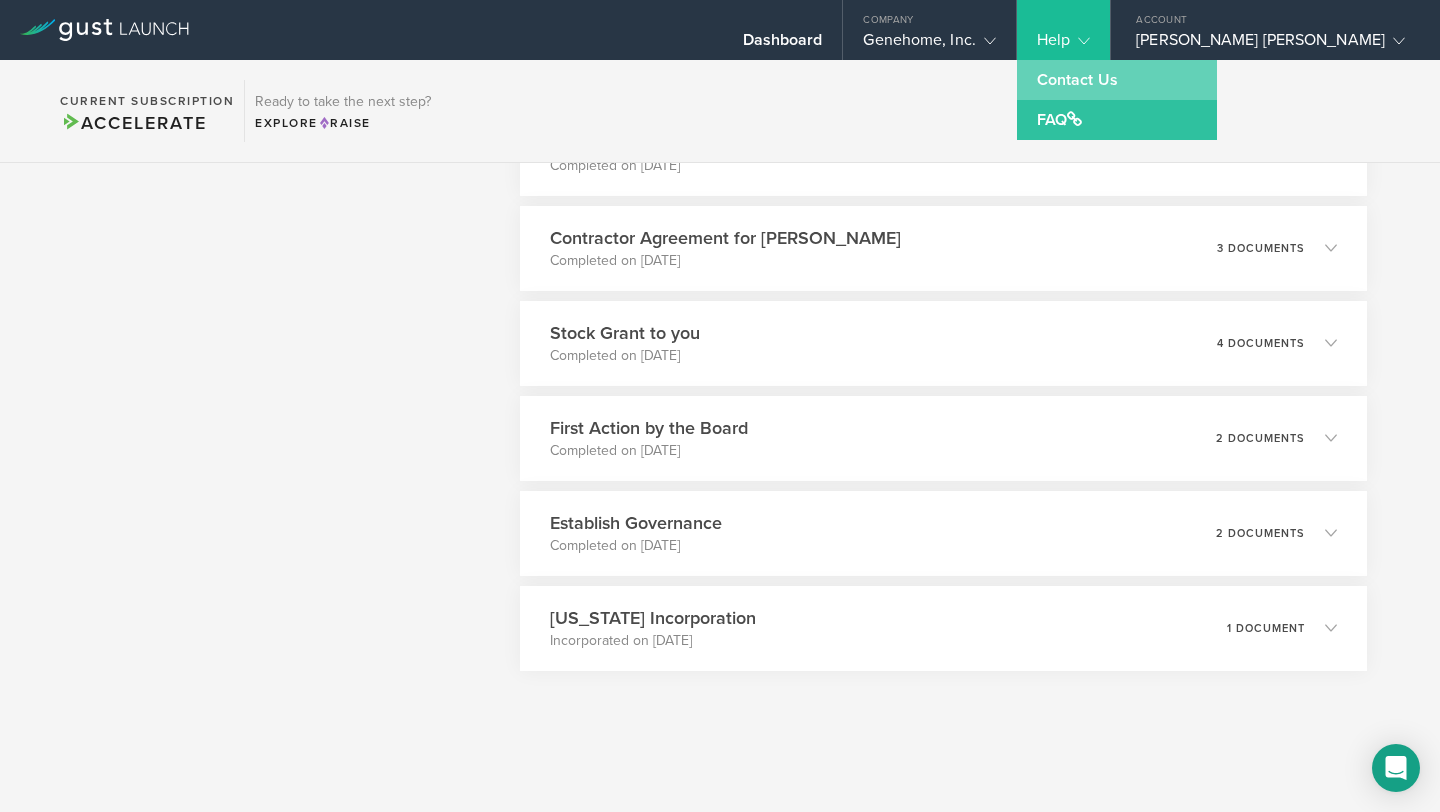 click on "Contact Us" at bounding box center (1117, 80) 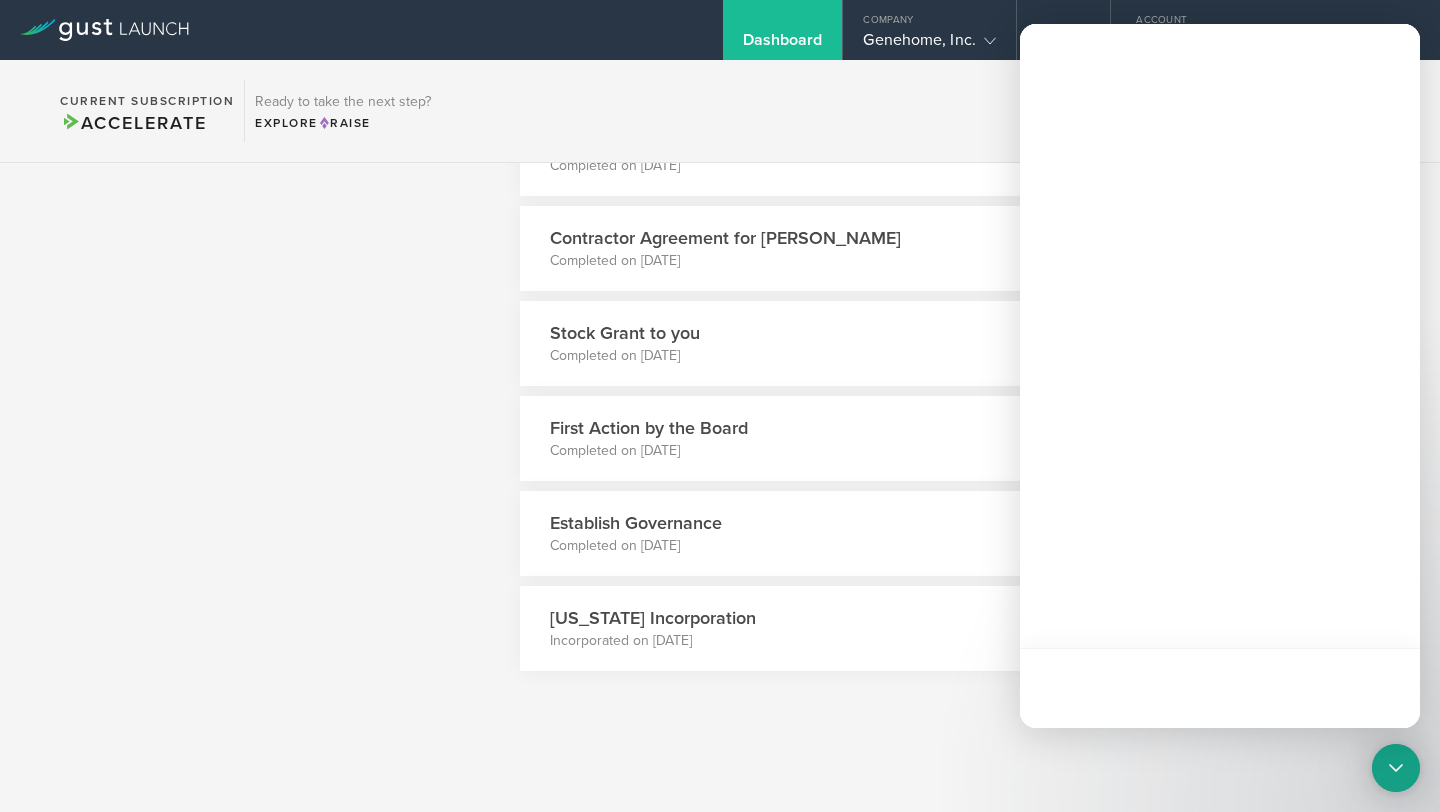 scroll, scrollTop: 0, scrollLeft: 0, axis: both 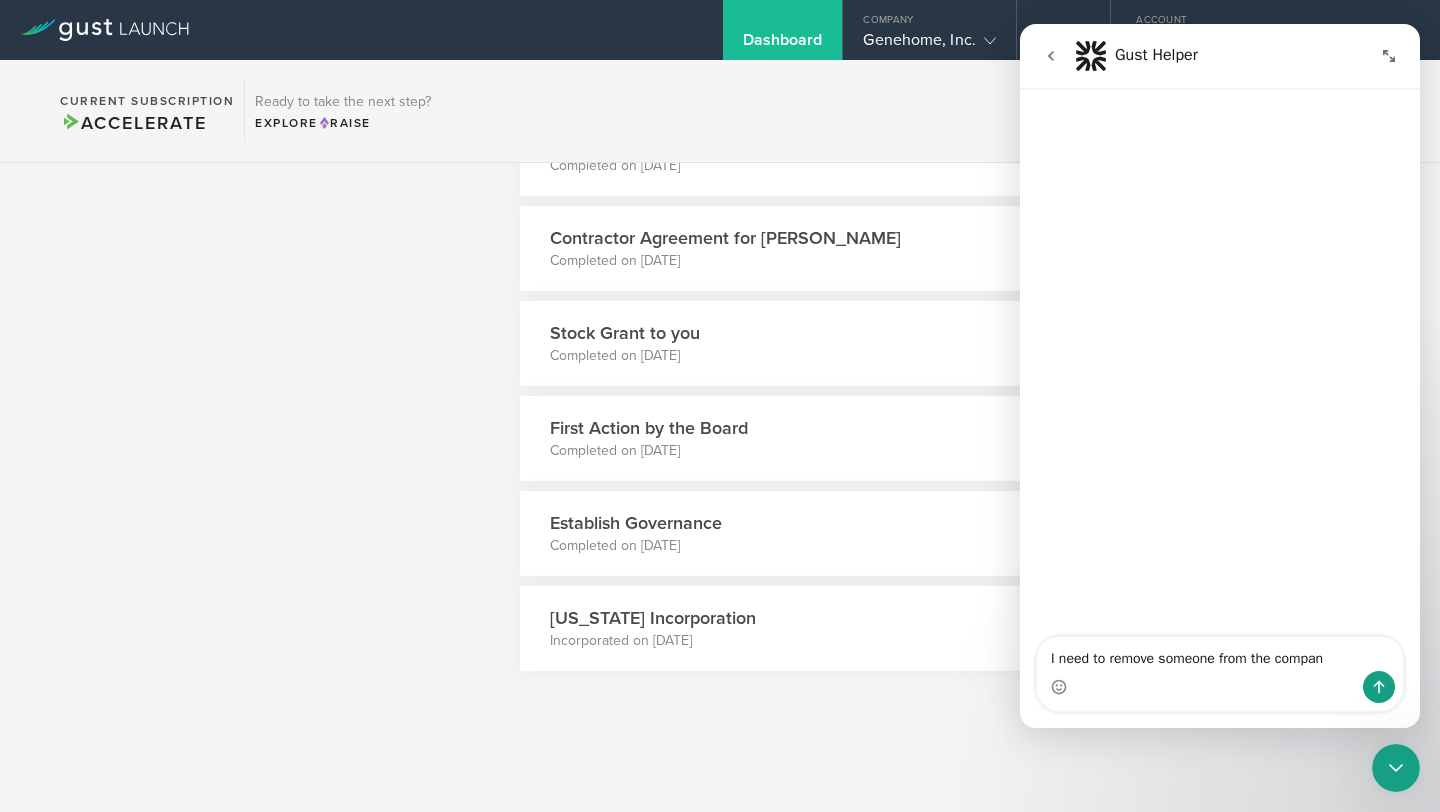 type on "I need to remove someone from the company" 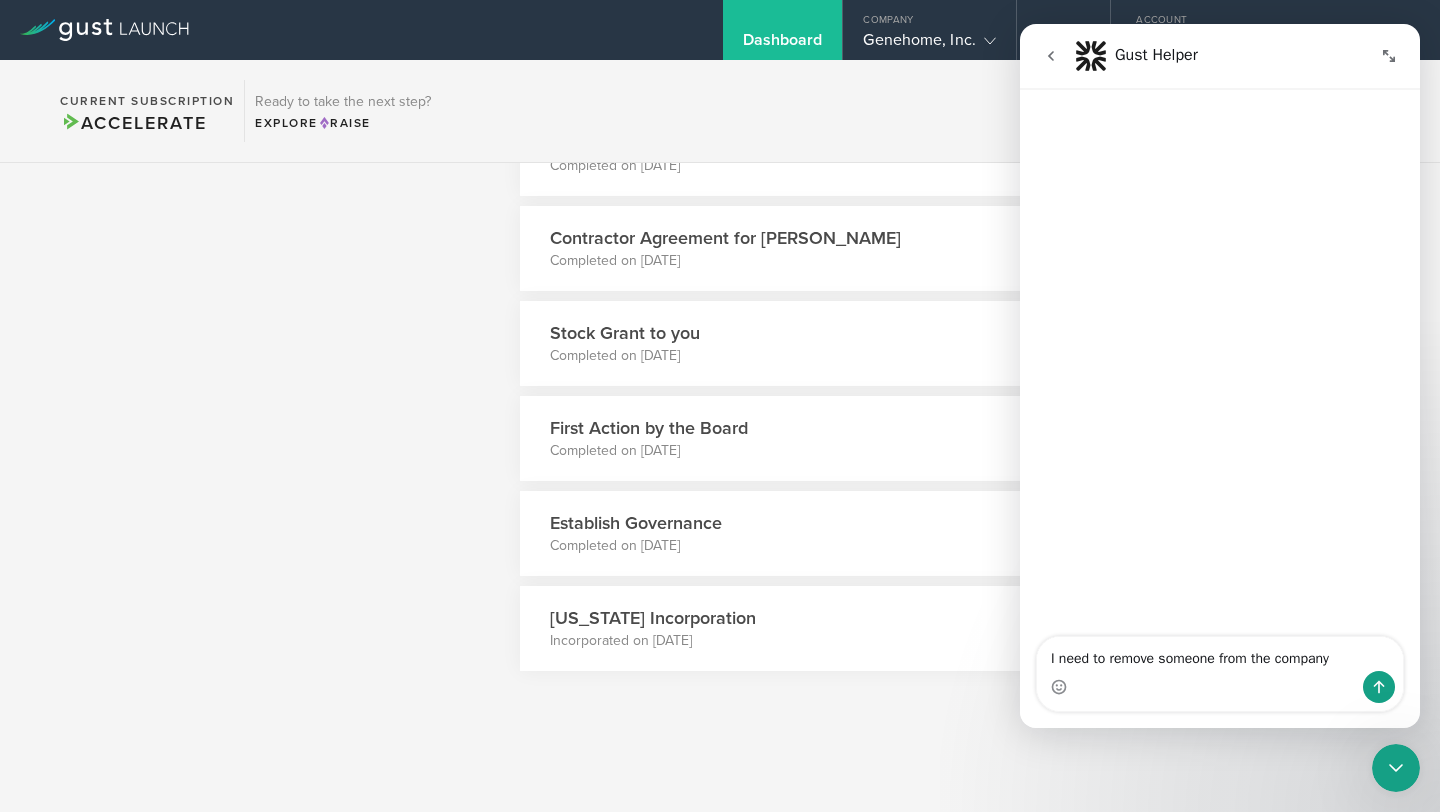 type 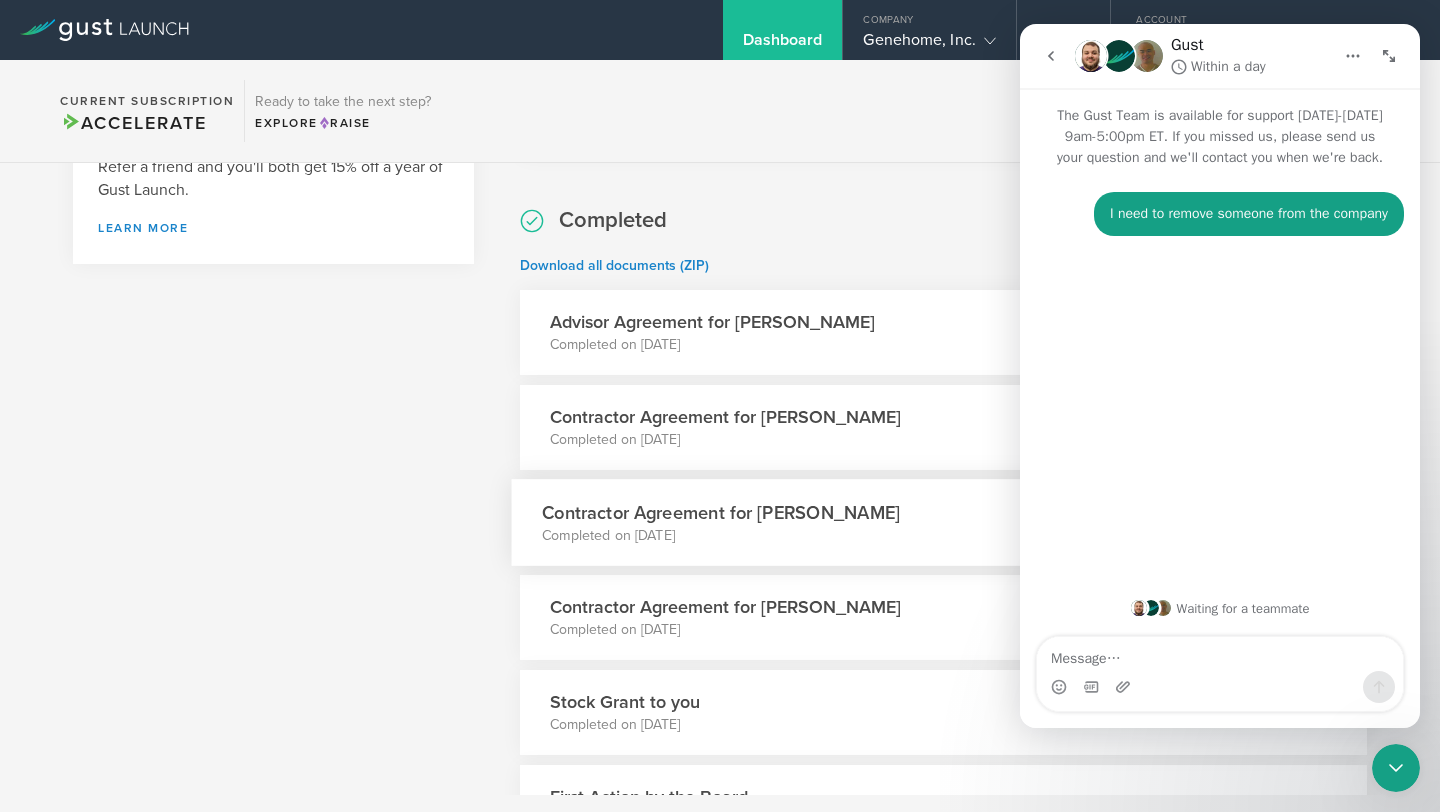 scroll, scrollTop: 1279, scrollLeft: 0, axis: vertical 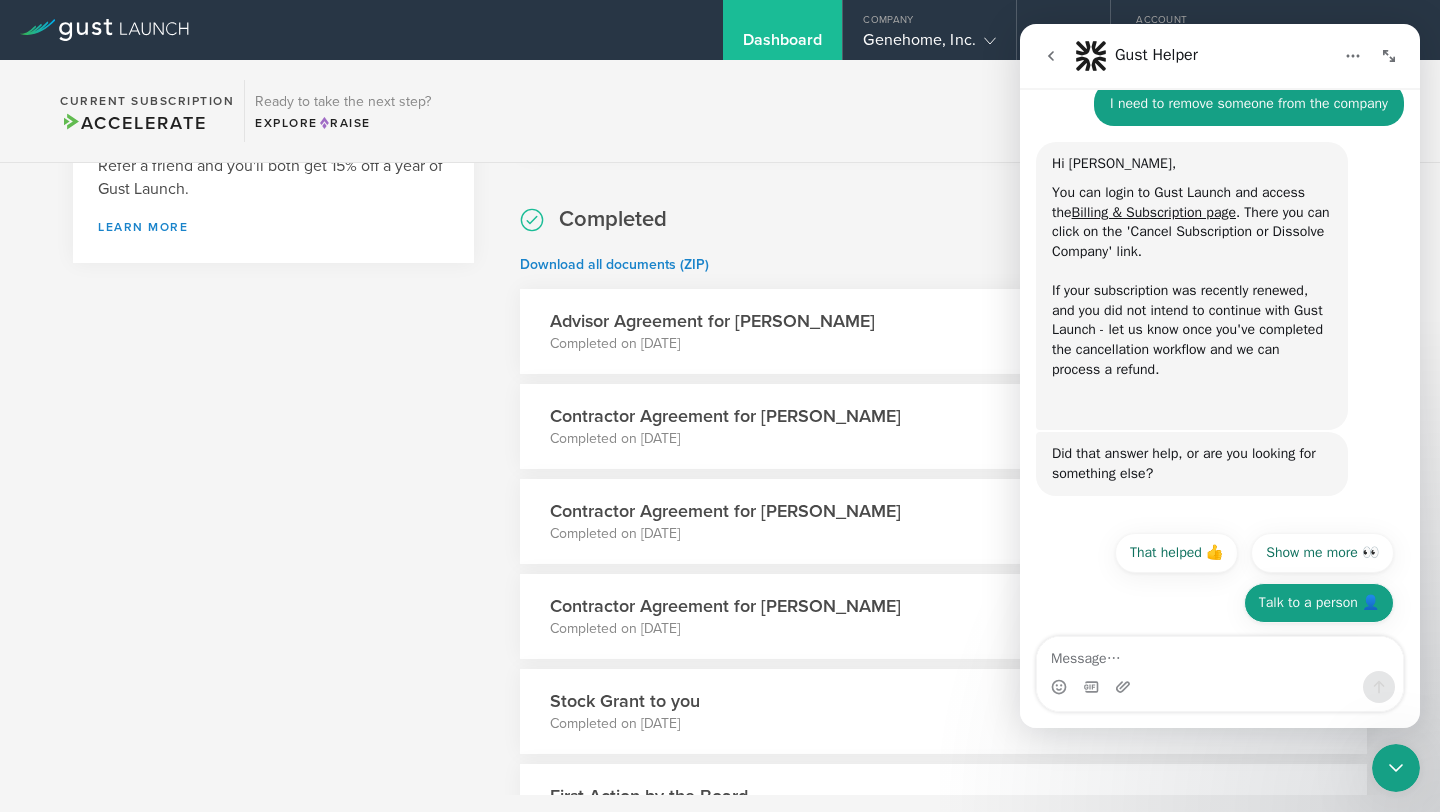 click on "Talk to a person 👤" at bounding box center (1319, 603) 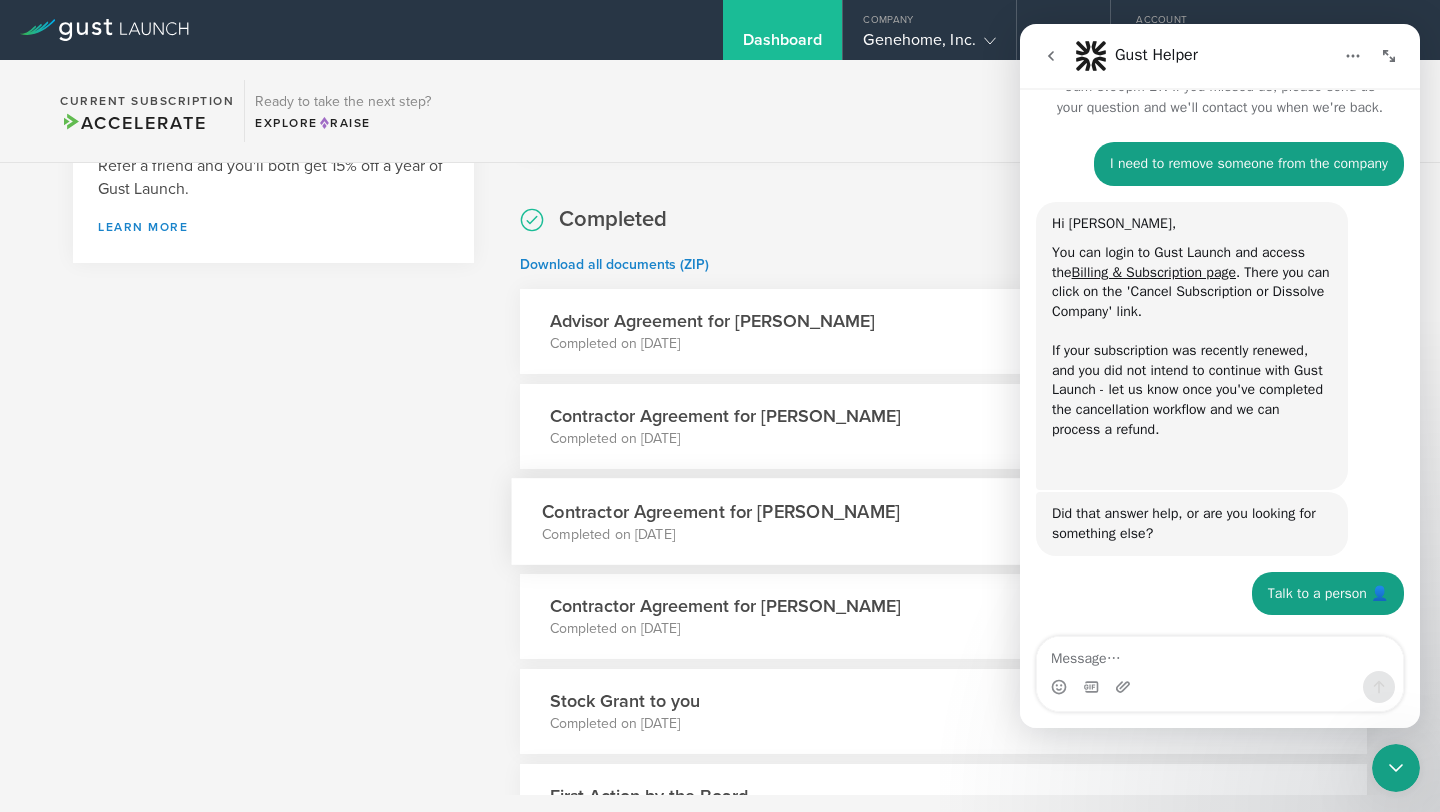 scroll, scrollTop: 69, scrollLeft: 0, axis: vertical 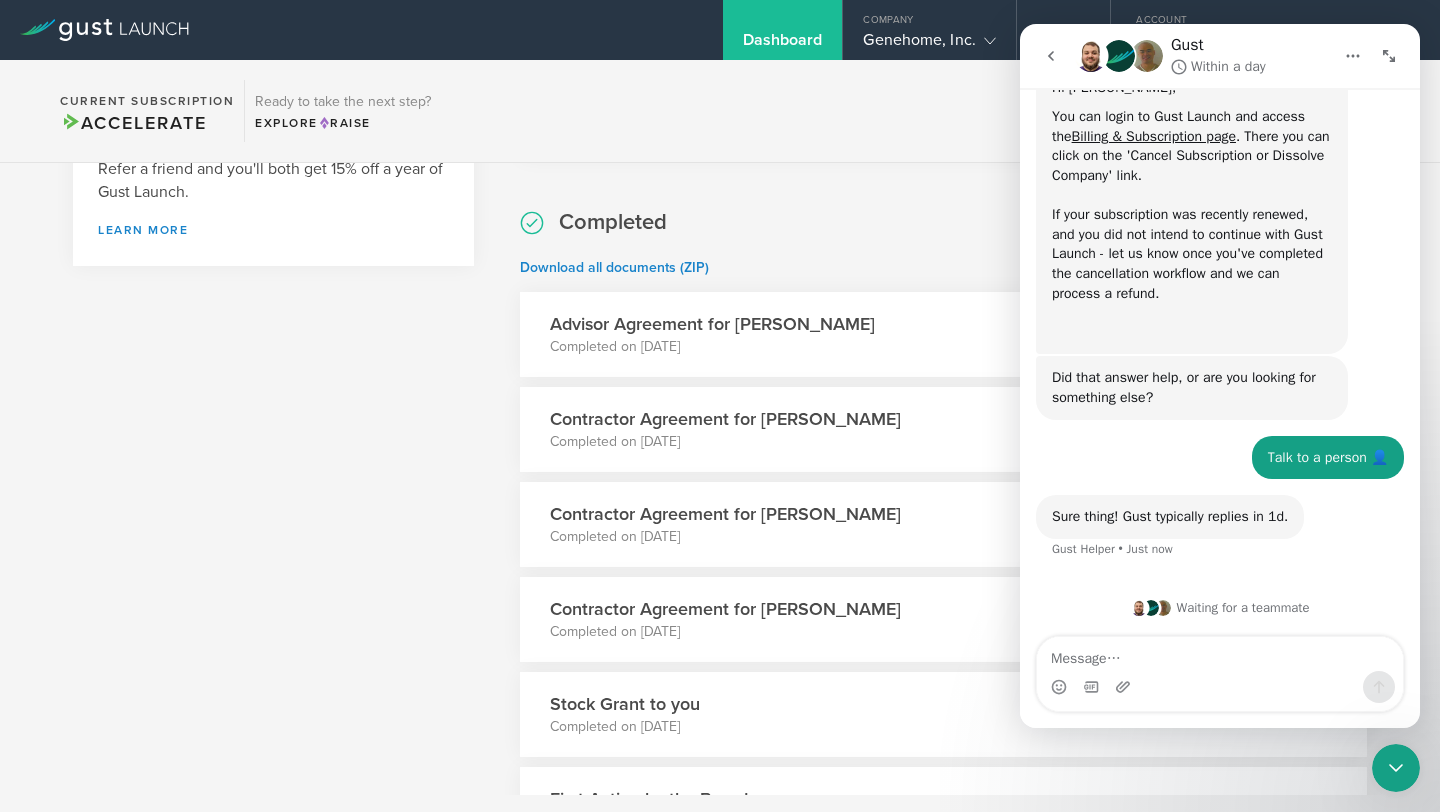 click 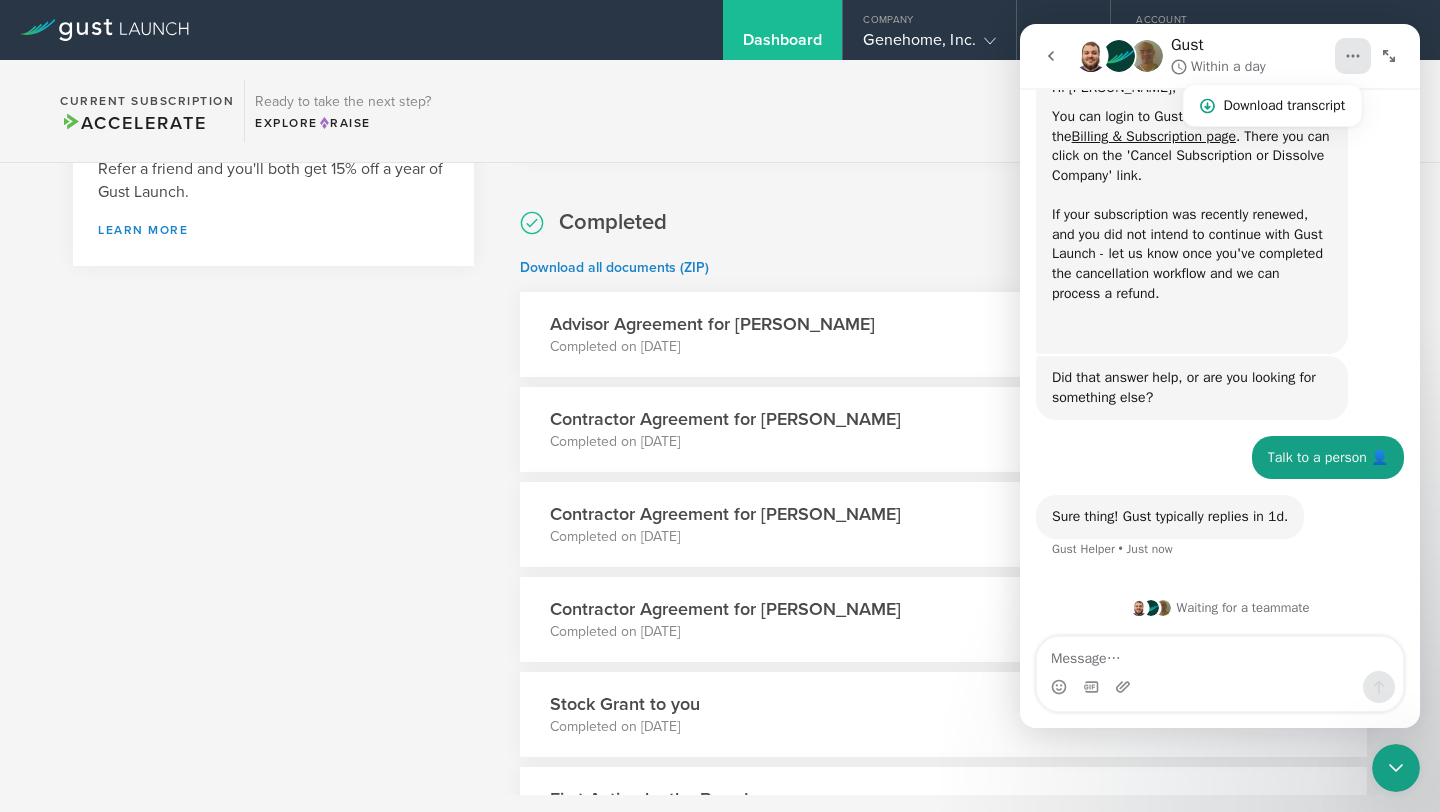 click 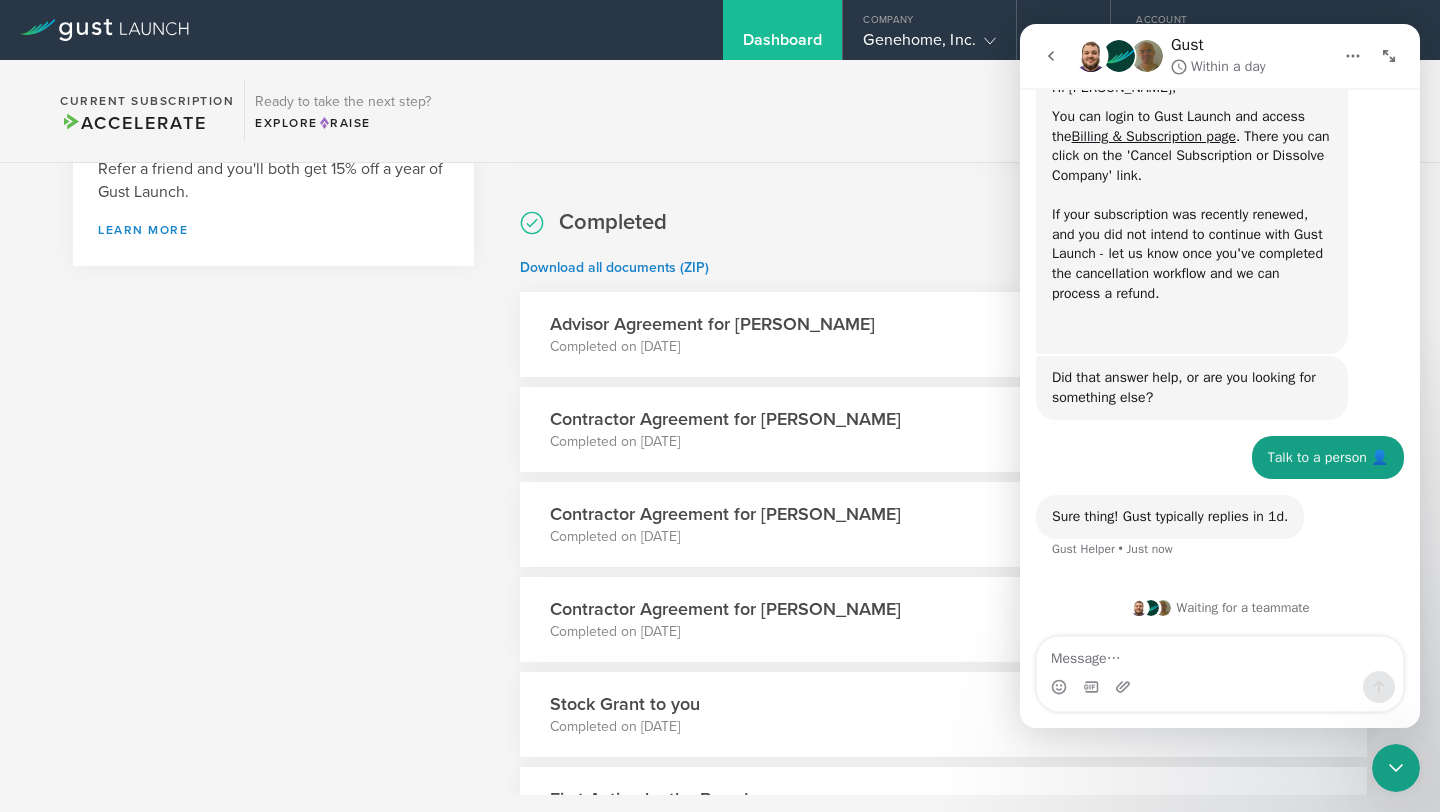 click at bounding box center (1051, 56) 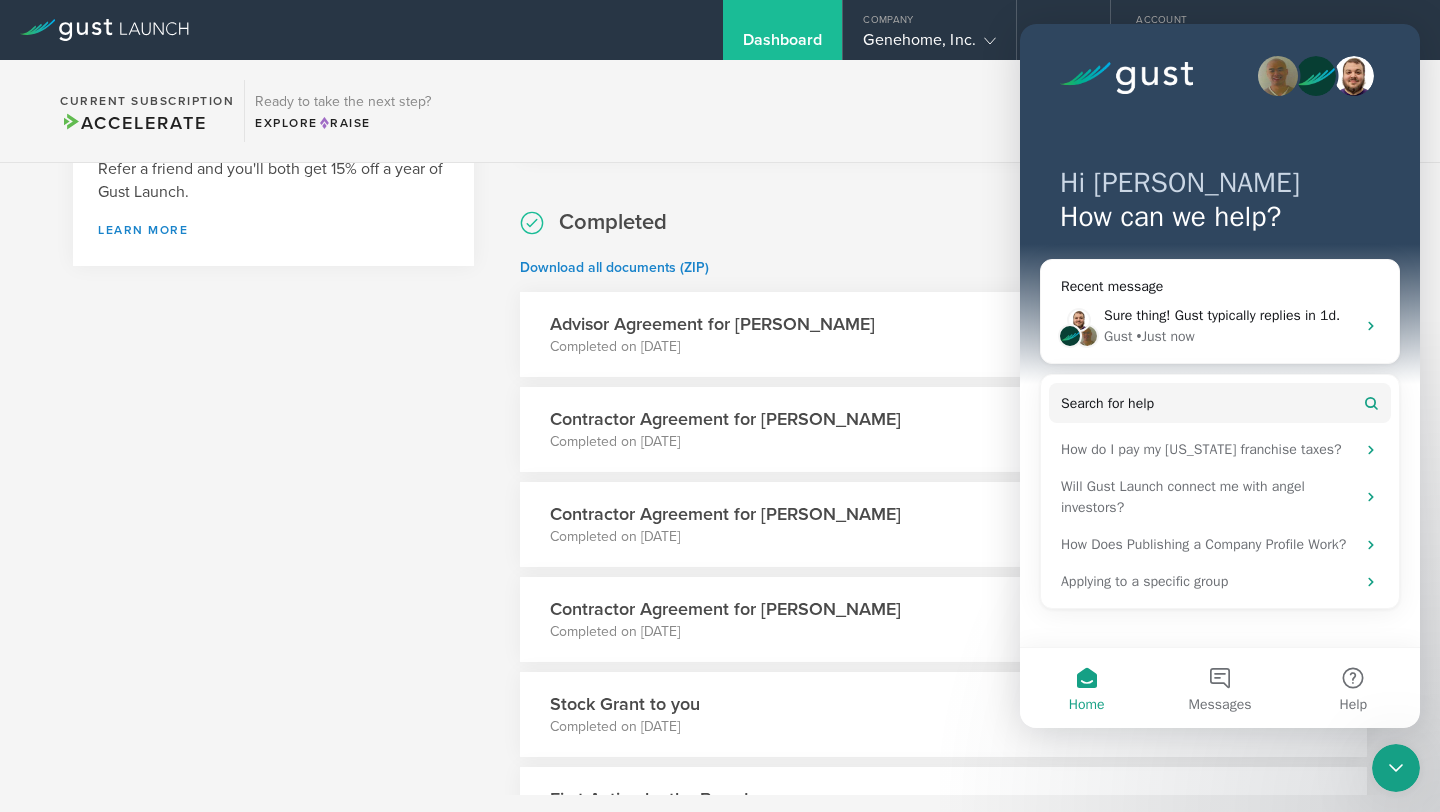 scroll, scrollTop: 0, scrollLeft: 0, axis: both 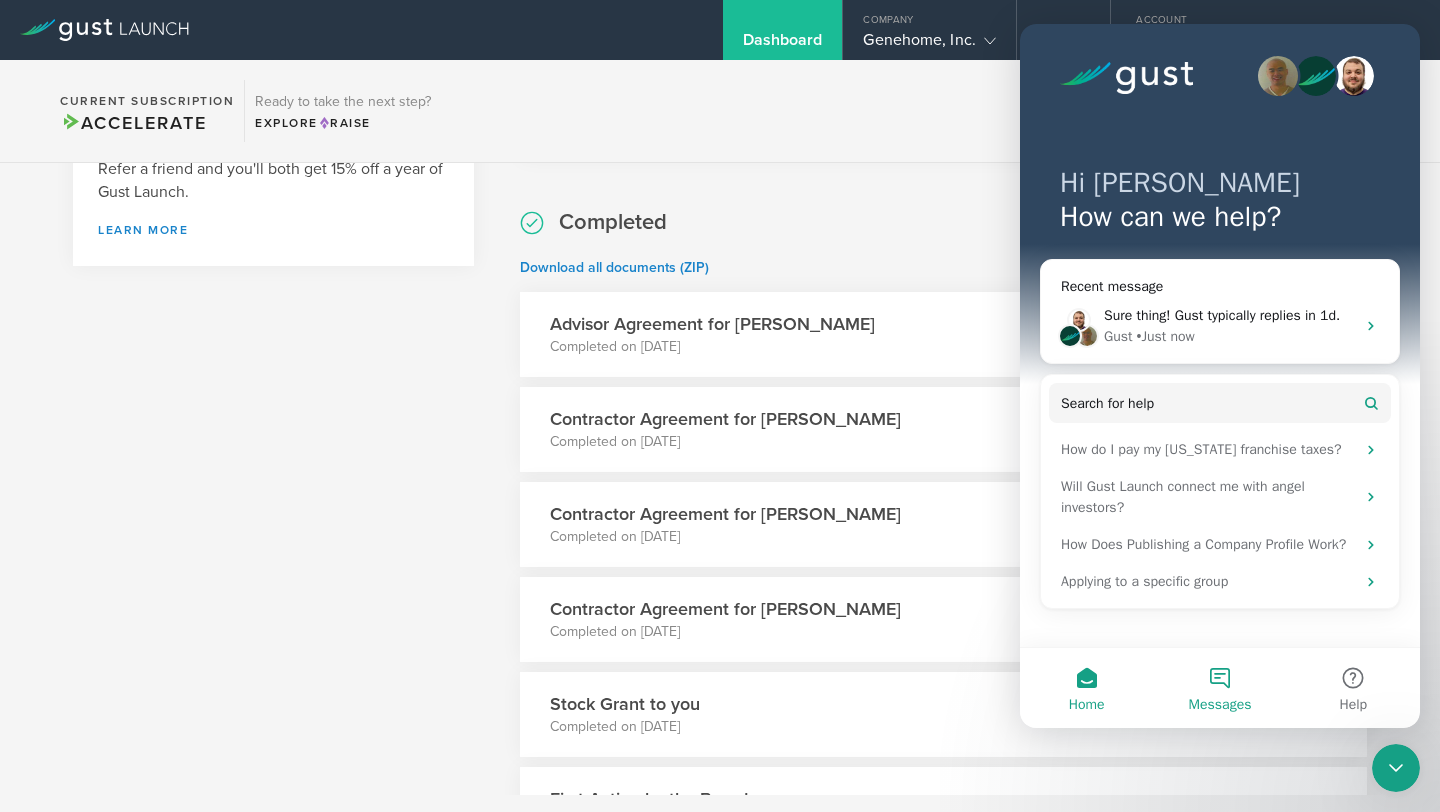click on "Messages" at bounding box center (1219, 688) 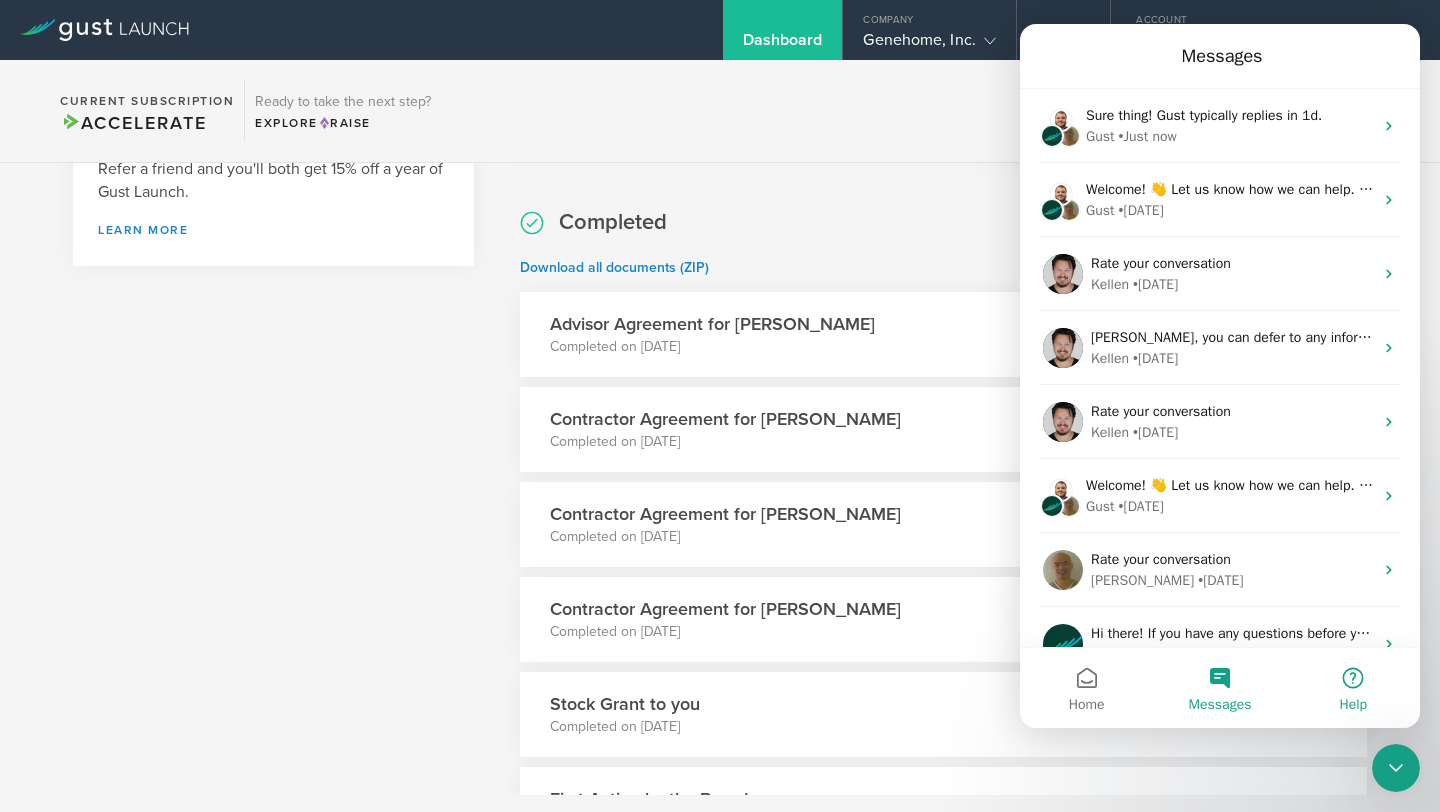 click on "Help" at bounding box center (1353, 688) 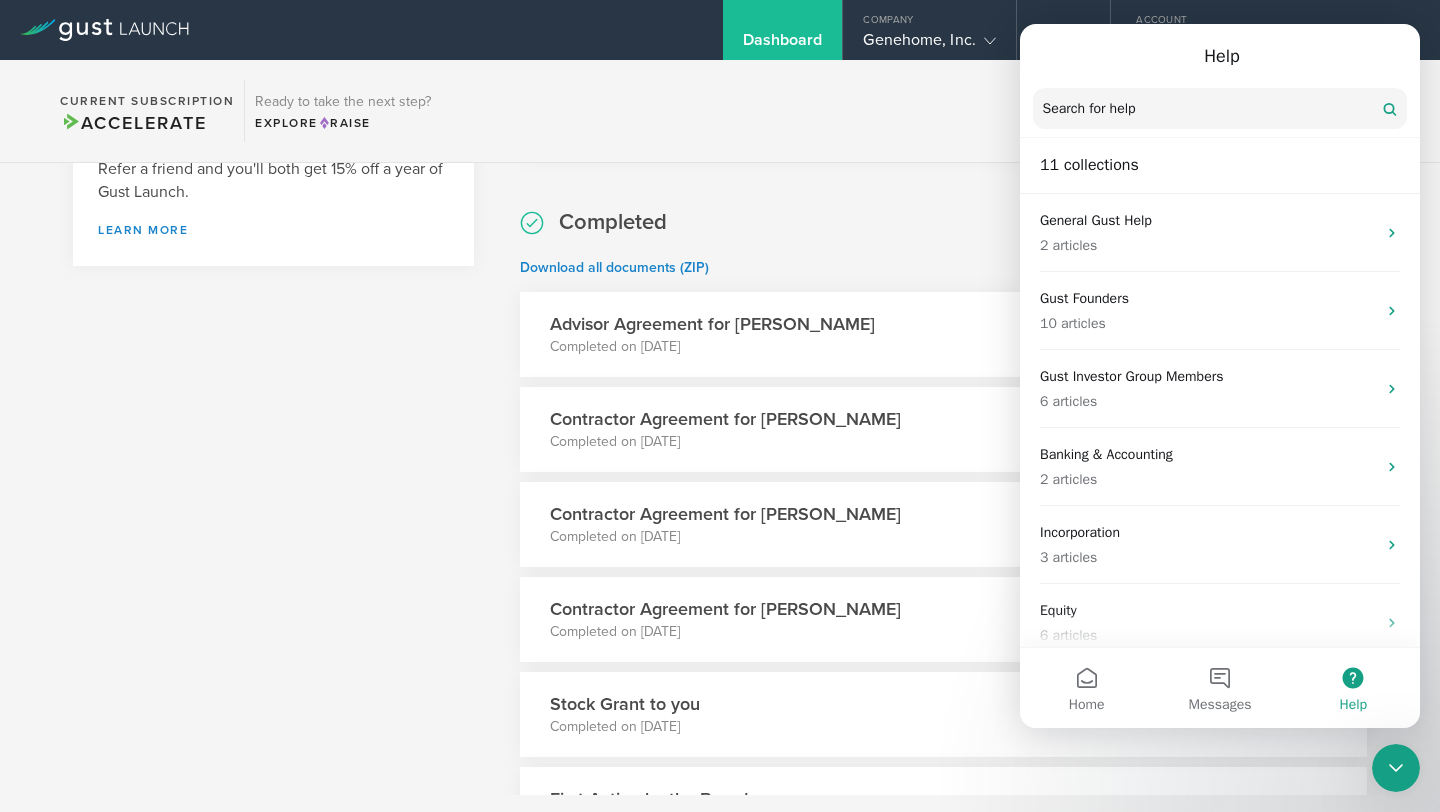 click at bounding box center (1396, 768) 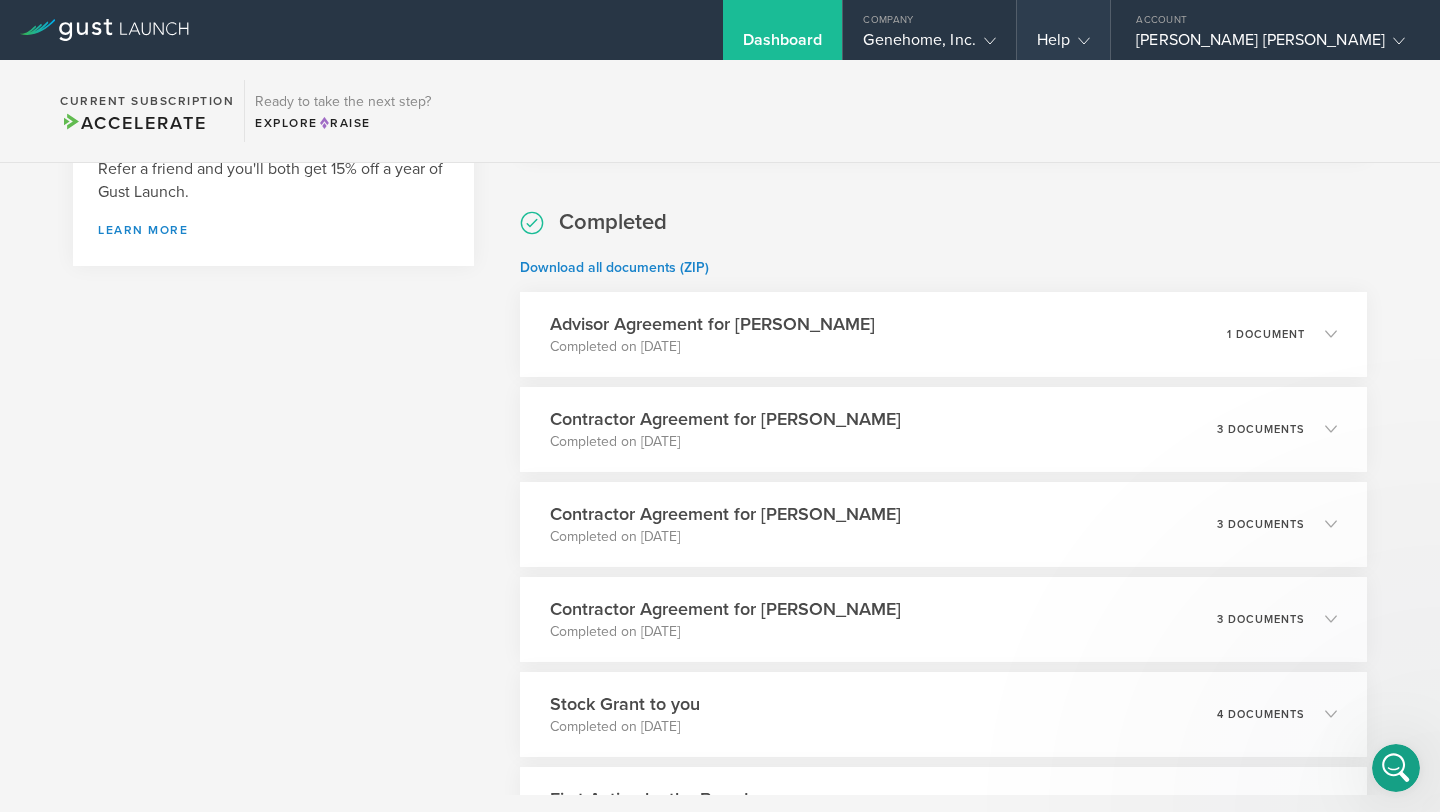 scroll, scrollTop: 0, scrollLeft: 0, axis: both 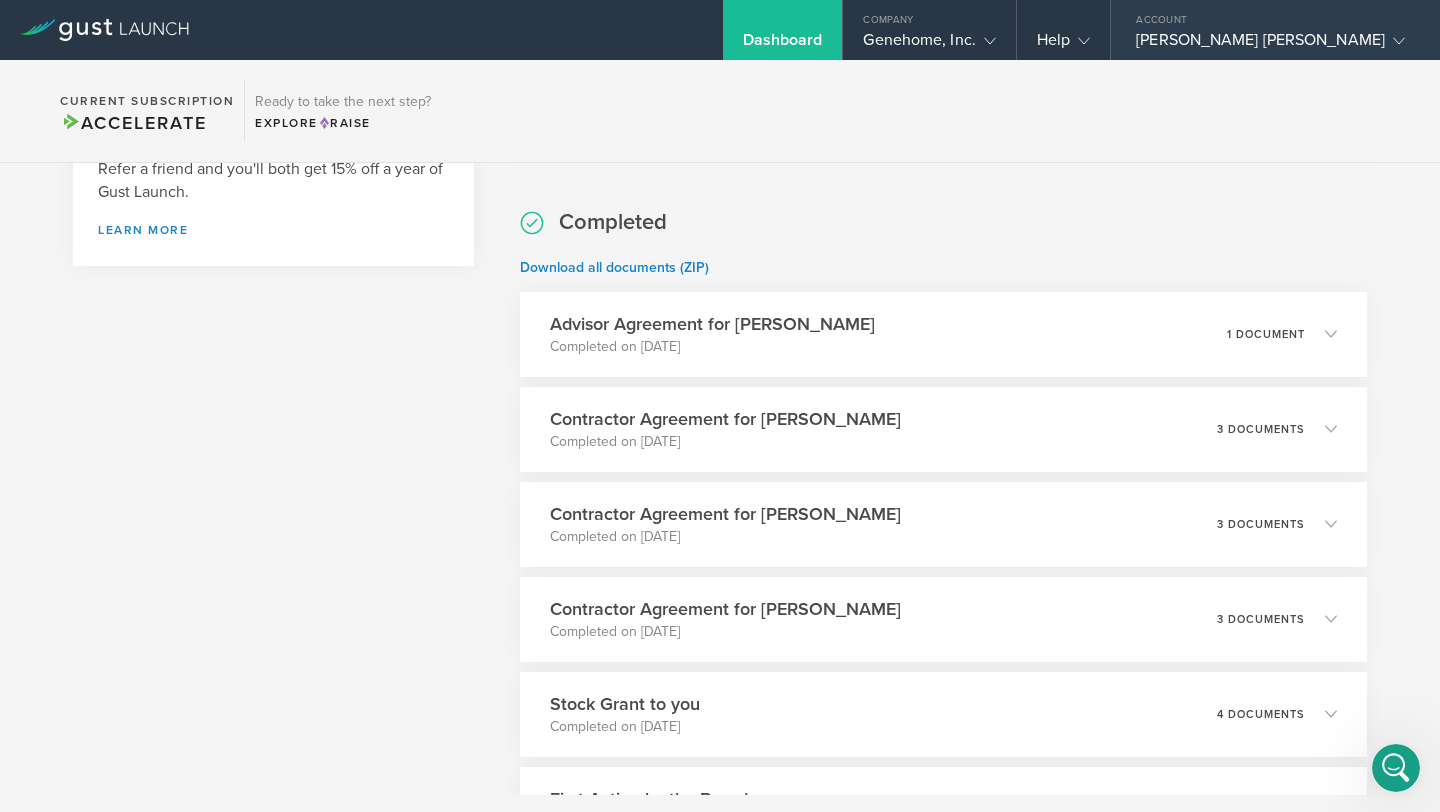 click on "[PERSON_NAME] [PERSON_NAME]" at bounding box center (1270, 45) 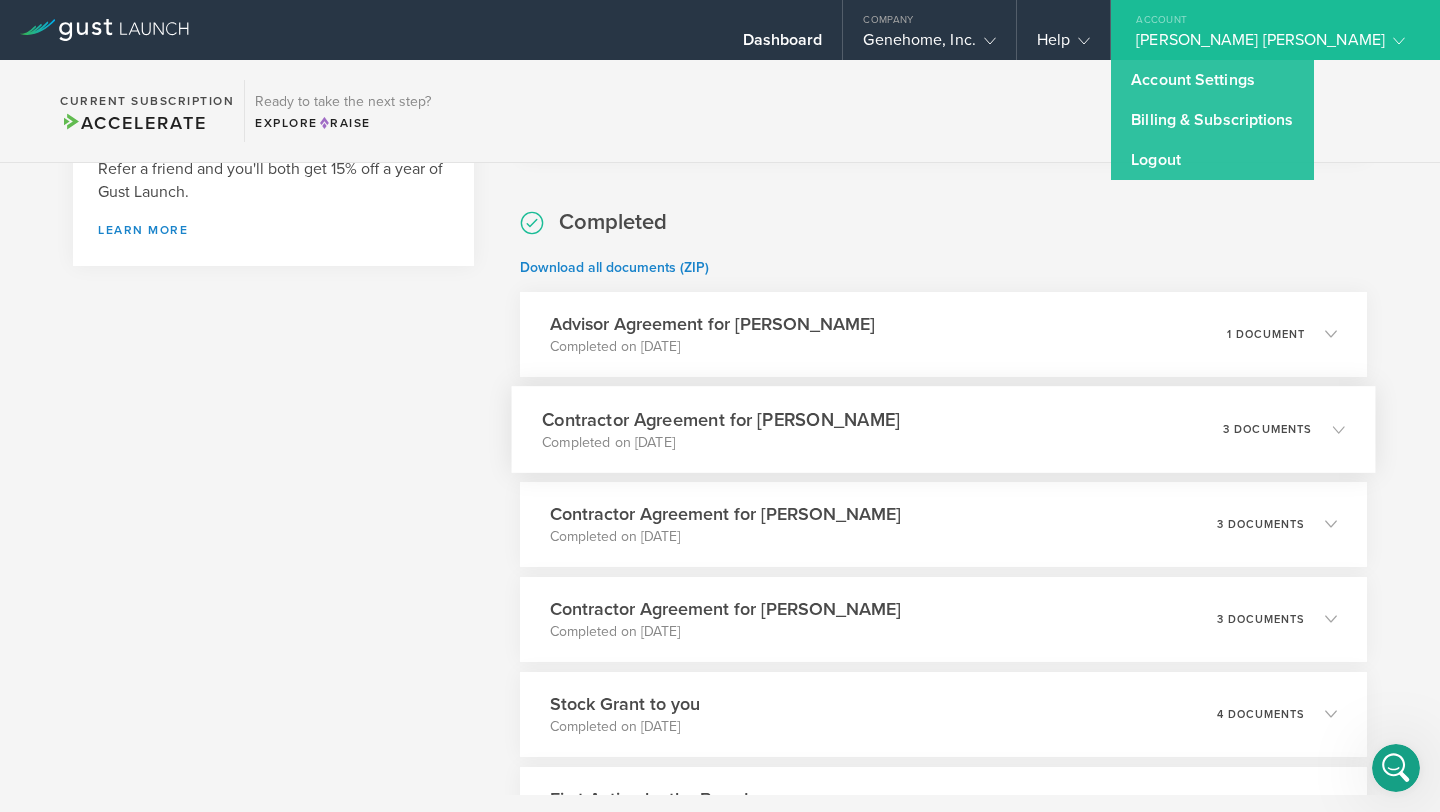 click on "Contractor Agreement for Matt Van Hoesen Completed on Aug 1, 2024  3 documents" at bounding box center (943, 429) 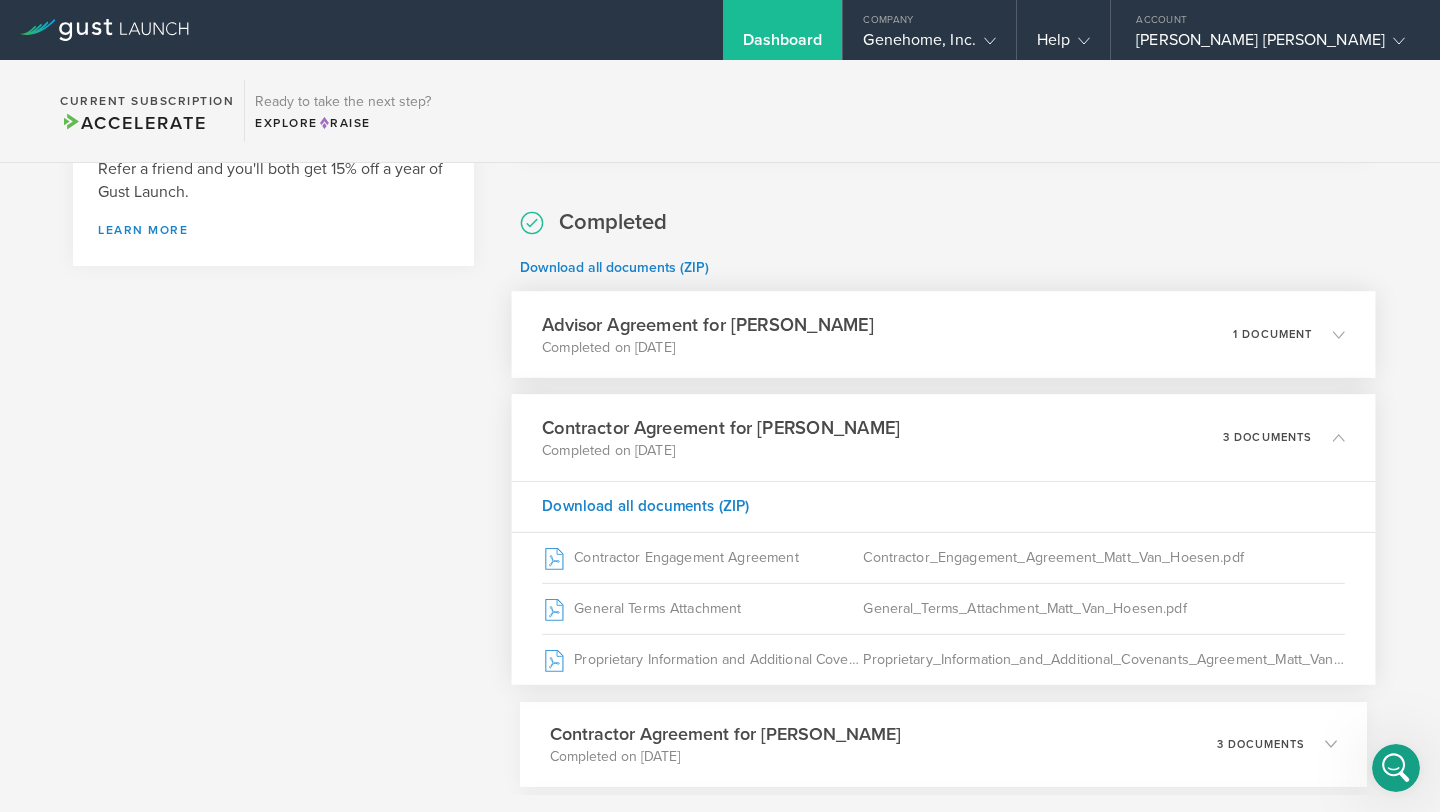 click on "Advisor Agreement for [PERSON_NAME] Completed on [DATE]  1 document" at bounding box center [943, 334] 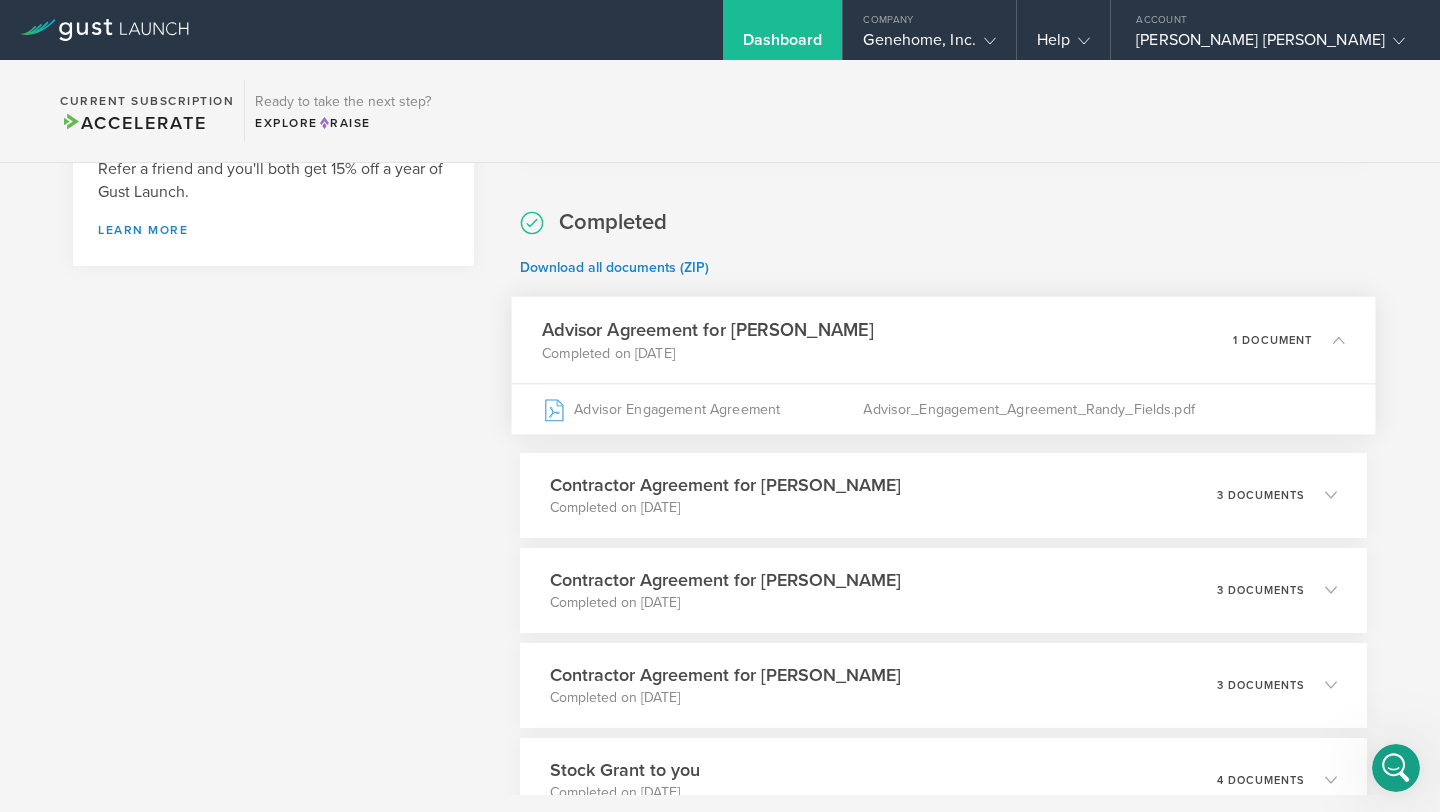 click on "Completed Download all documents (ZIP) Advisor Agreement for Randy Fields Completed on Nov 1, 2024  1 document       Advisor Engagement Agreement Advisor_Engagement_Agreement_Randy_Fields.pdf Contractor Agreement for Matt Van Hoesen Completed on Aug 1, 2024  3 documents Download all documents (ZIP)       Contractor Engagement Agreement Contractor_Engagement_Agreement_Matt_Van_Hoesen.pdf       General Terms Attachment General_Terms_Attachment_Matt_Van_Hoesen.pdf       Proprietary Information and Additional Covenants Agreement Proprietary_Information_and_Additional_Covenants_Agreement_Matt_Van_Hoesen.pdf Contractor Agreement for Milan Markovic Completed on Jul 31, 2024  3 documents Download all documents (ZIP)       Contractor Engagement Agreement Contractor_Engagement_Agreement_Milan_Markovic.pdf       General Terms Attachment General_Terms_Attachment_Milan_Markovic.pdf       Proprietary Information and Additional Covenants Agreement Proprietary_Information_and_Additional_Covenants_Agreement_Milan_Markovic.pdf" at bounding box center [943, 658] 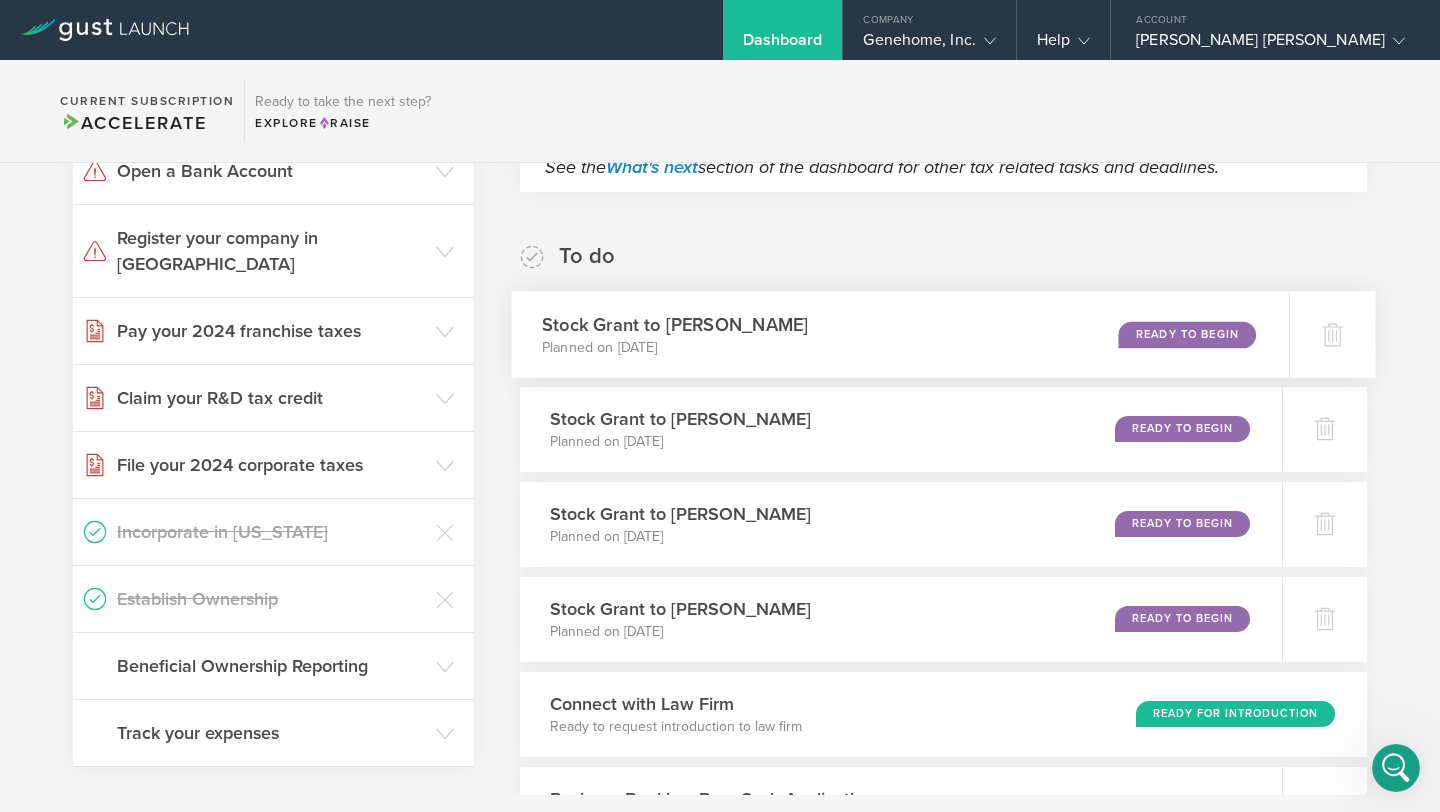 scroll, scrollTop: 581, scrollLeft: 0, axis: vertical 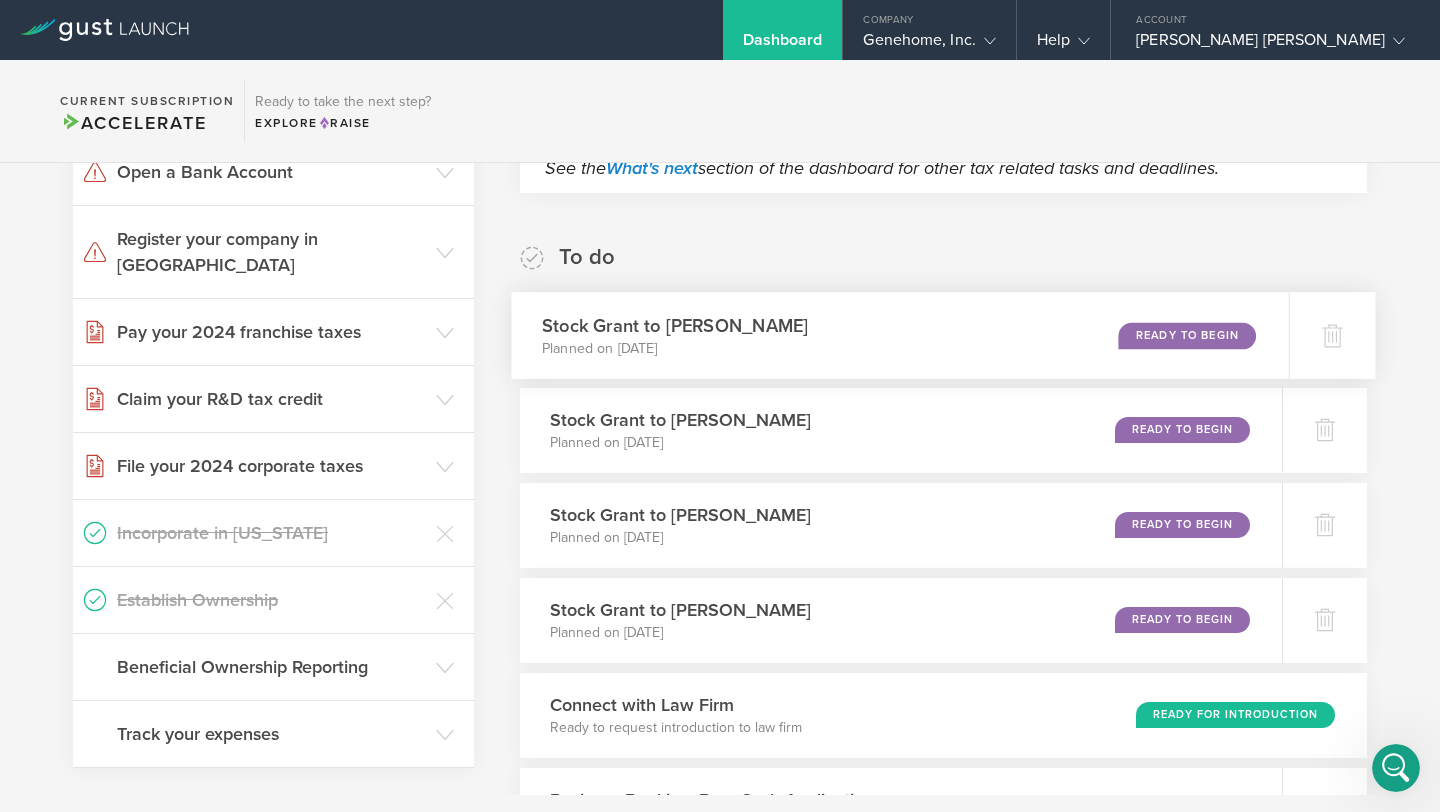 click on "Stock Grant to Matt Van Hoesen Planned on Jul 30, 2024  Ready to Begin" at bounding box center (900, 335) 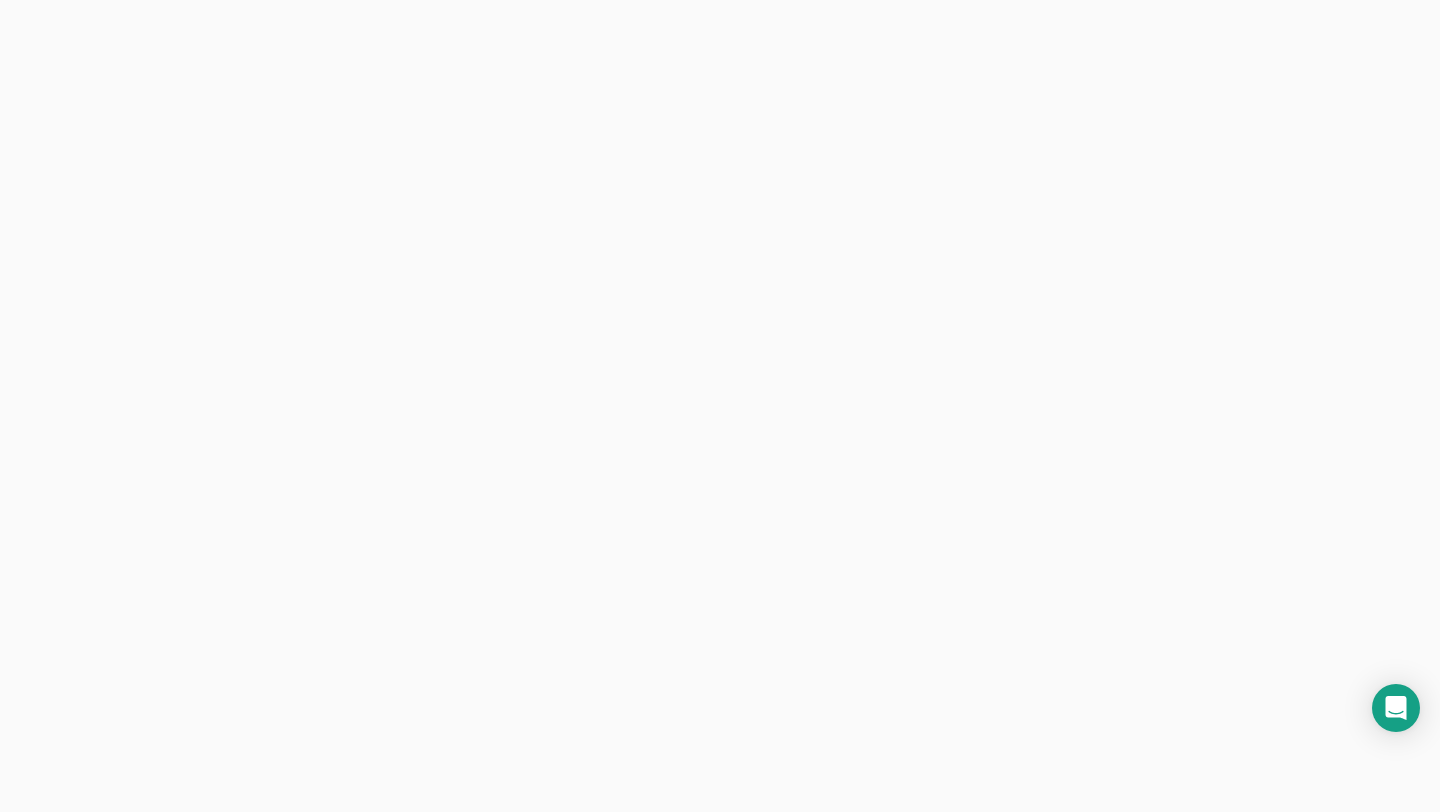 scroll, scrollTop: 0, scrollLeft: 0, axis: both 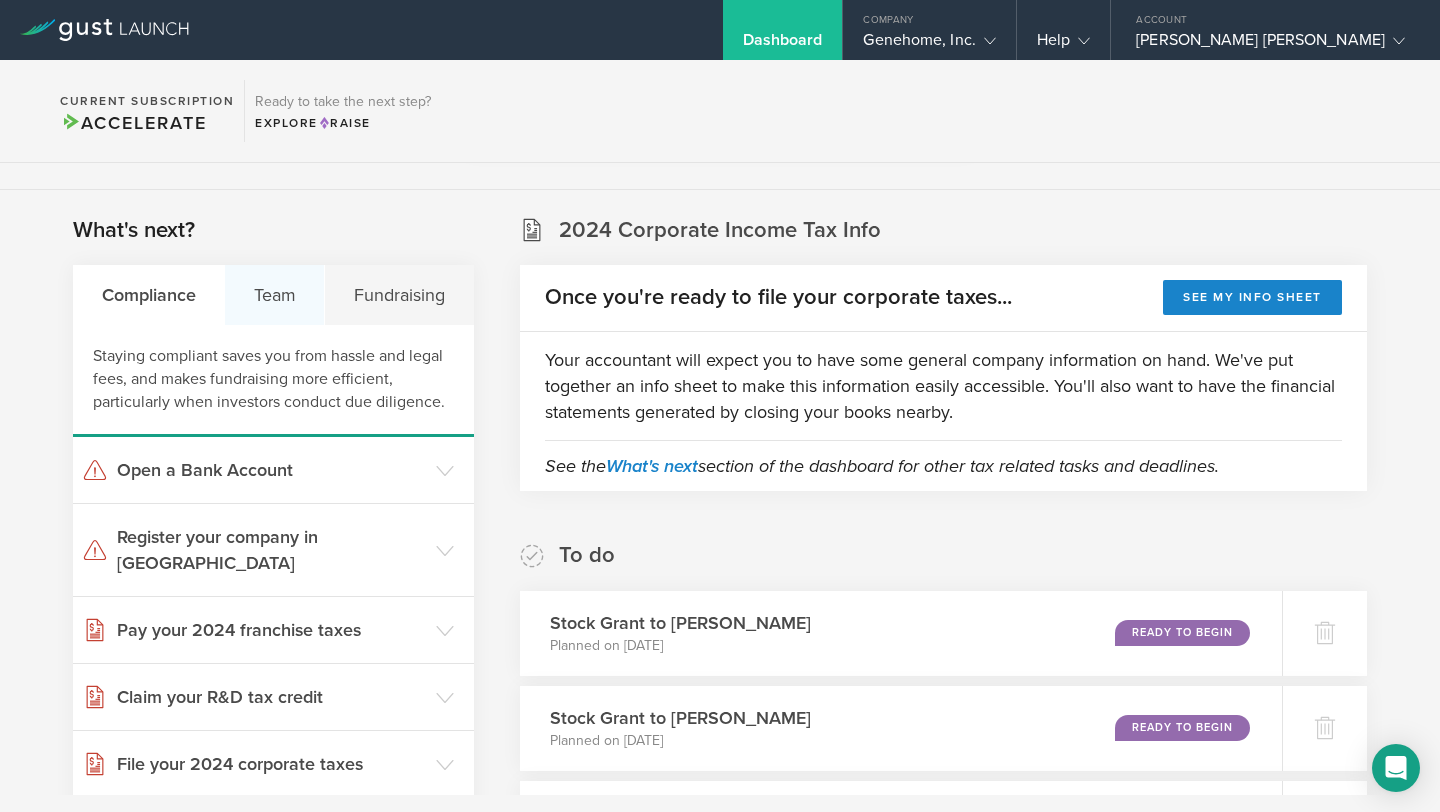 click on "Team" at bounding box center [275, 295] 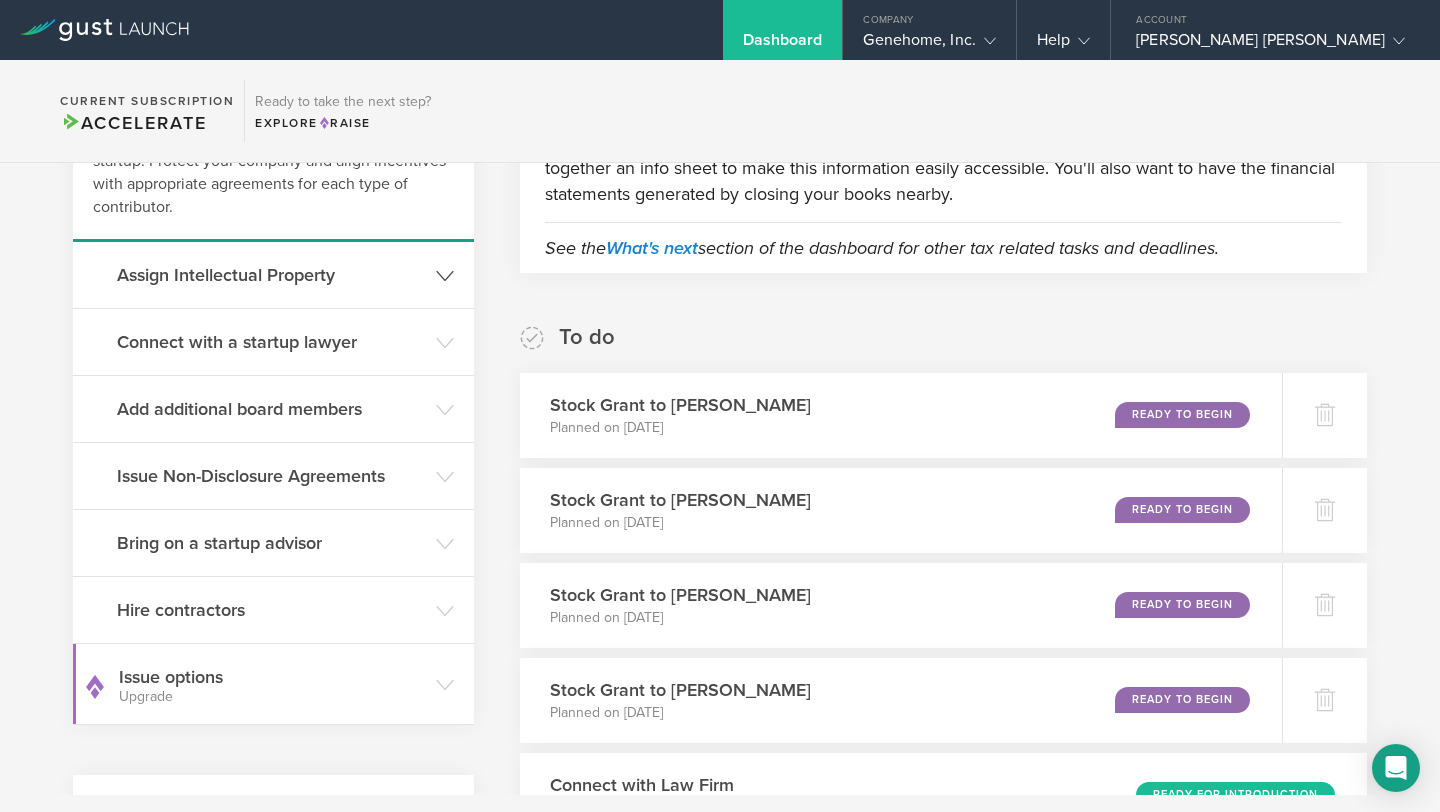 scroll, scrollTop: 500, scrollLeft: 0, axis: vertical 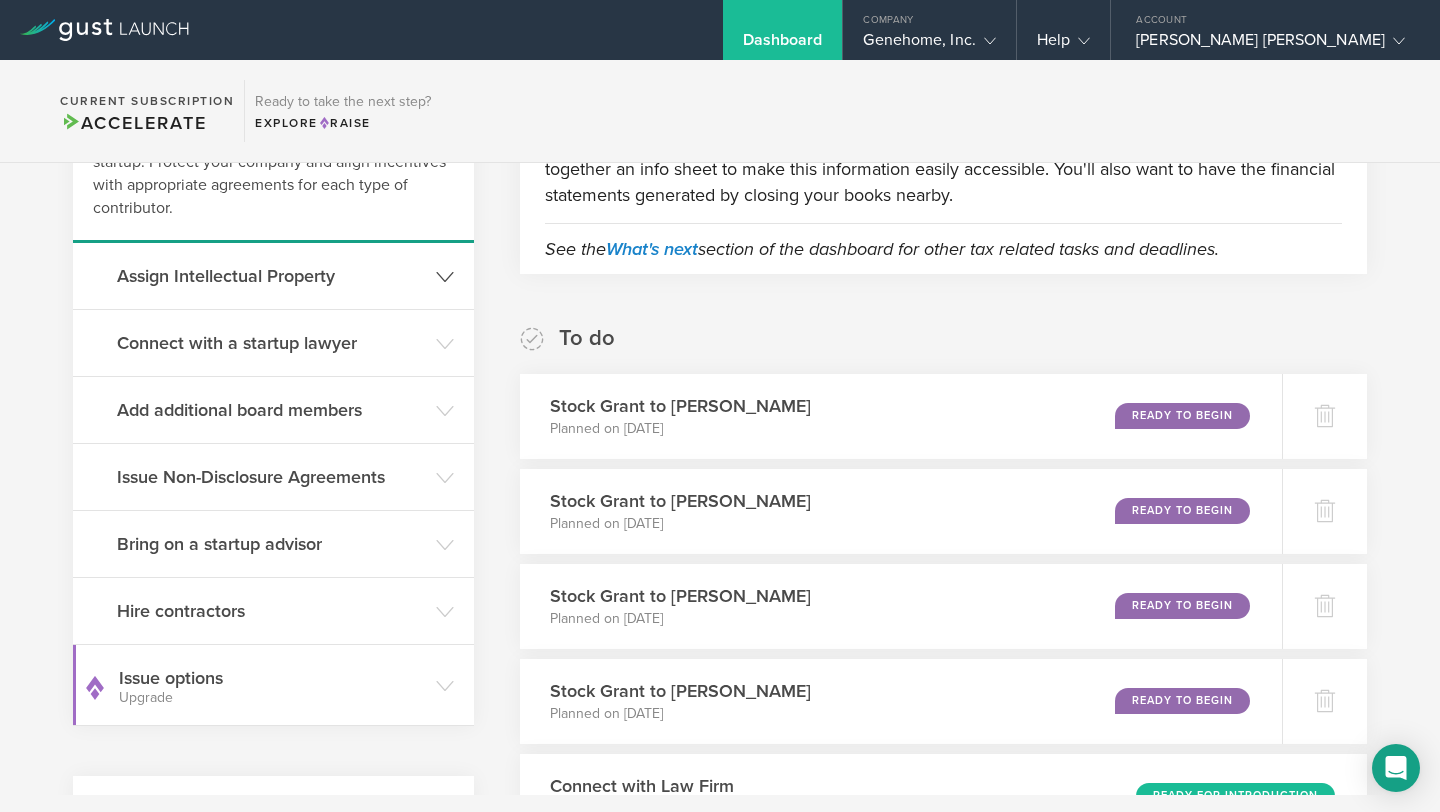 click on "Assign Intellectual Property" 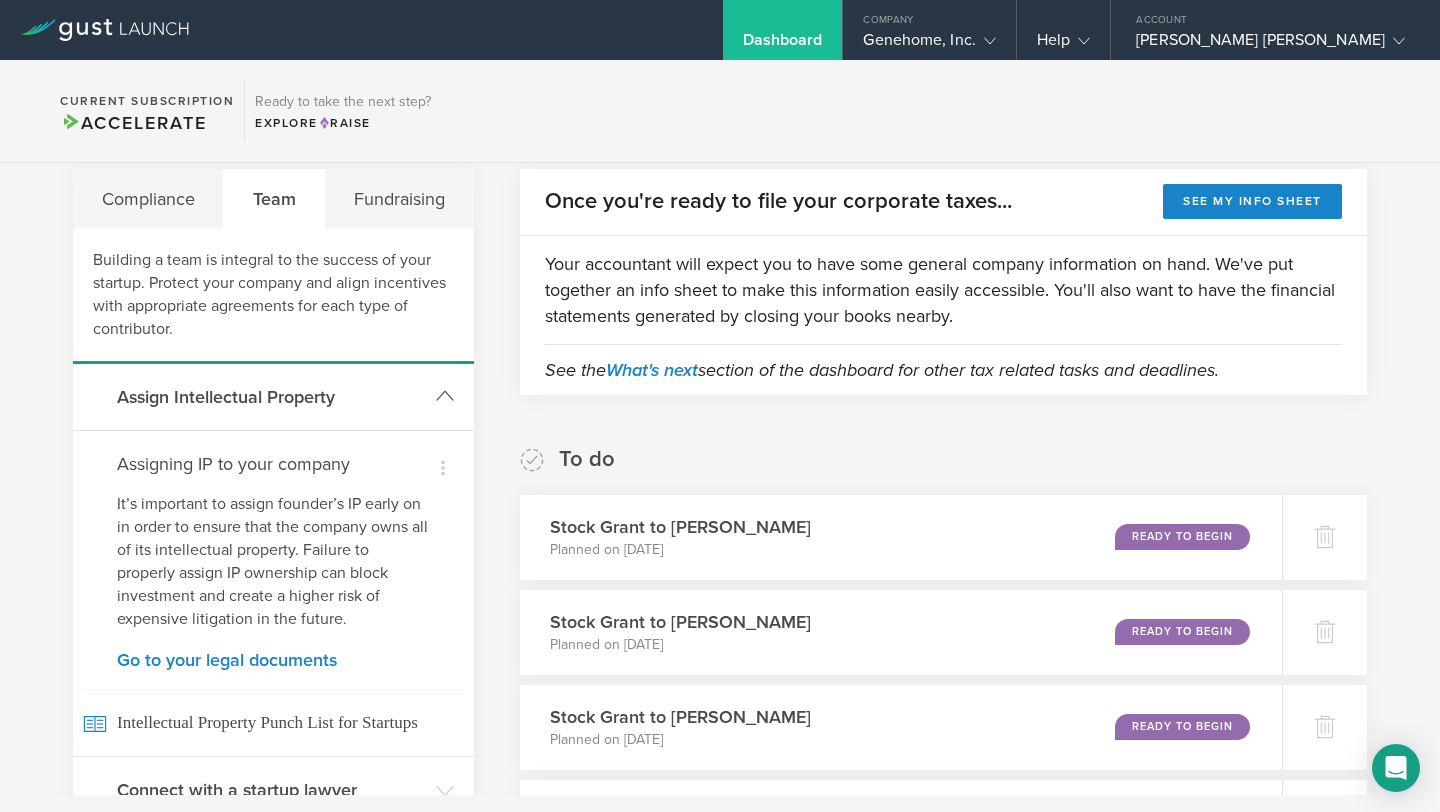 scroll, scrollTop: 321, scrollLeft: 0, axis: vertical 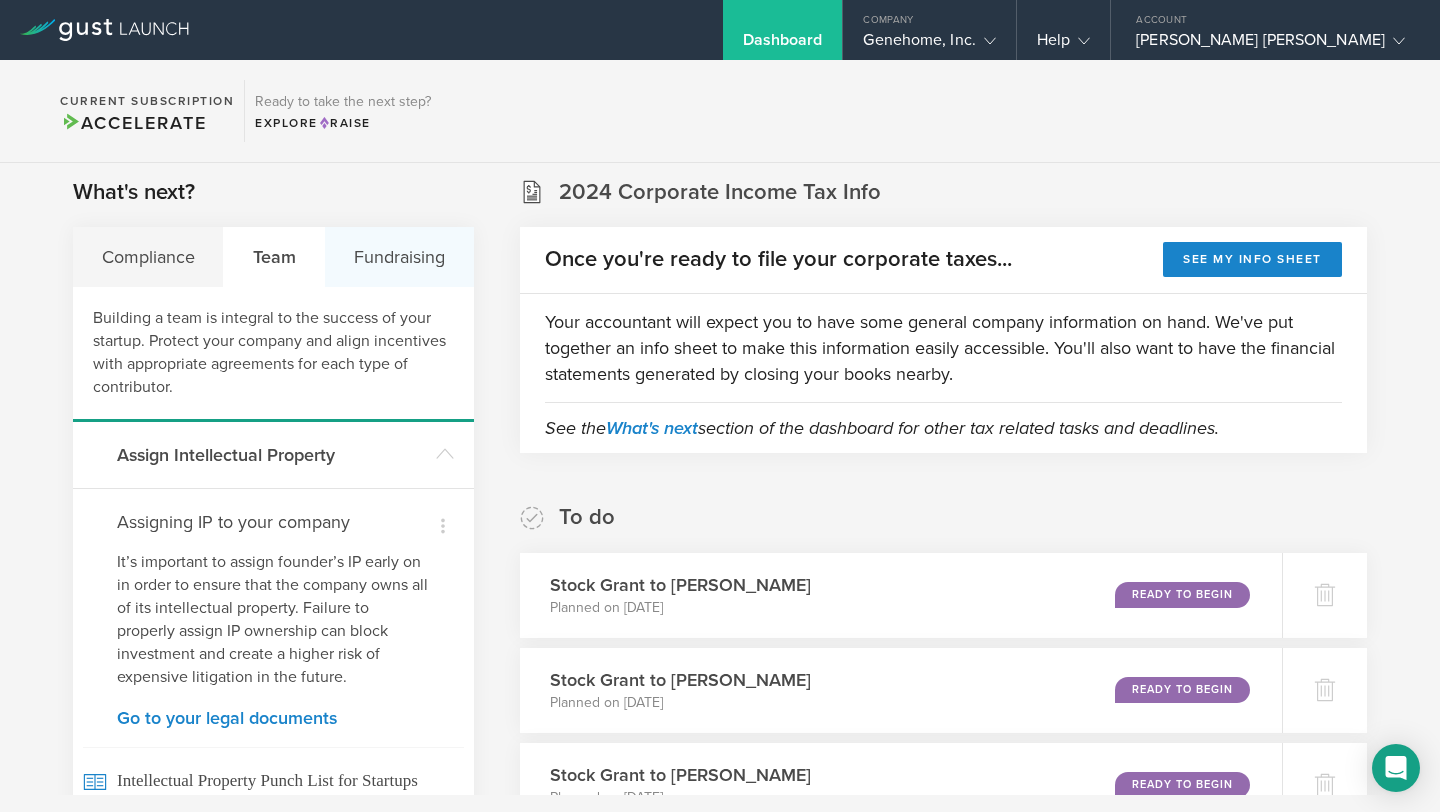 click on "Fundraising" at bounding box center (399, 257) 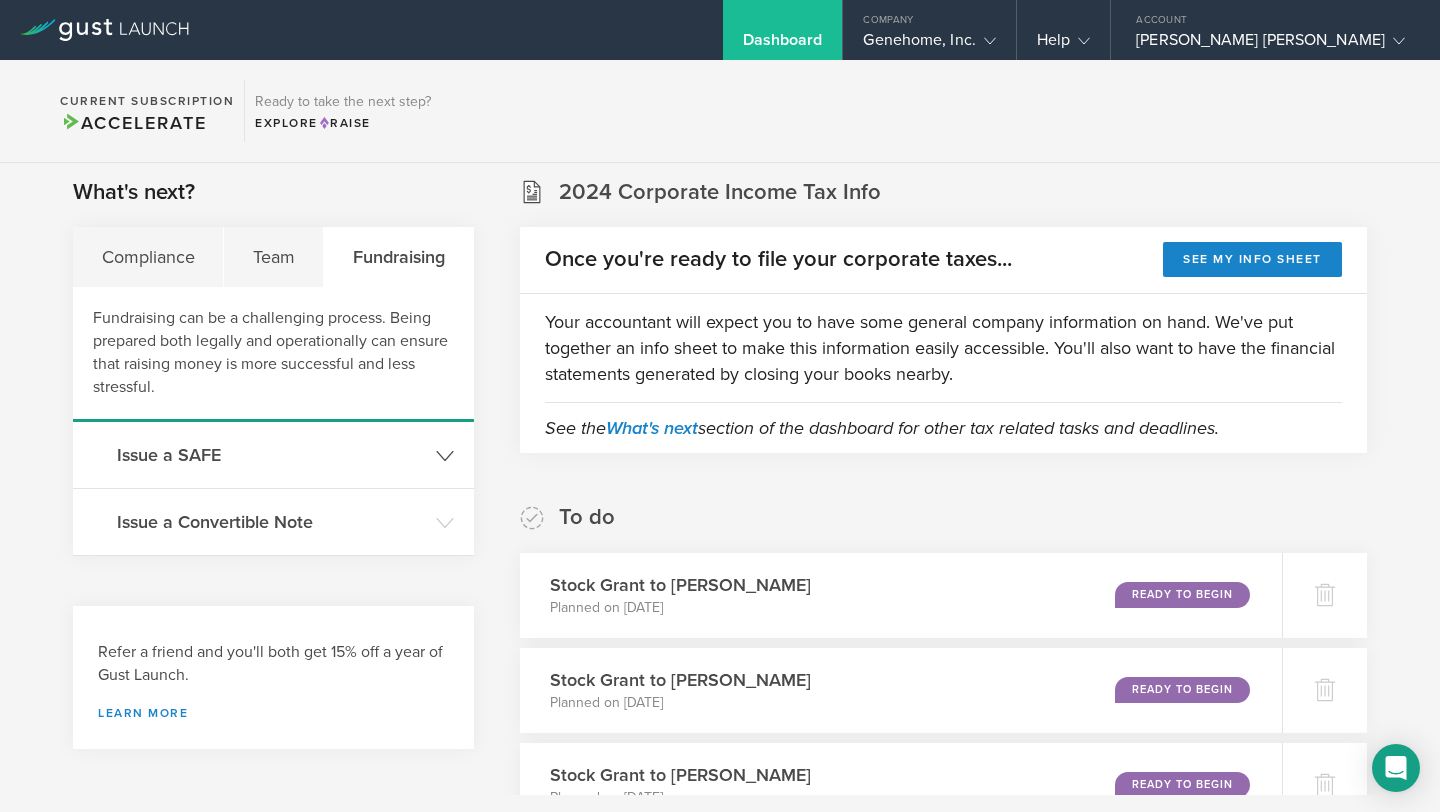 click on "Issue a SAFE" at bounding box center [273, 455] 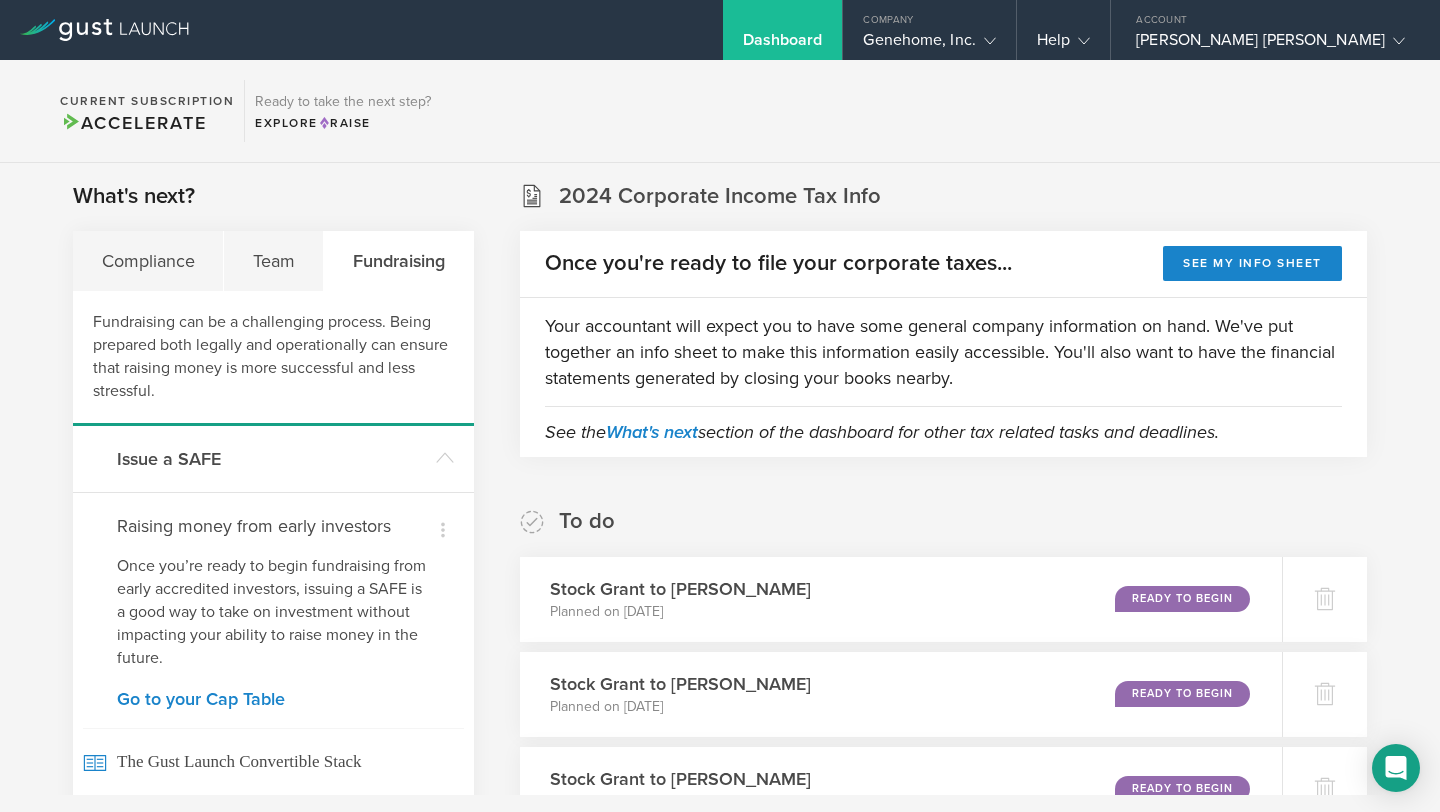 scroll, scrollTop: 316, scrollLeft: 0, axis: vertical 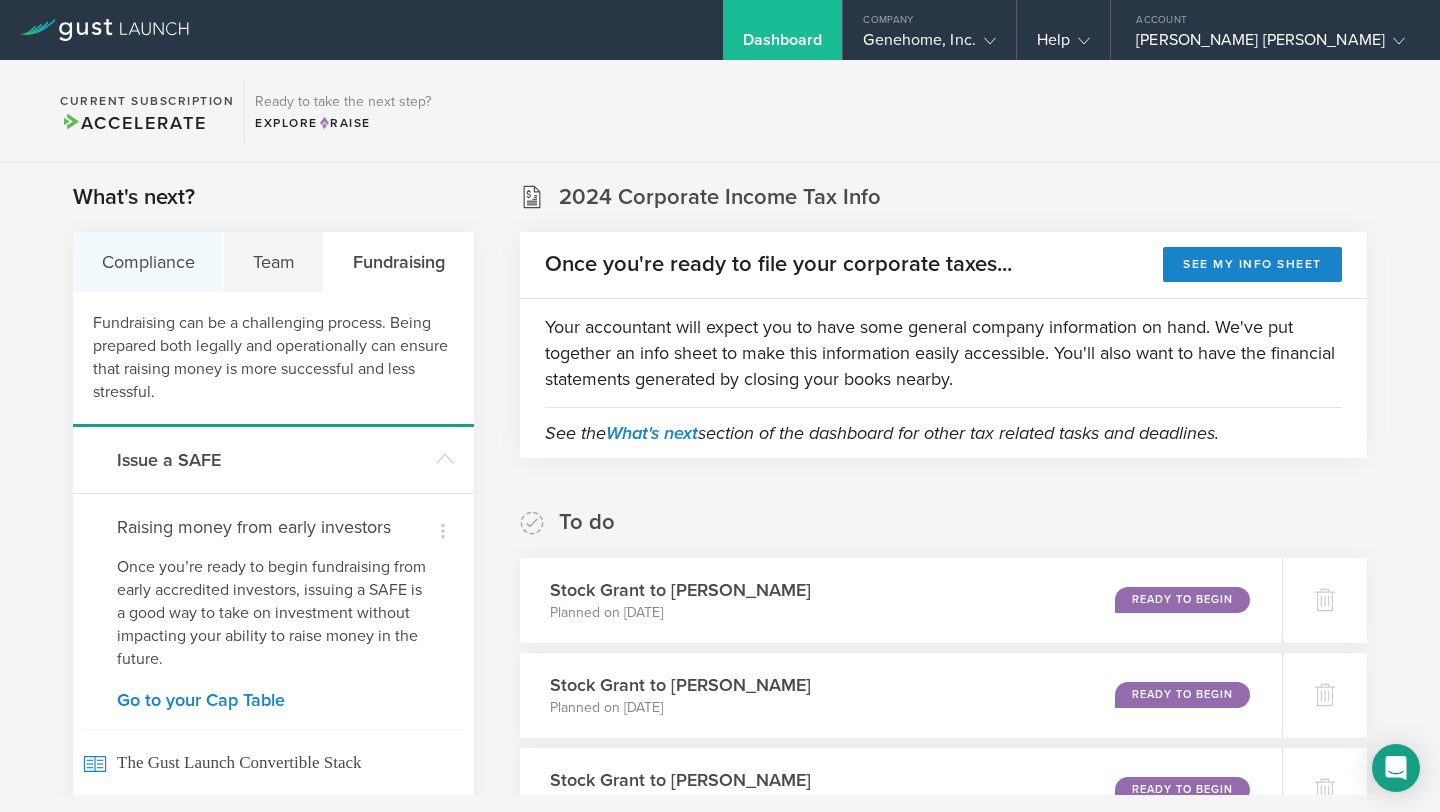 click on "Compliance" at bounding box center [148, 262] 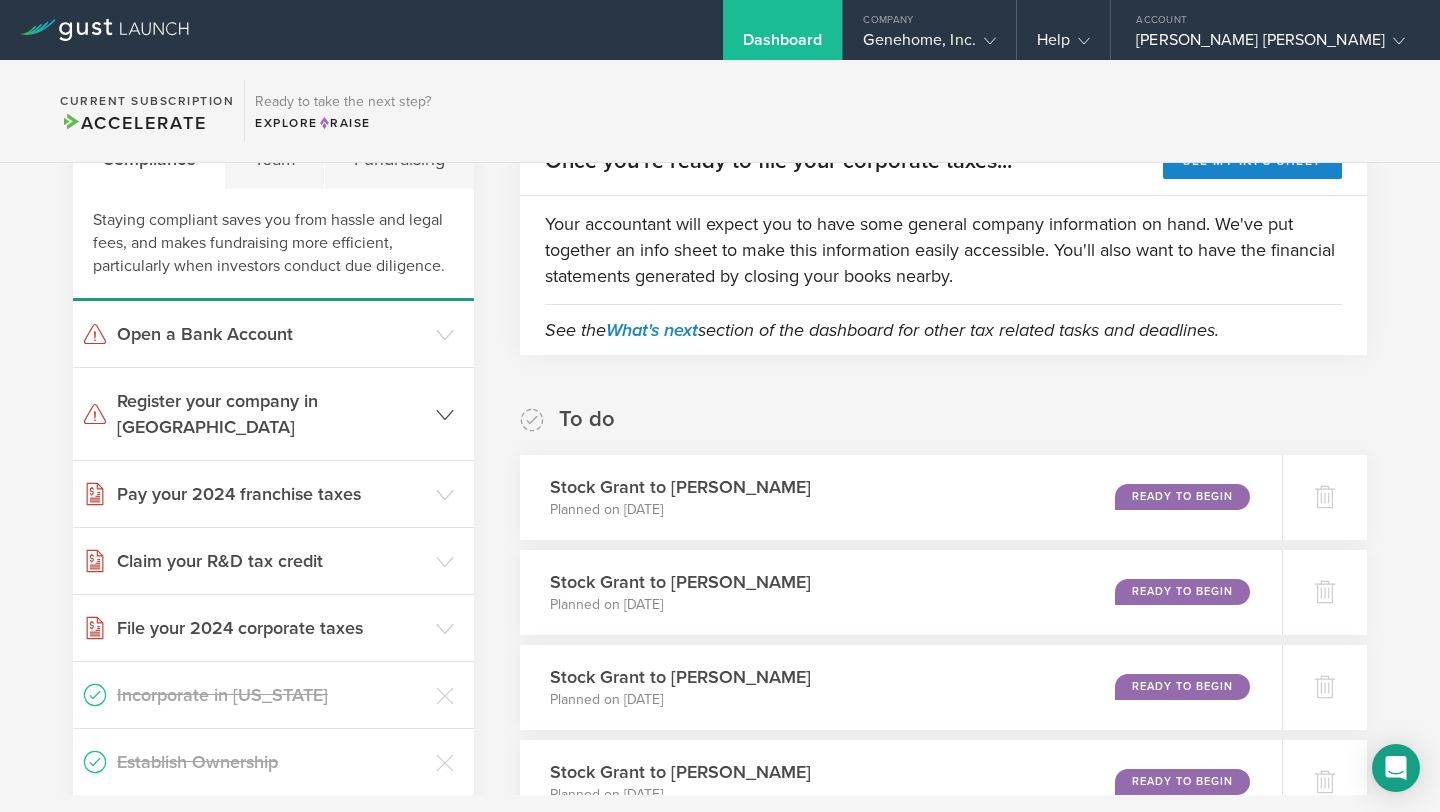 scroll, scrollTop: 438, scrollLeft: 0, axis: vertical 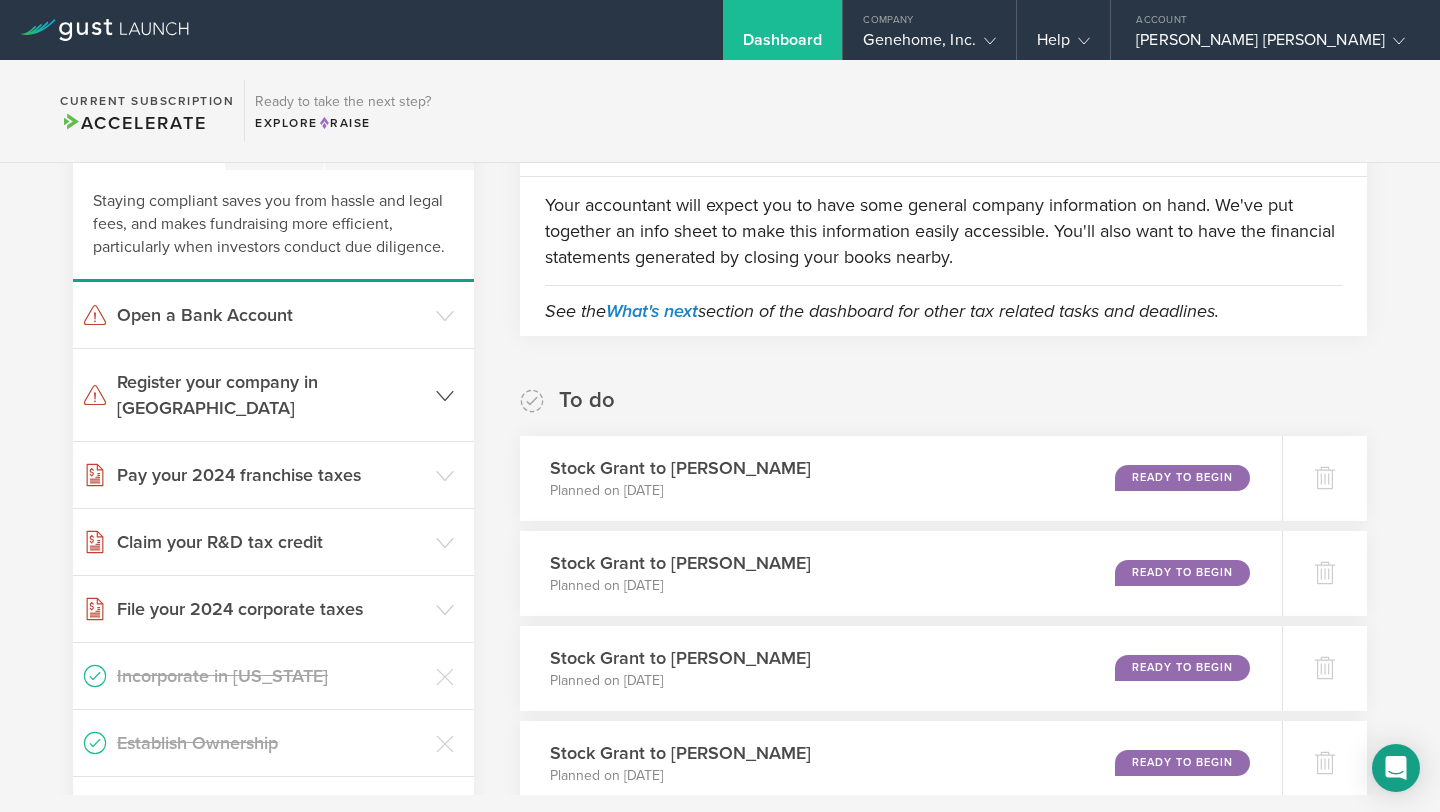 click on "Register your company in [GEOGRAPHIC_DATA]" at bounding box center (271, 395) 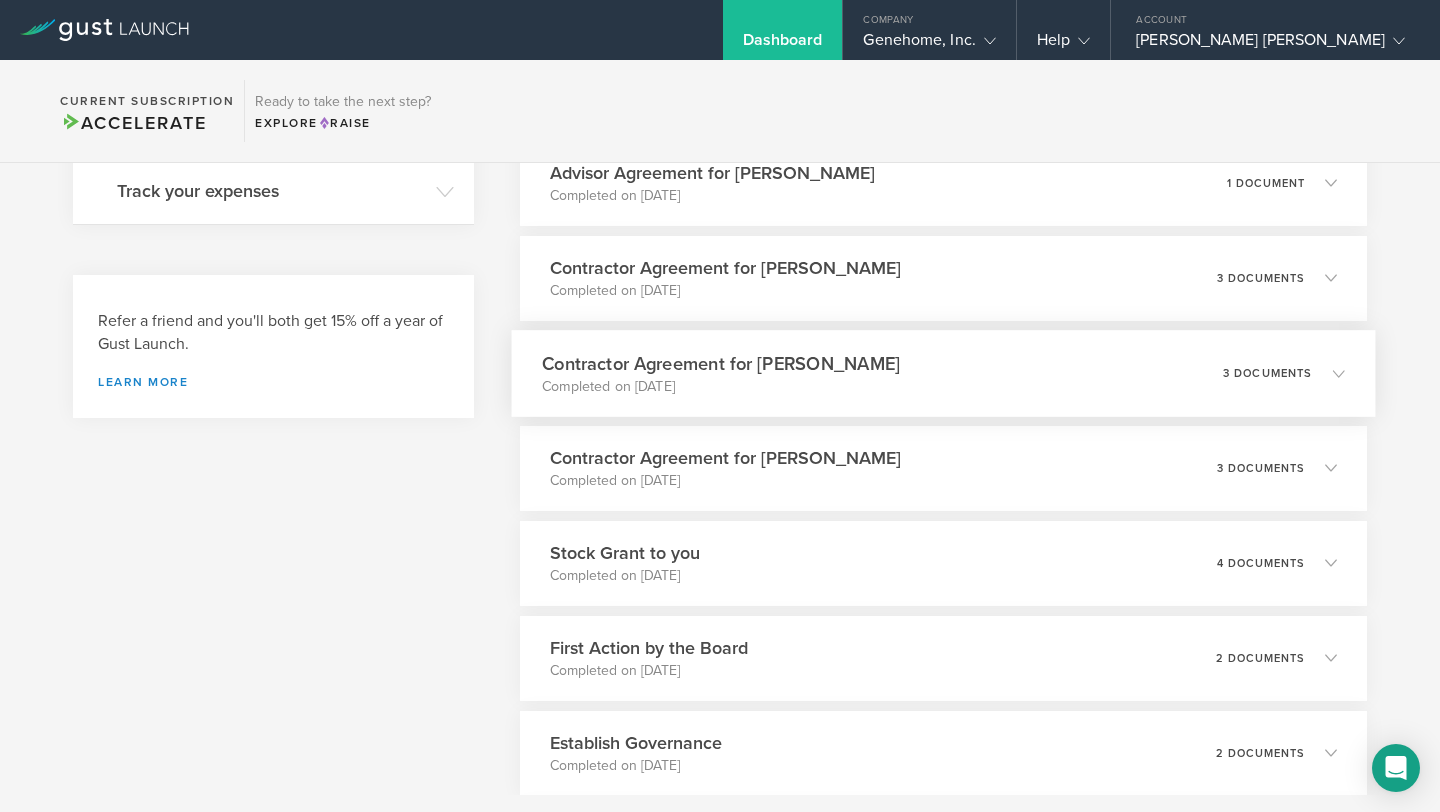 scroll, scrollTop: 1431, scrollLeft: 0, axis: vertical 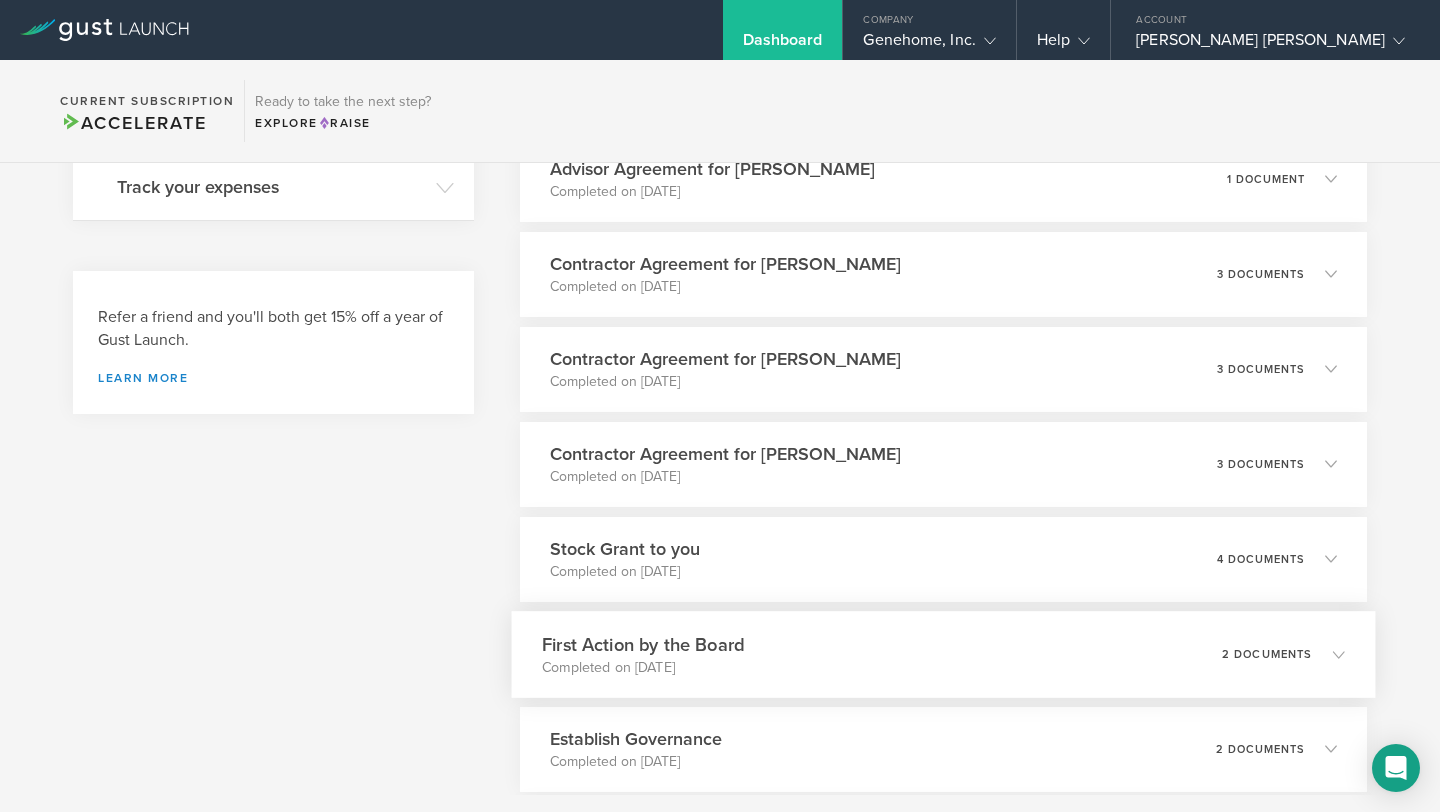 click on "First Action by the Board Completed on [DATE]  2 documents" at bounding box center [943, 654] 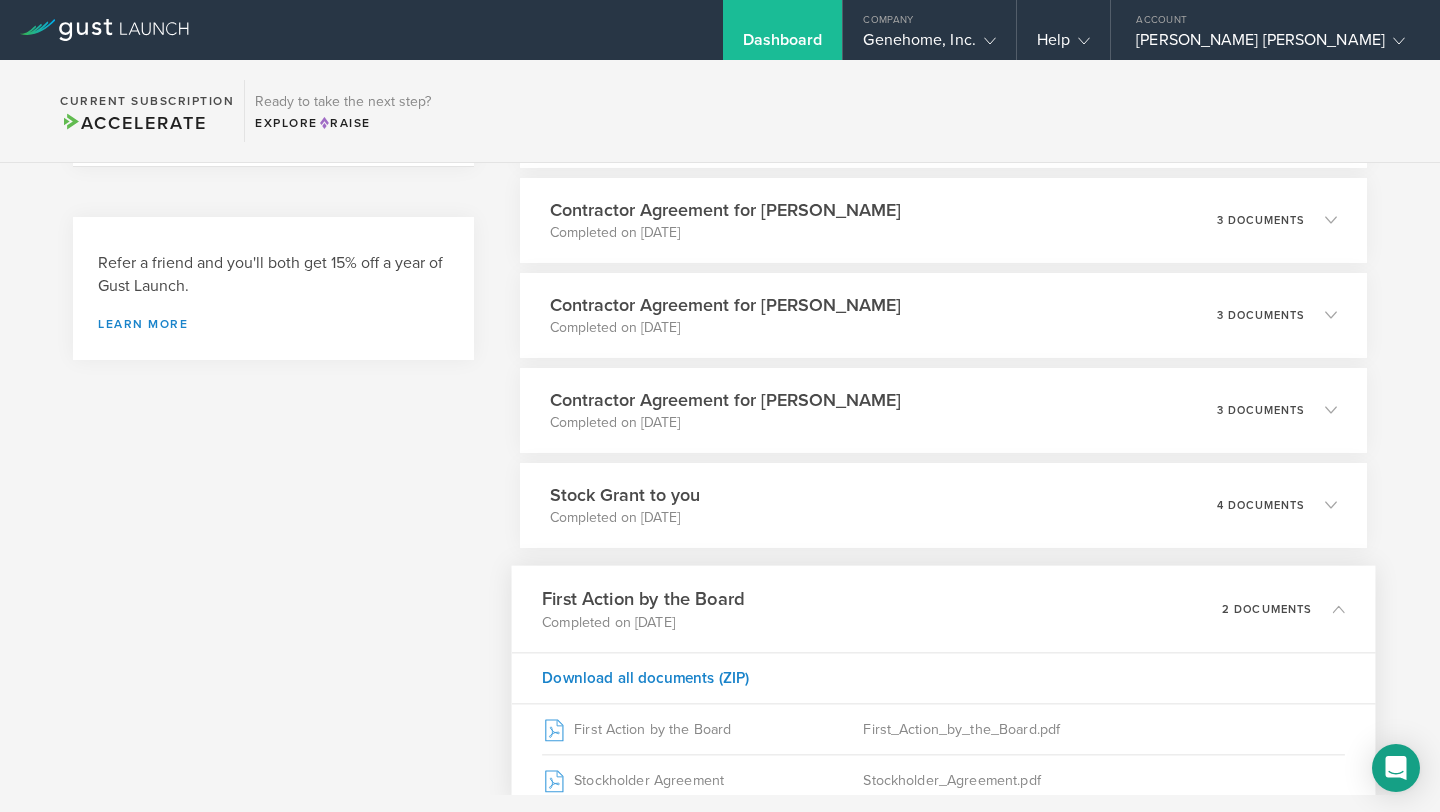 scroll, scrollTop: 1490, scrollLeft: 0, axis: vertical 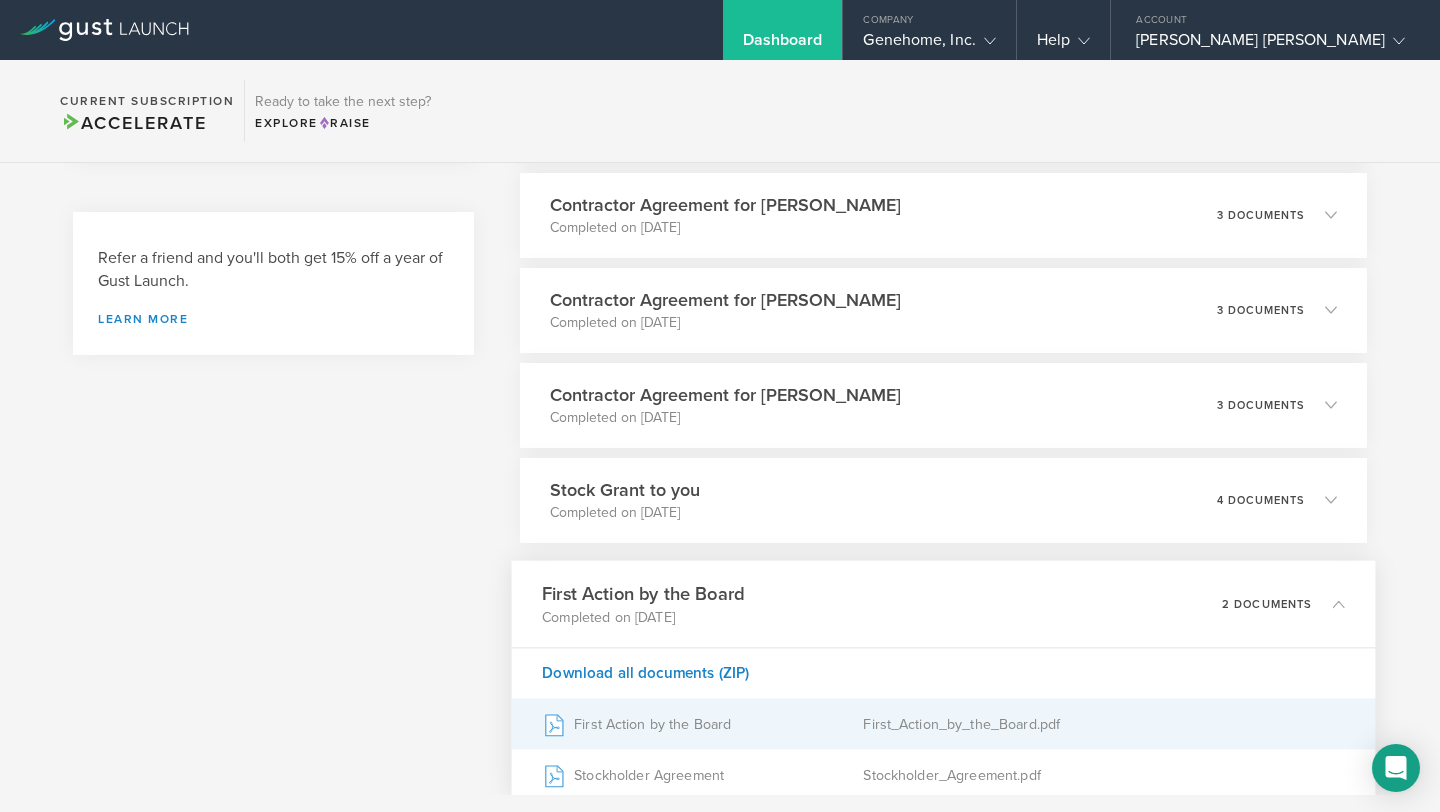 click on "First Action by the Board" at bounding box center (702, 724) 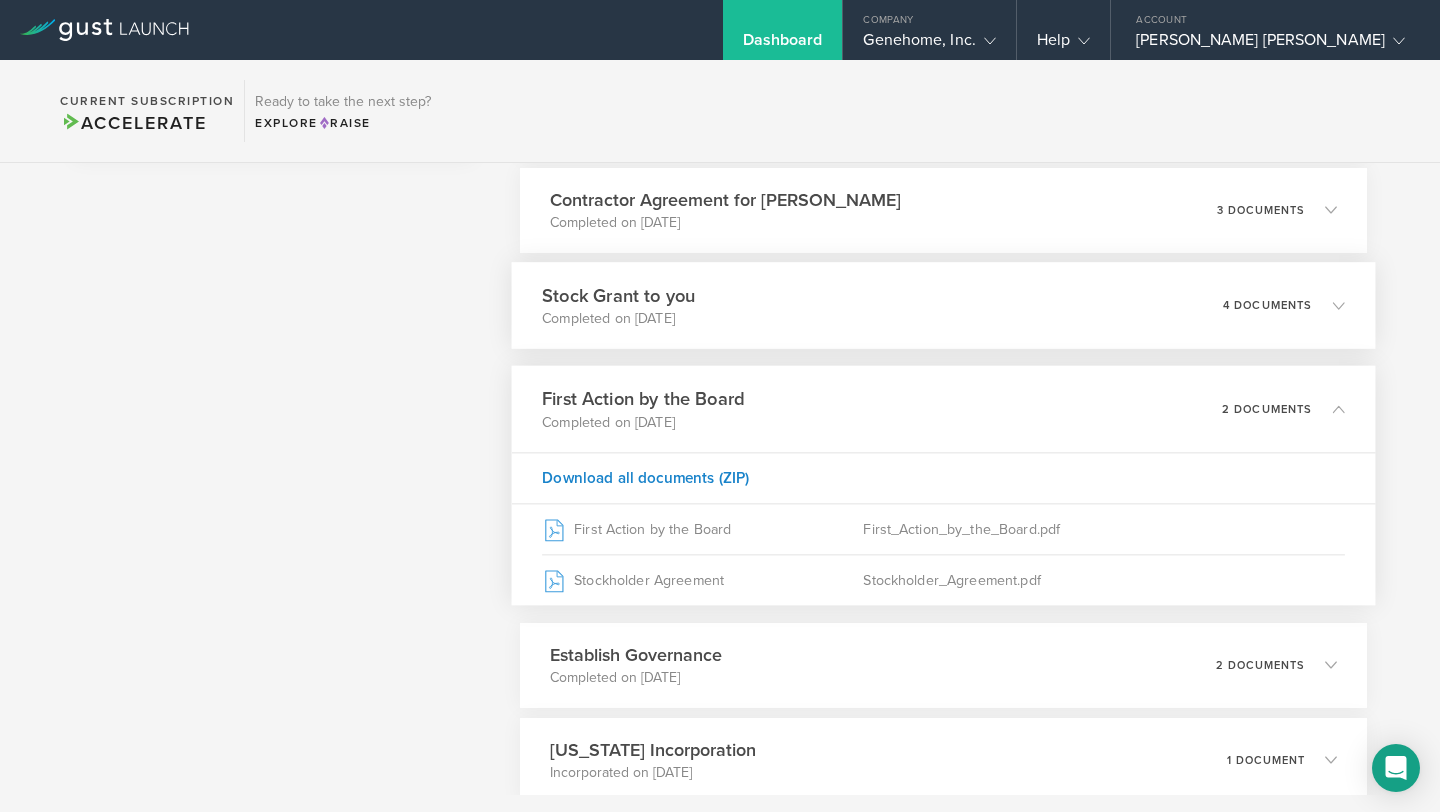 scroll, scrollTop: 1687, scrollLeft: 0, axis: vertical 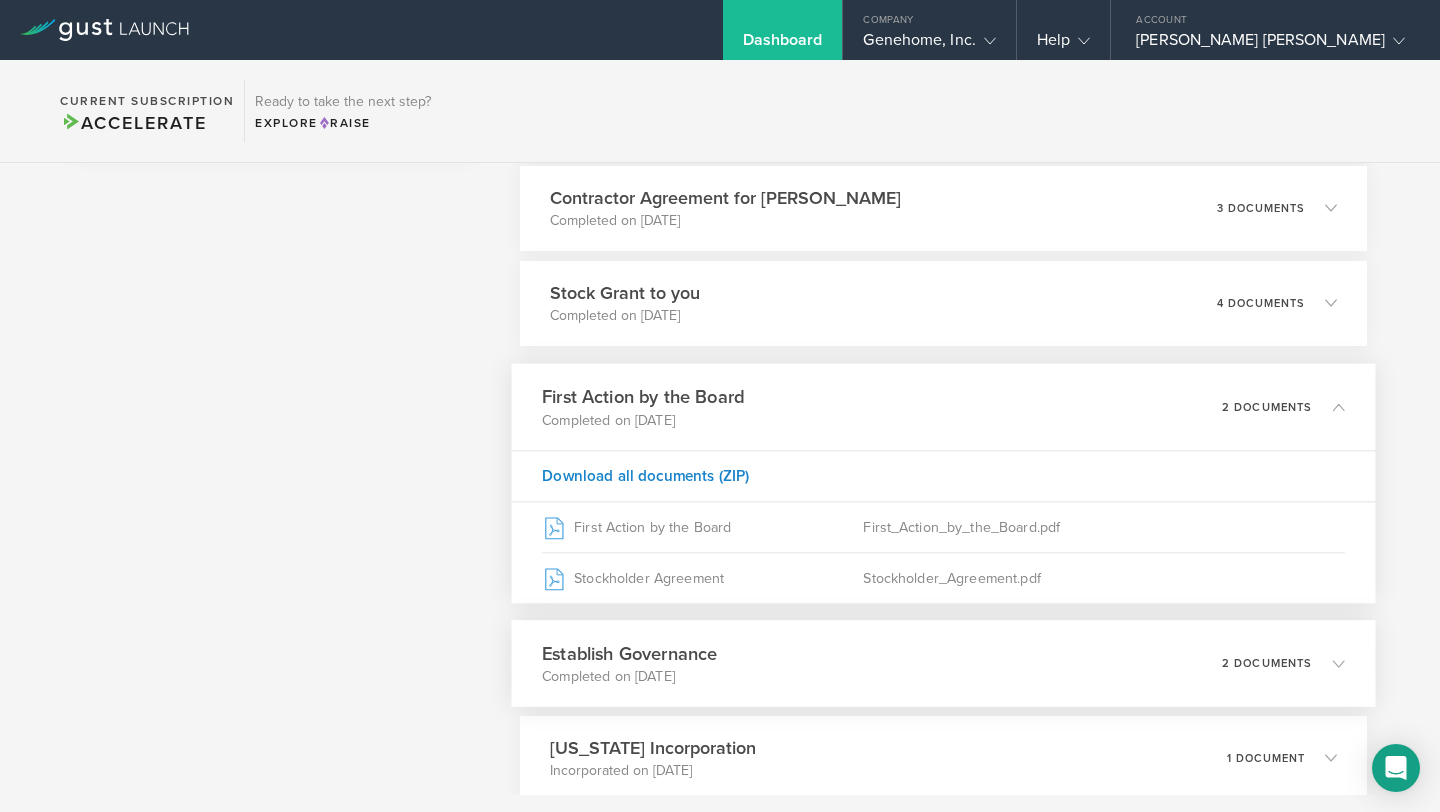 click on "Establish Governance" at bounding box center (629, 653) 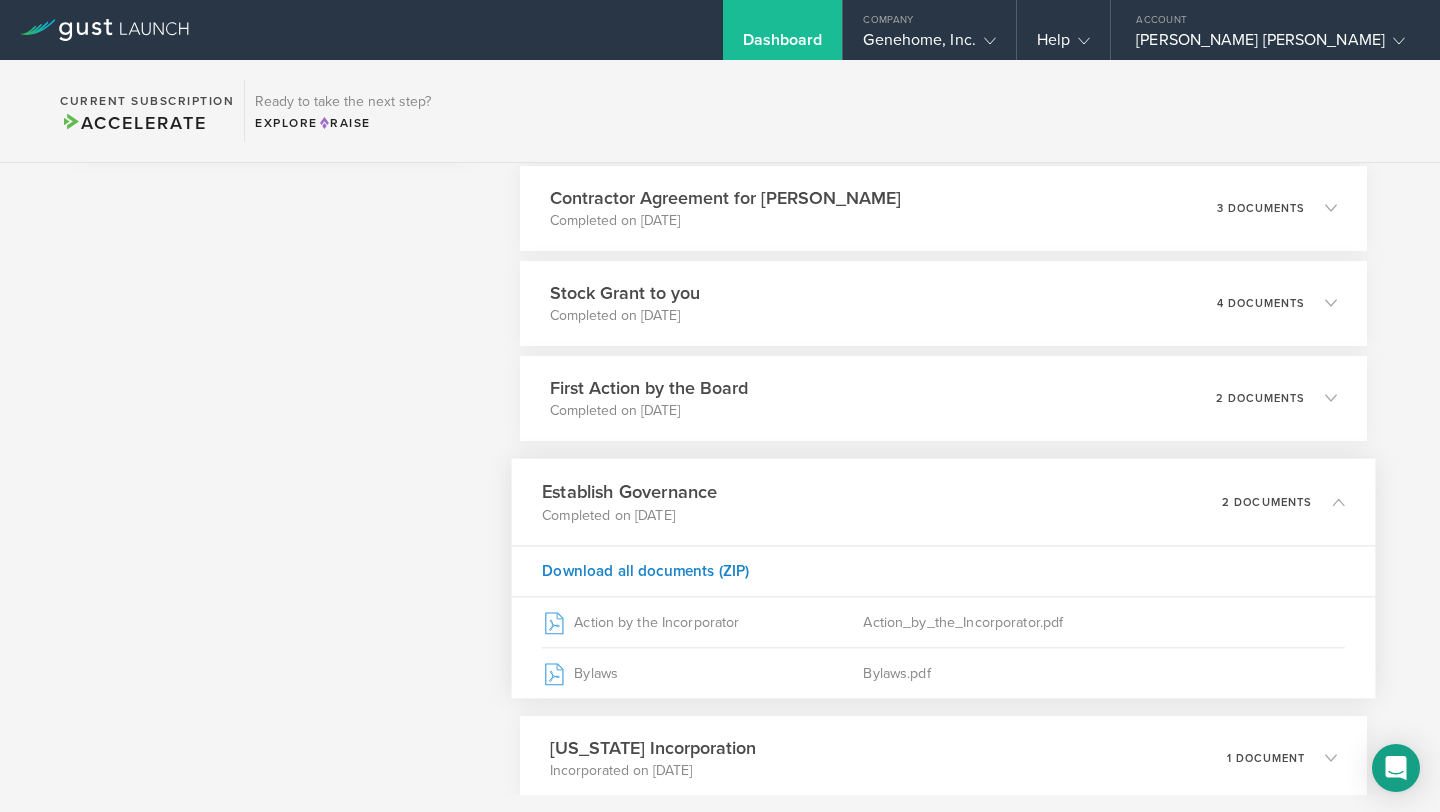 scroll, scrollTop: 1817, scrollLeft: 0, axis: vertical 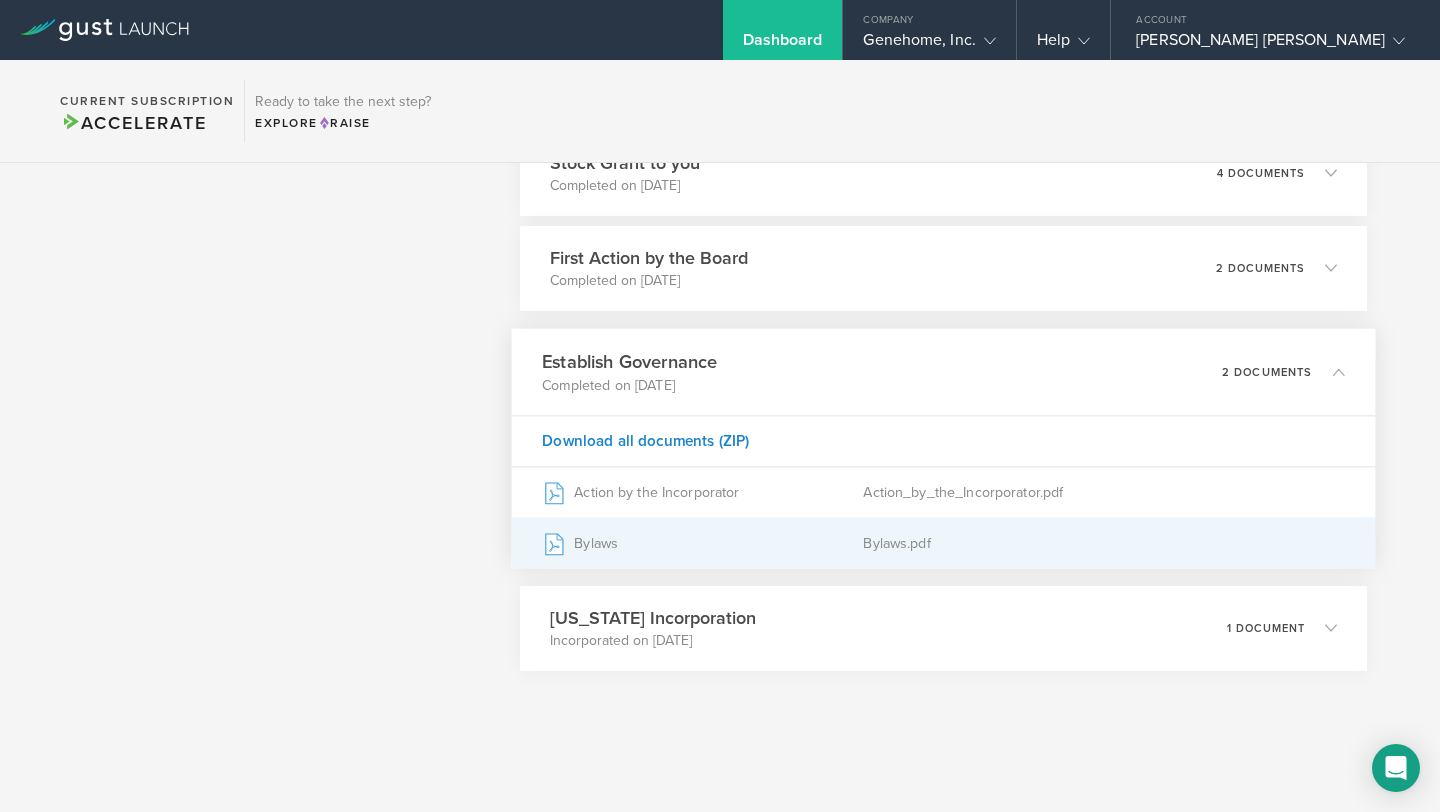click on "Bylaws" at bounding box center (702, 543) 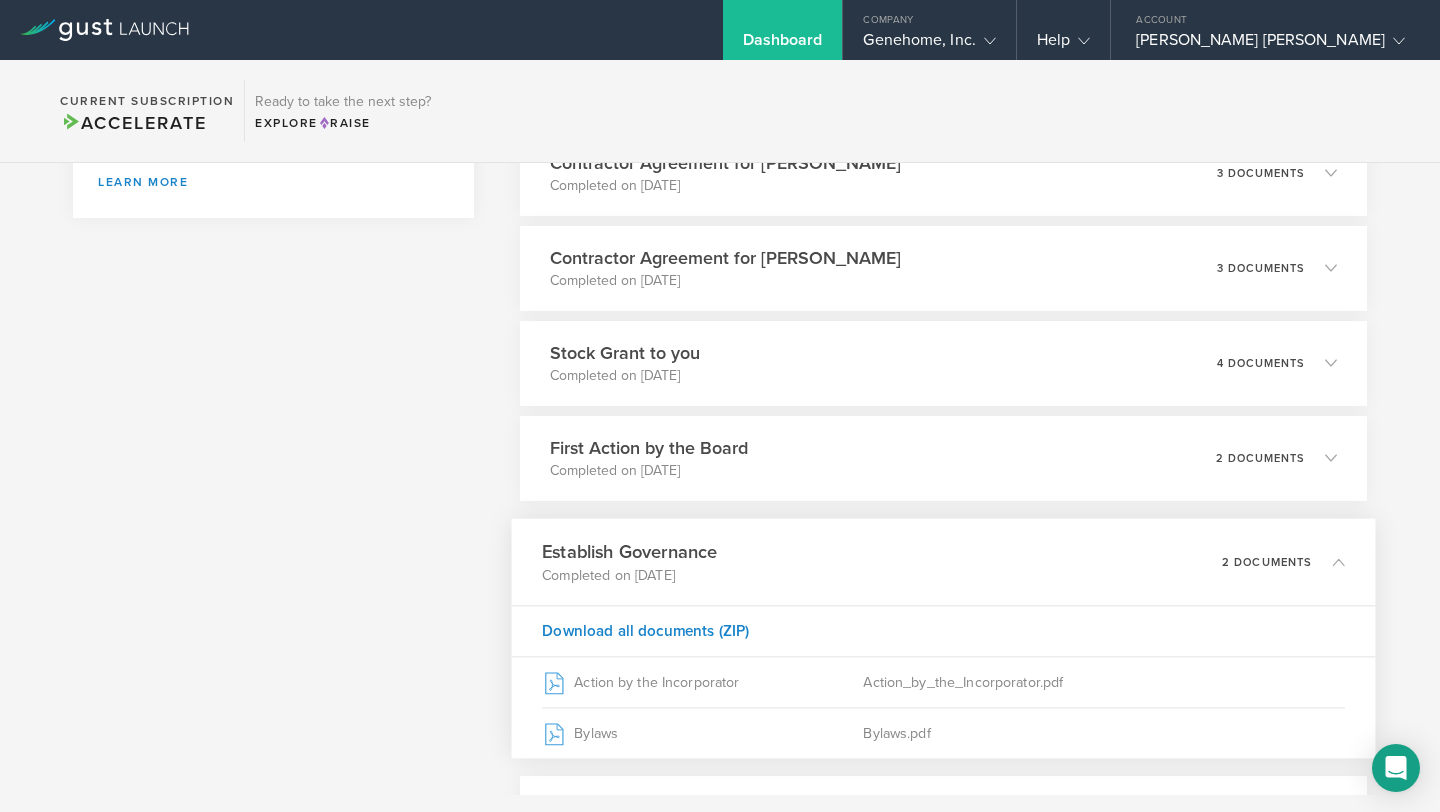 scroll, scrollTop: 1563, scrollLeft: 0, axis: vertical 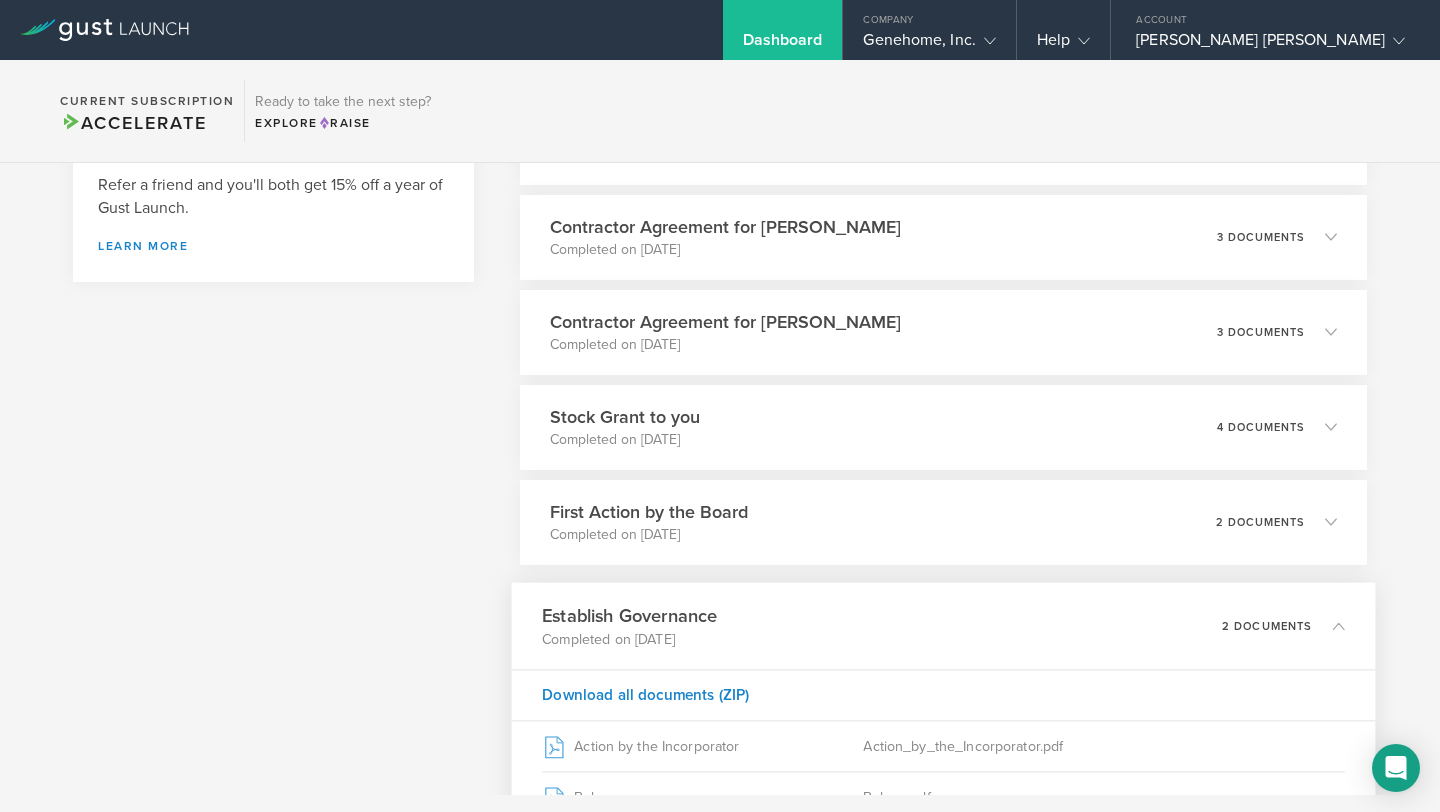 click on "What's next? Compliance Team Fundraising Staying compliant saves you from hassle and legal fees, and makes fundraising more efficient, particularly when investors conduct due diligence. Open a Bank Account Dismiss I already have a bank account Dismiss I don't need a bank right now Setting up a corporate bank account Setting up a bank account is necessary to manage your spending and keep business and personal finances separate, especially once you begin hiring employees, raising money, and acquiring customers. Open an account with Brex                         Why do I need a company bank account?                         How can I open a bank account through Gust Launch? Register your company in [GEOGRAPHIC_DATA] Filing for foreign qualification You'll need to file for foreign qualification to be able to do business in any other state outside of [US_STATE] and to comply with local state laws. Failing to file can expose your company to fines and penalties. File a Foreign Qualification" at bounding box center [720, -20] 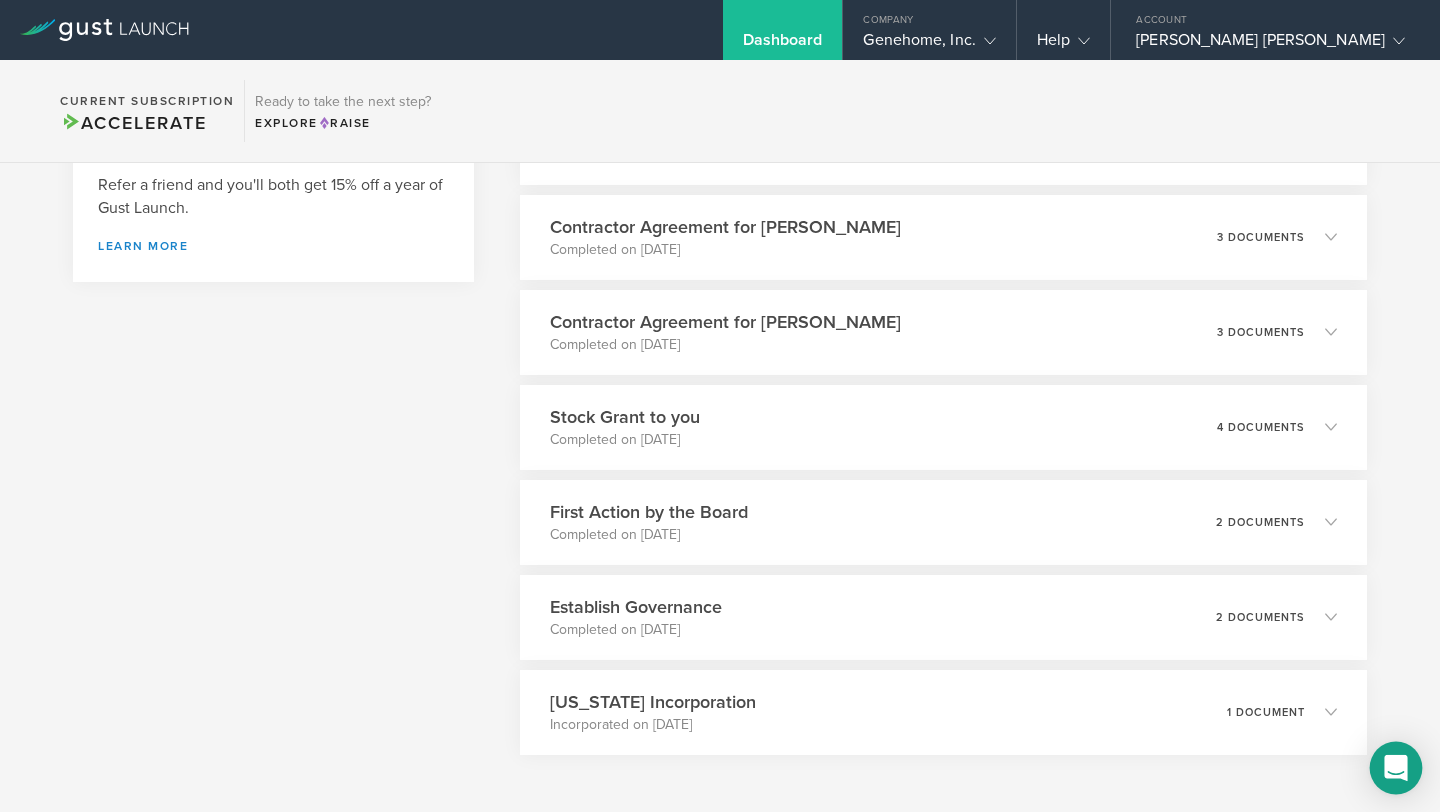 click at bounding box center [1396, 768] 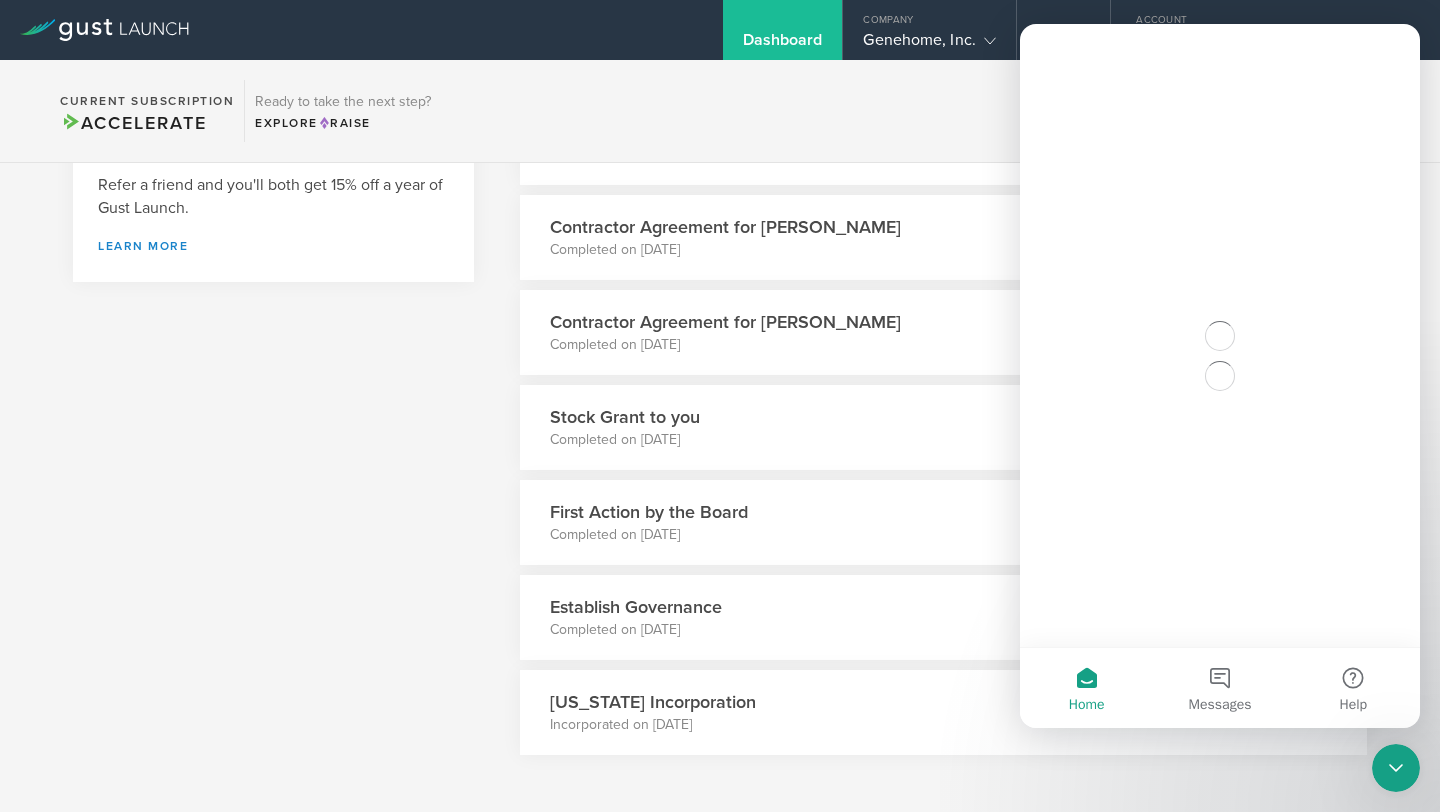 scroll, scrollTop: 0, scrollLeft: 0, axis: both 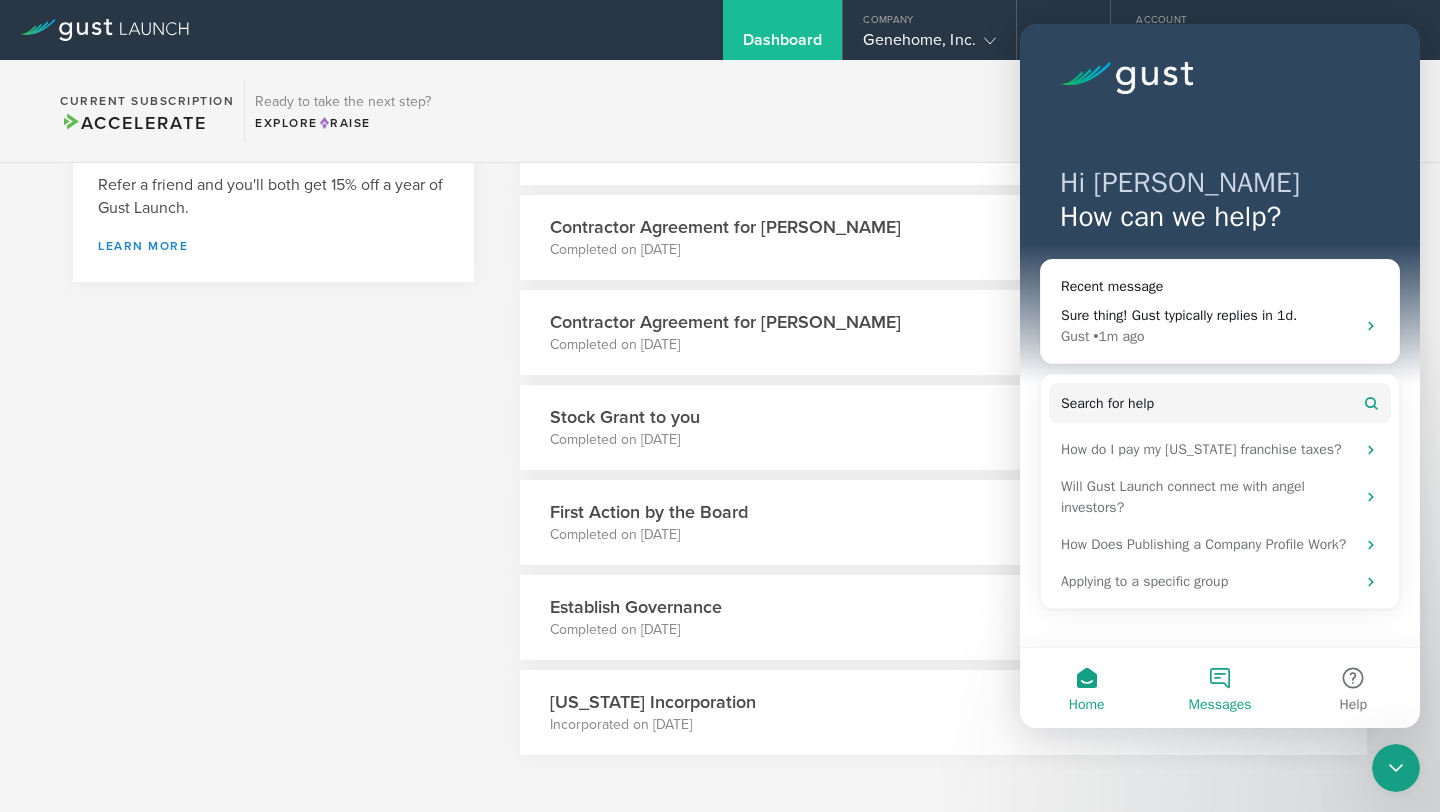 click on "Messages" at bounding box center [1219, 688] 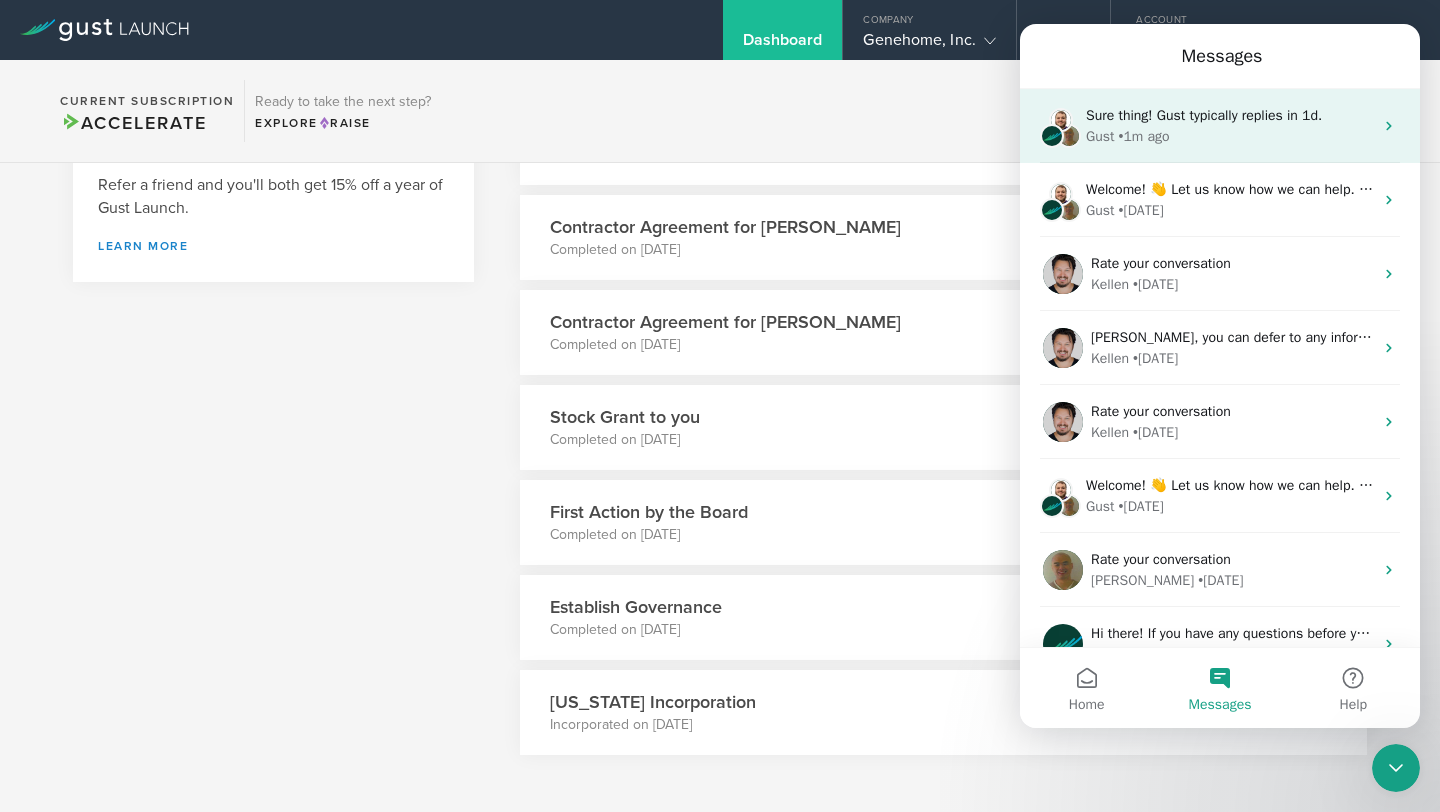 click on "Gust •  1m ago" at bounding box center [1229, 136] 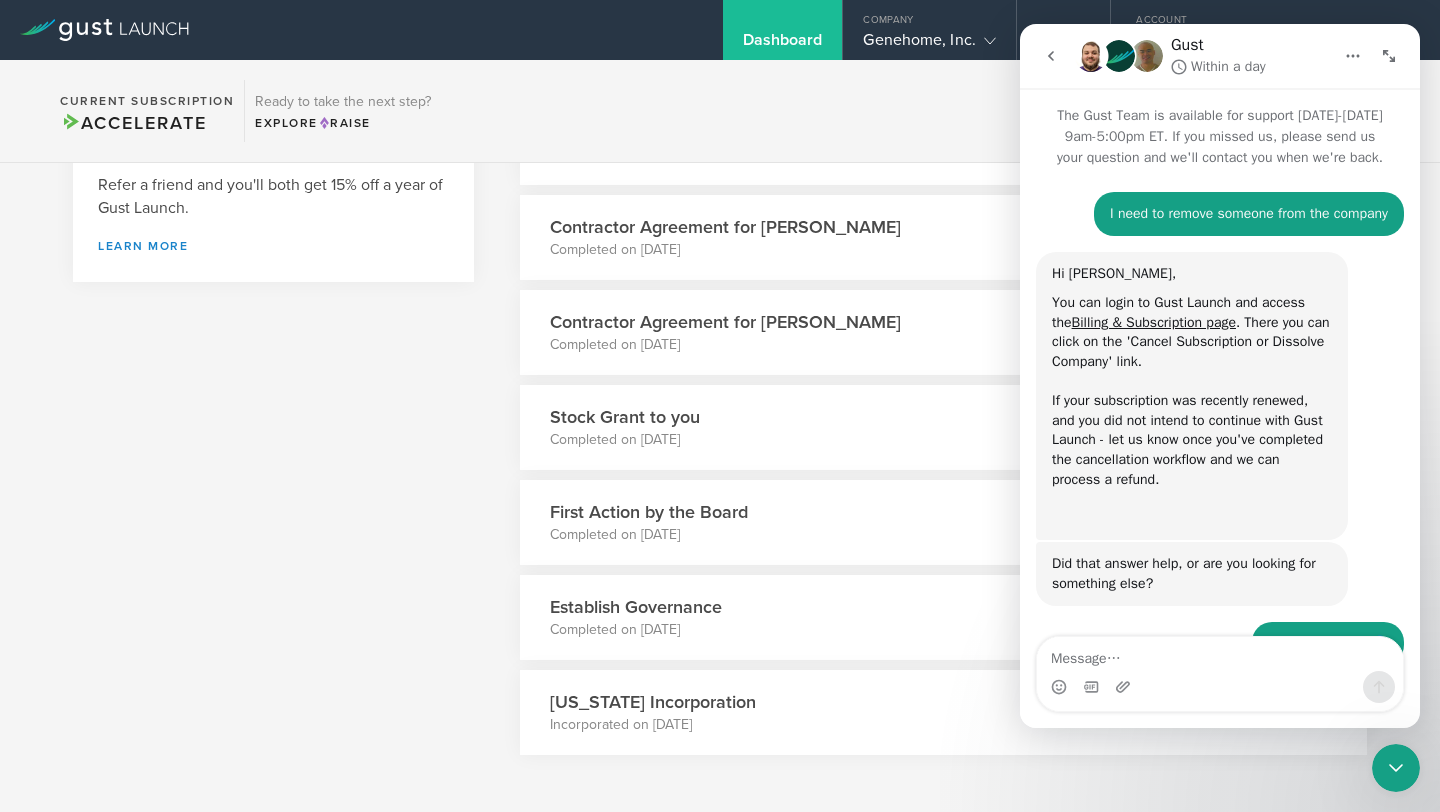 scroll, scrollTop: 205, scrollLeft: 0, axis: vertical 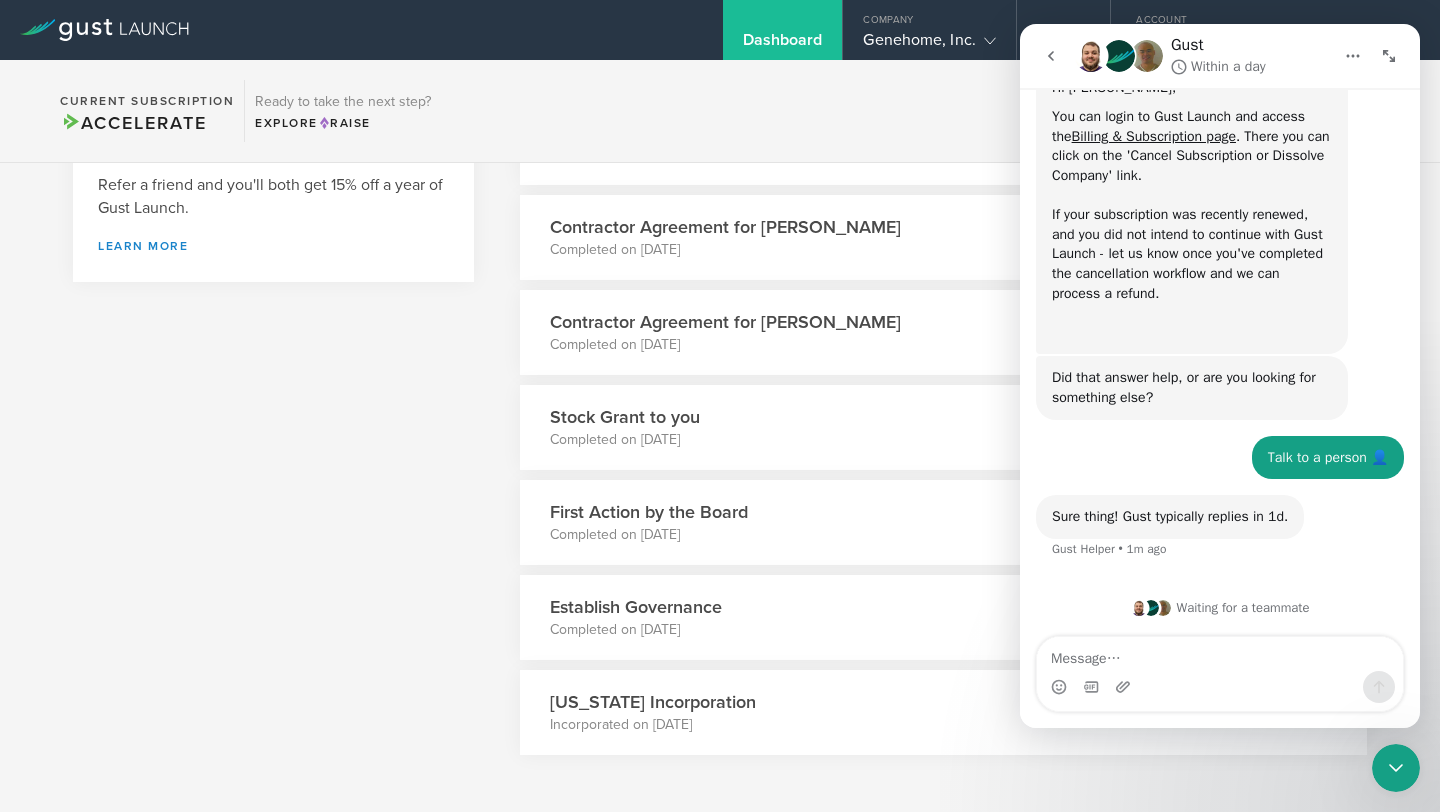 click at bounding box center [1051, 56] 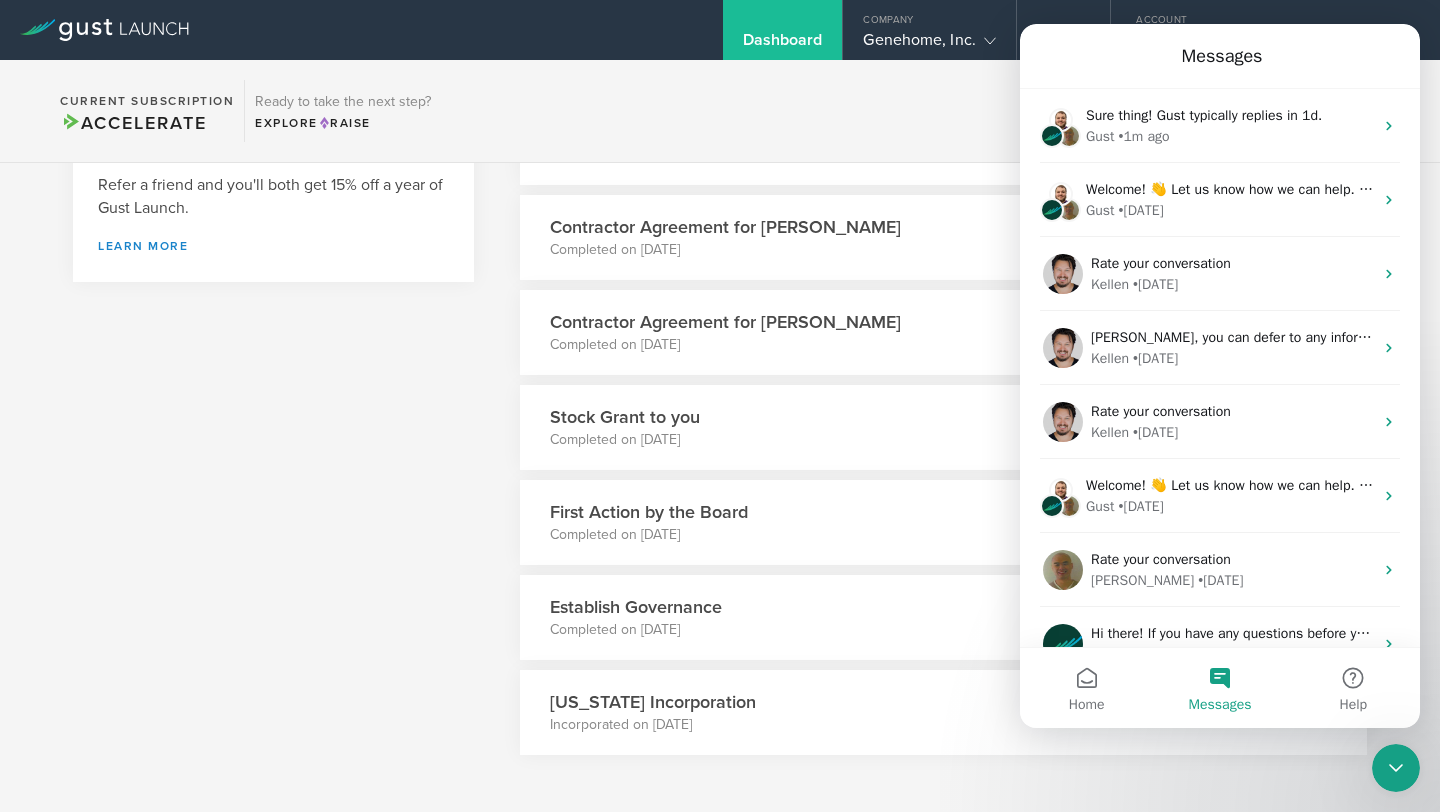 scroll, scrollTop: 0, scrollLeft: 0, axis: both 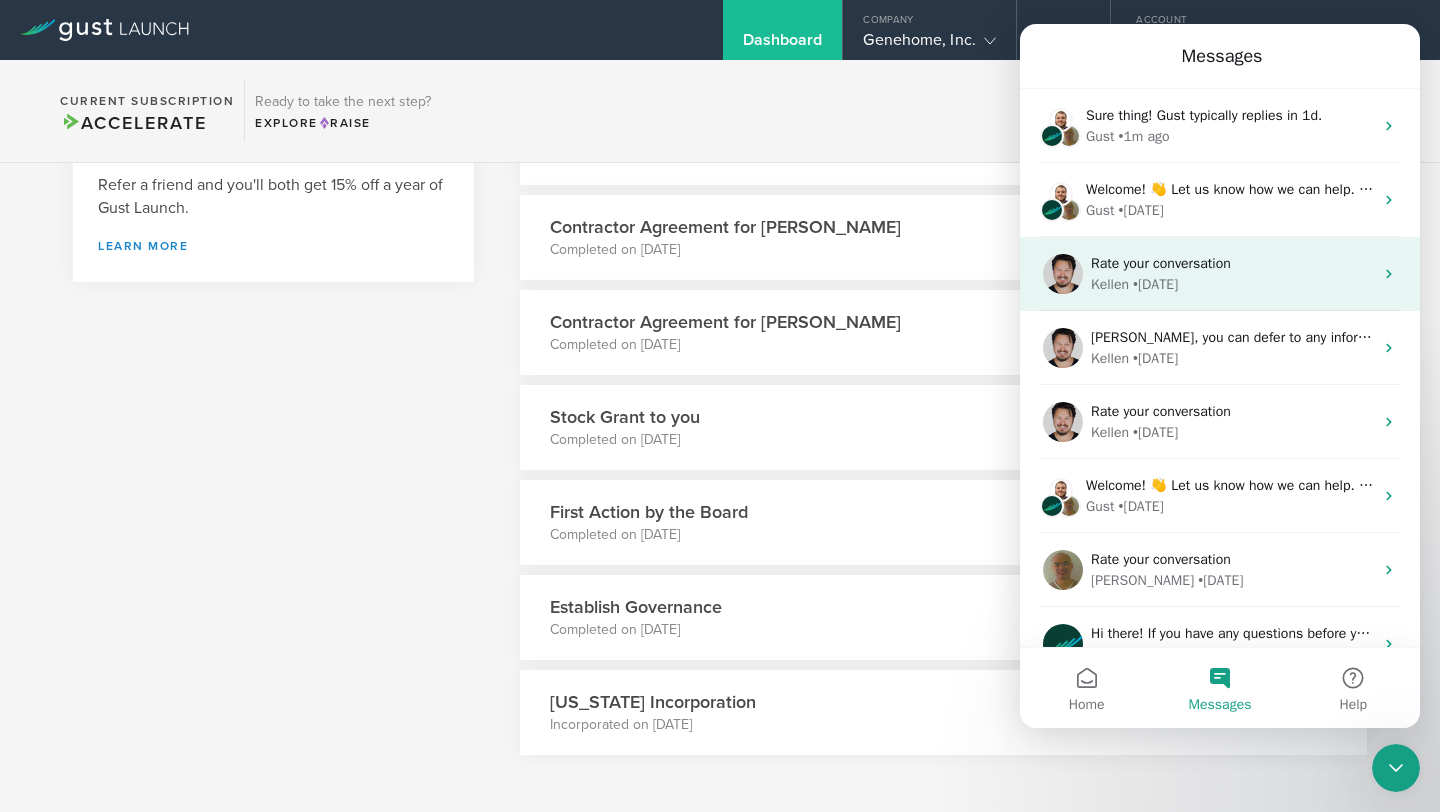 click on "Rate your conversation" at bounding box center (1161, 263) 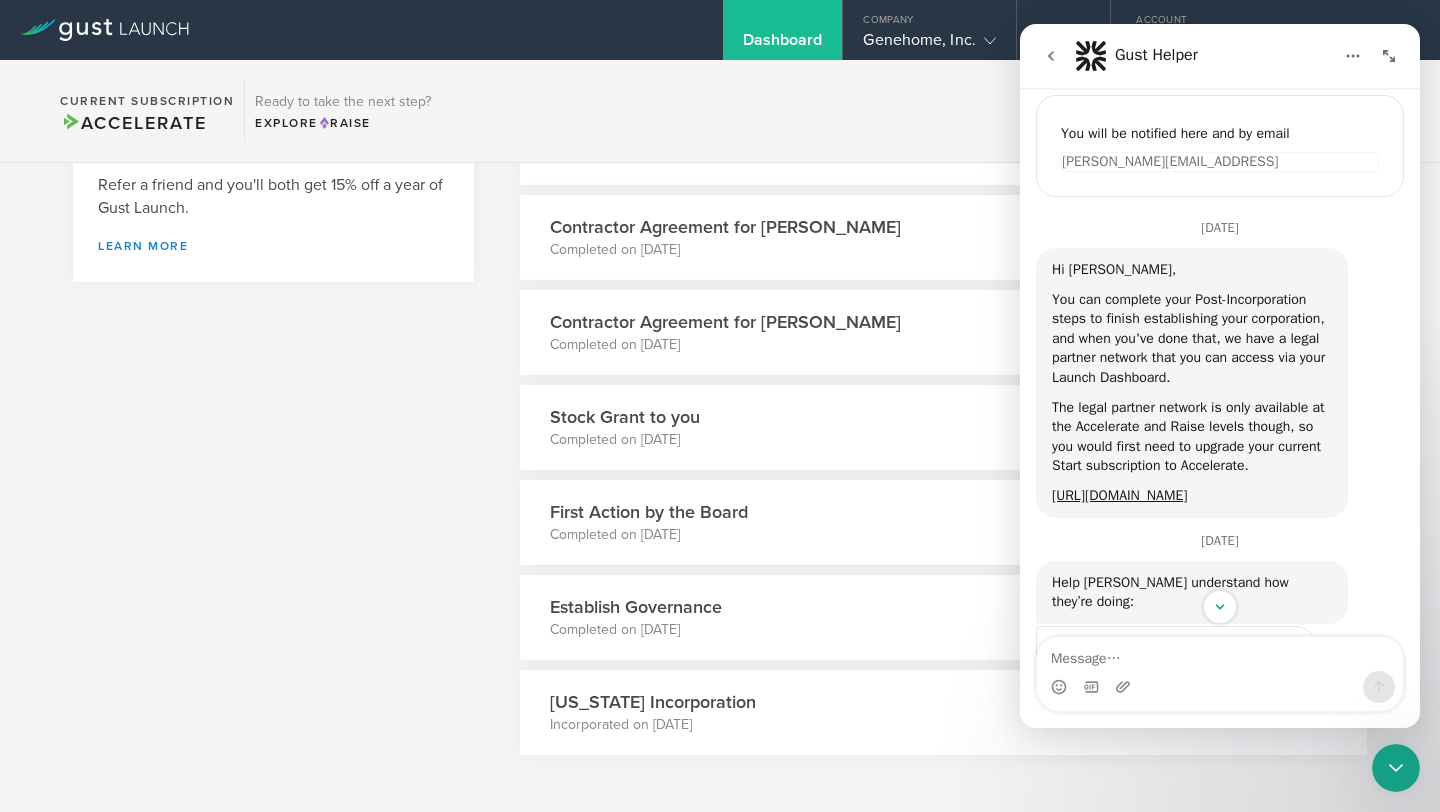 scroll, scrollTop: 431, scrollLeft: 0, axis: vertical 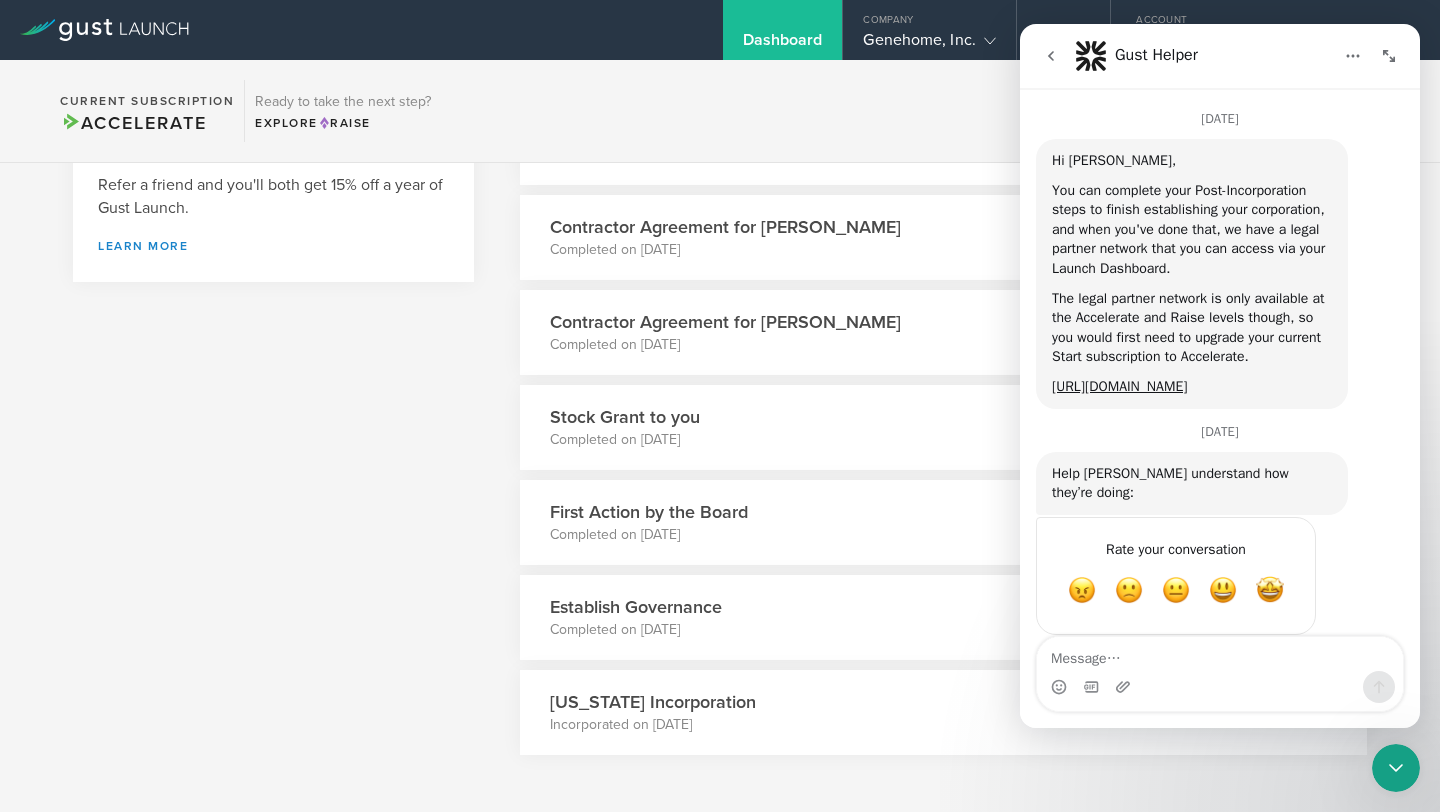 click at bounding box center [1051, 56] 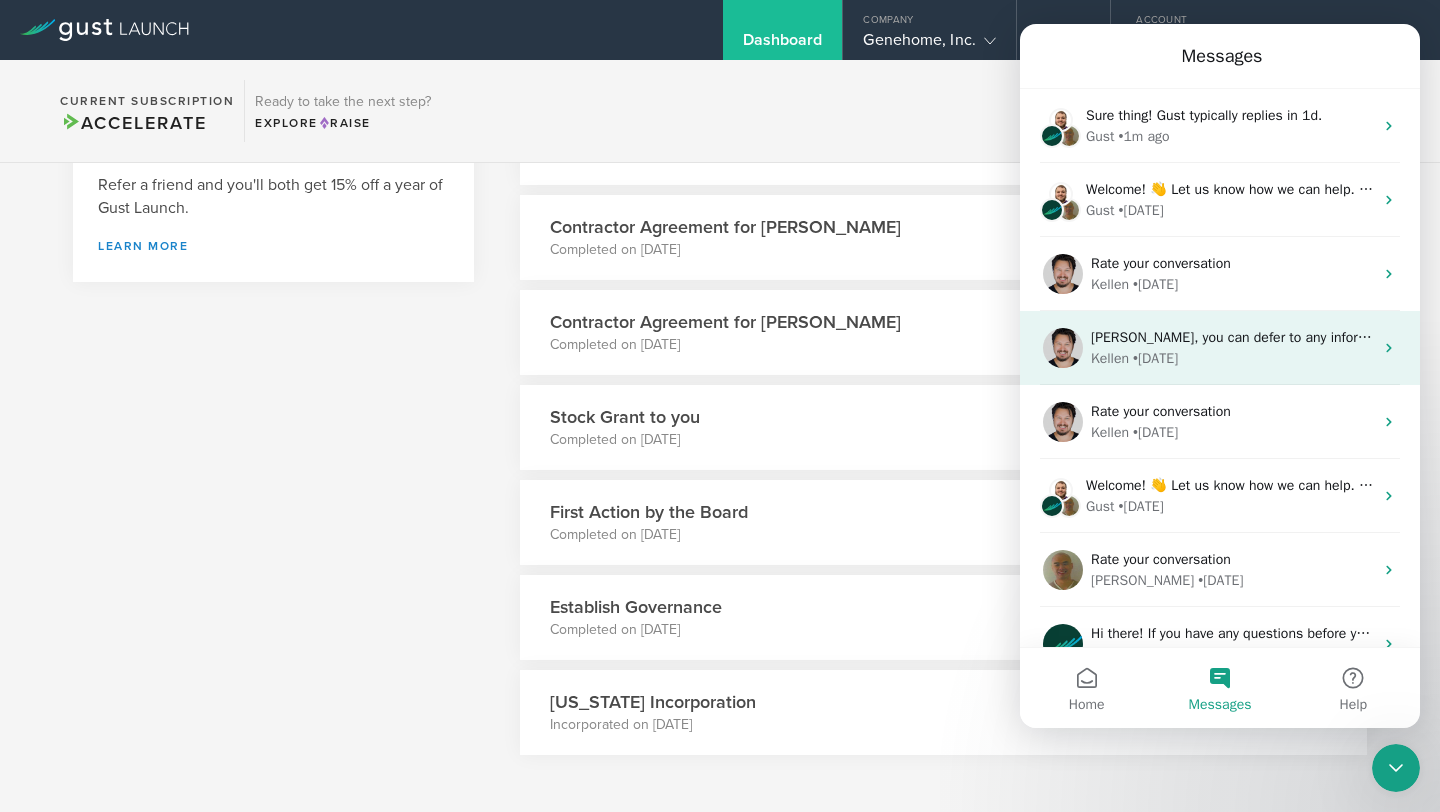scroll, scrollTop: 108, scrollLeft: 0, axis: vertical 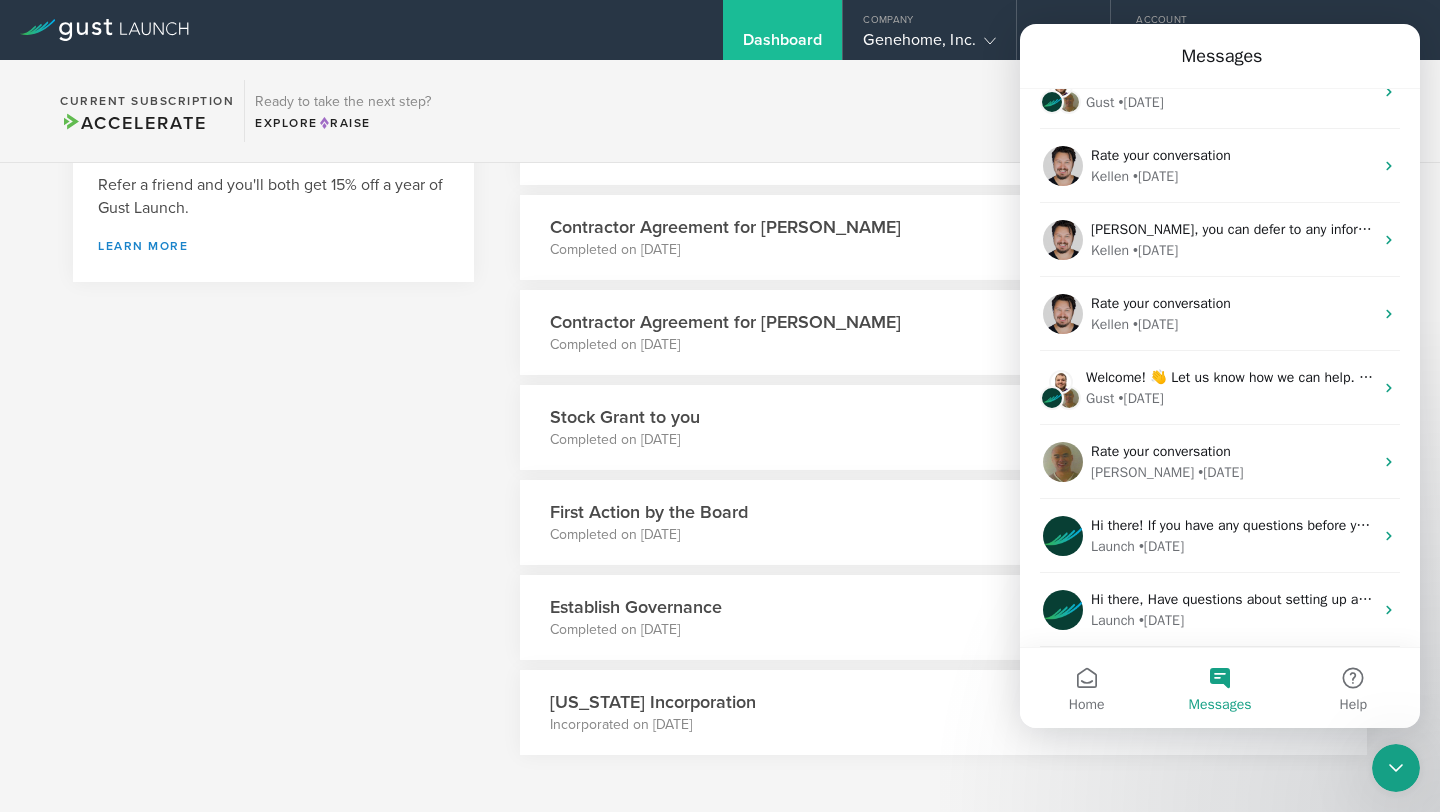 click on "What's next? Compliance Team Fundraising Staying compliant saves you from hassle and legal fees, and makes fundraising more efficient, particularly when investors conduct due diligence. Open a Bank Account Dismiss I already have a bank account Dismiss I don't need a bank right now Setting up a corporate bank account Setting up a bank account is necessary to manage your spending and keep business and personal finances separate, especially once you begin hiring employees, raising money, and acquiring customers. Open an account with Brex                         Why do I need a company bank account?                         How can I open a bank account through Gust Launch? Register your company in [GEOGRAPHIC_DATA] Filing for foreign qualification You'll need to file for foreign qualification to be able to do business in any other state outside of [US_STATE] and to comply with local state laws. Failing to file can expose your company to fines and penalties. File a Foreign Qualification" at bounding box center (273, -105) 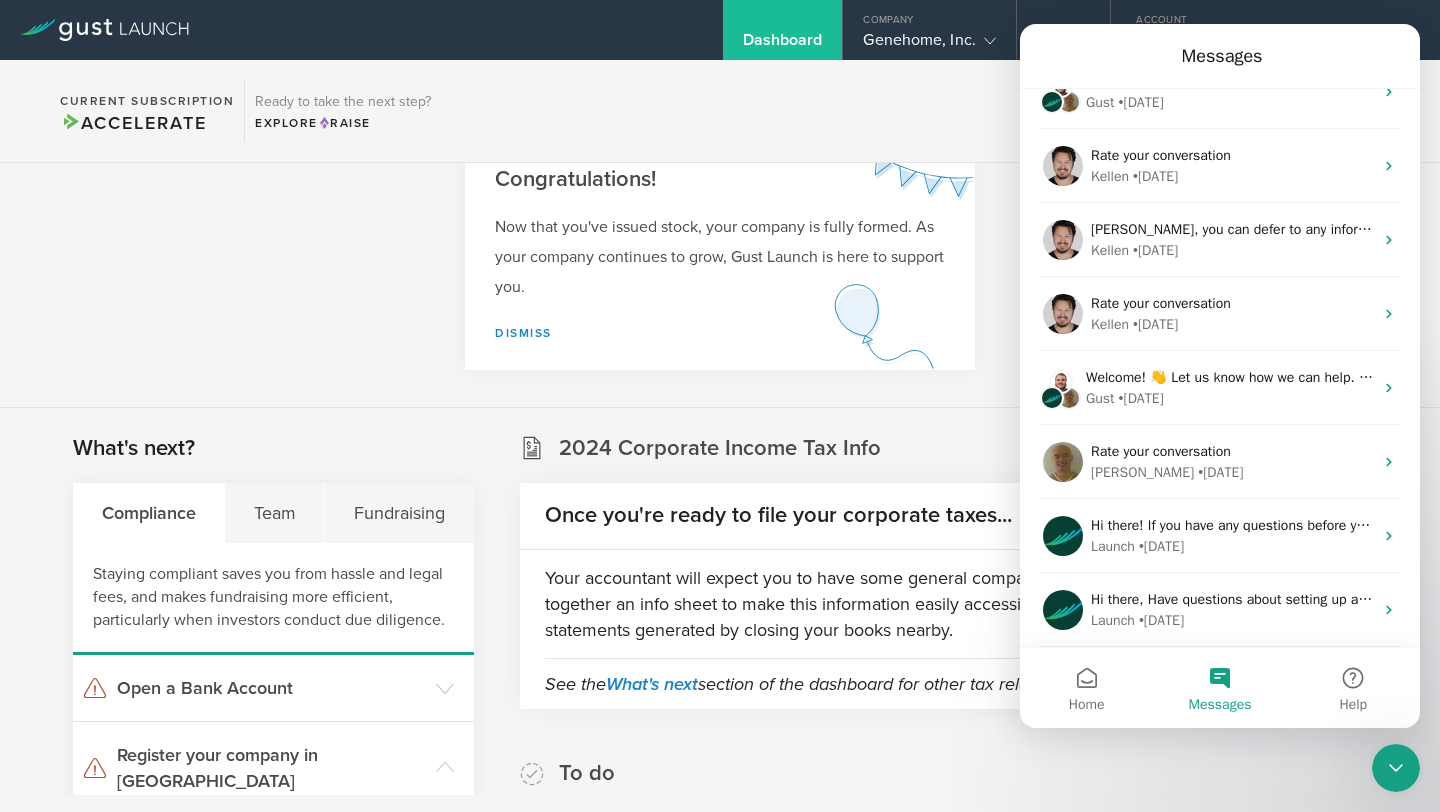 scroll, scrollTop: 0, scrollLeft: 0, axis: both 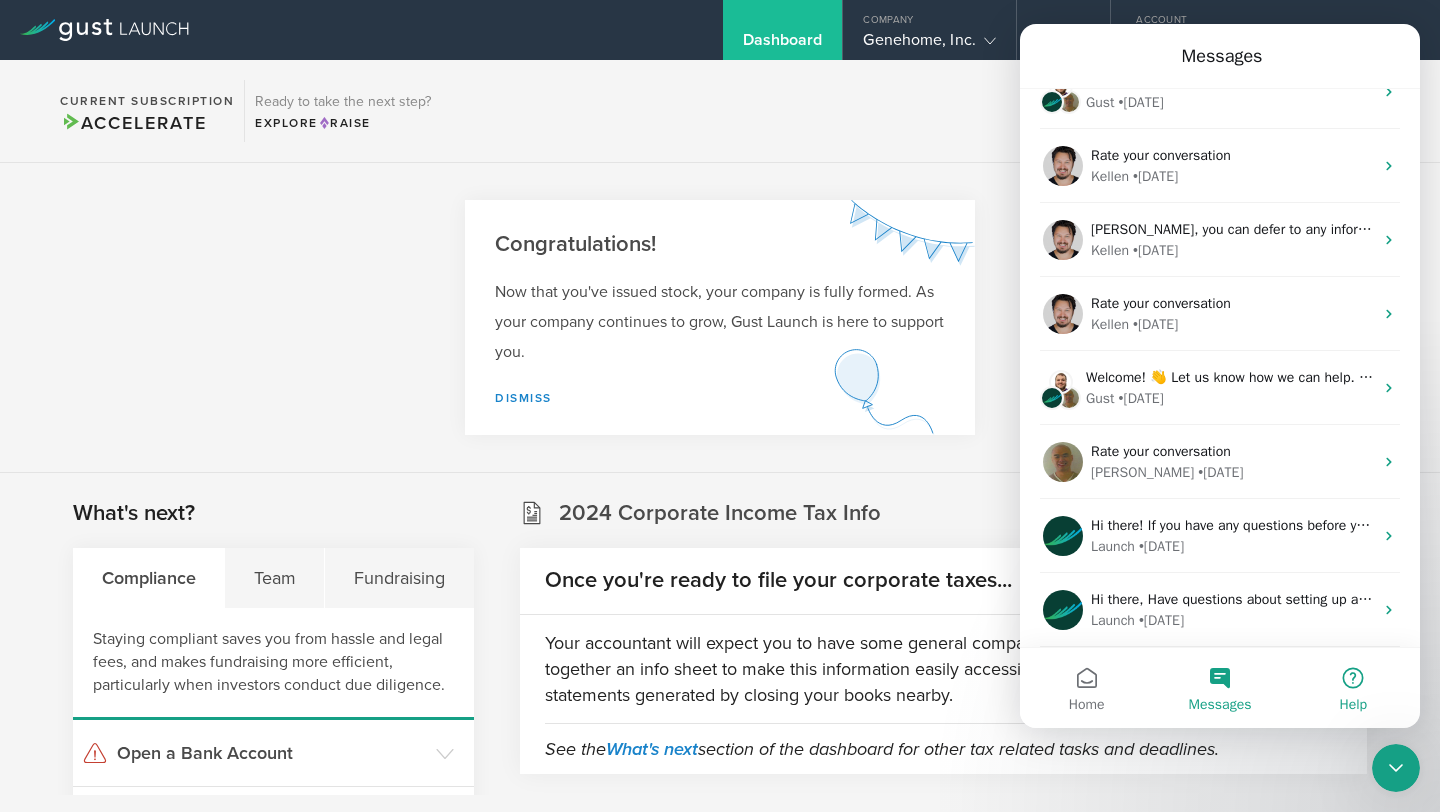 click on "Help" at bounding box center [1353, 688] 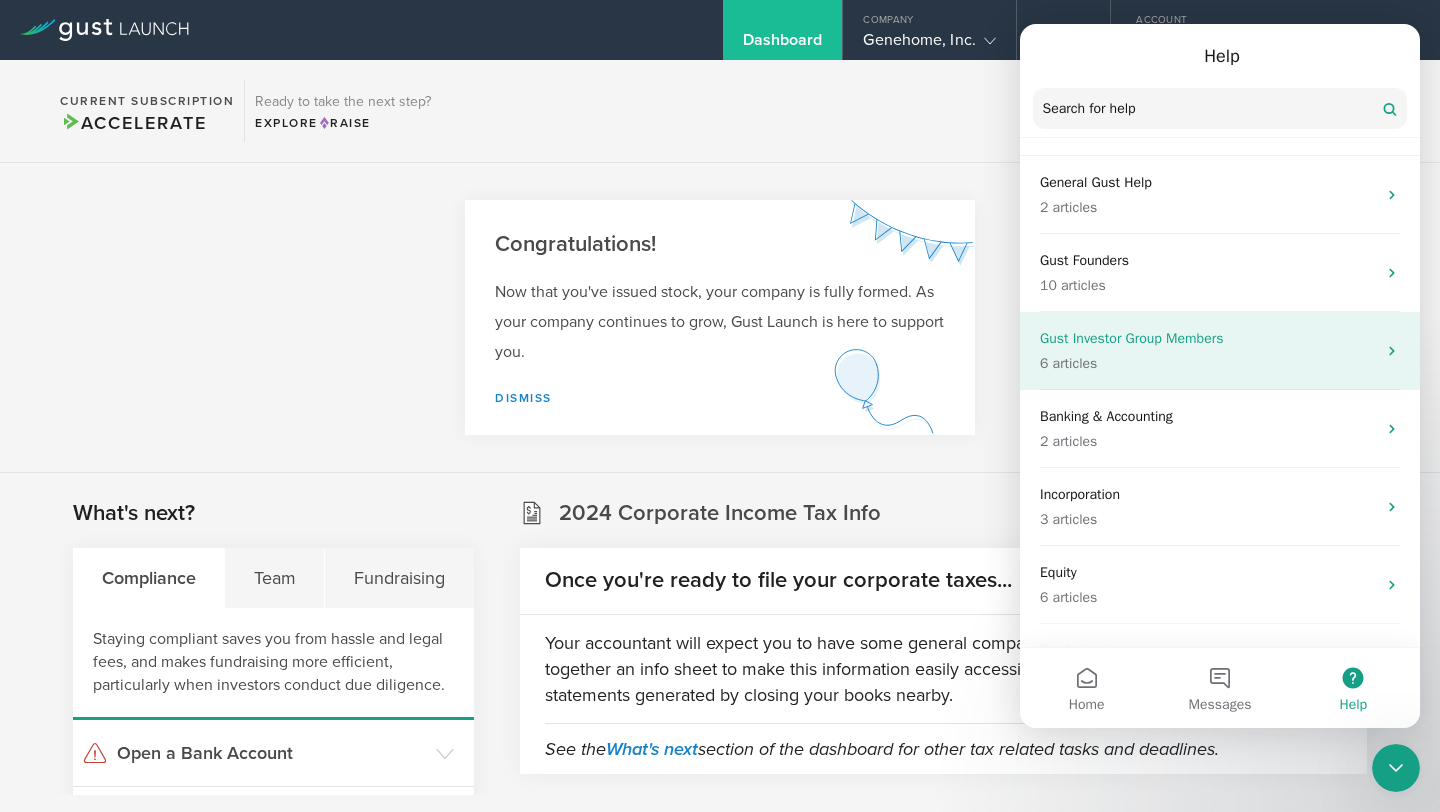 scroll, scrollTop: 66, scrollLeft: 0, axis: vertical 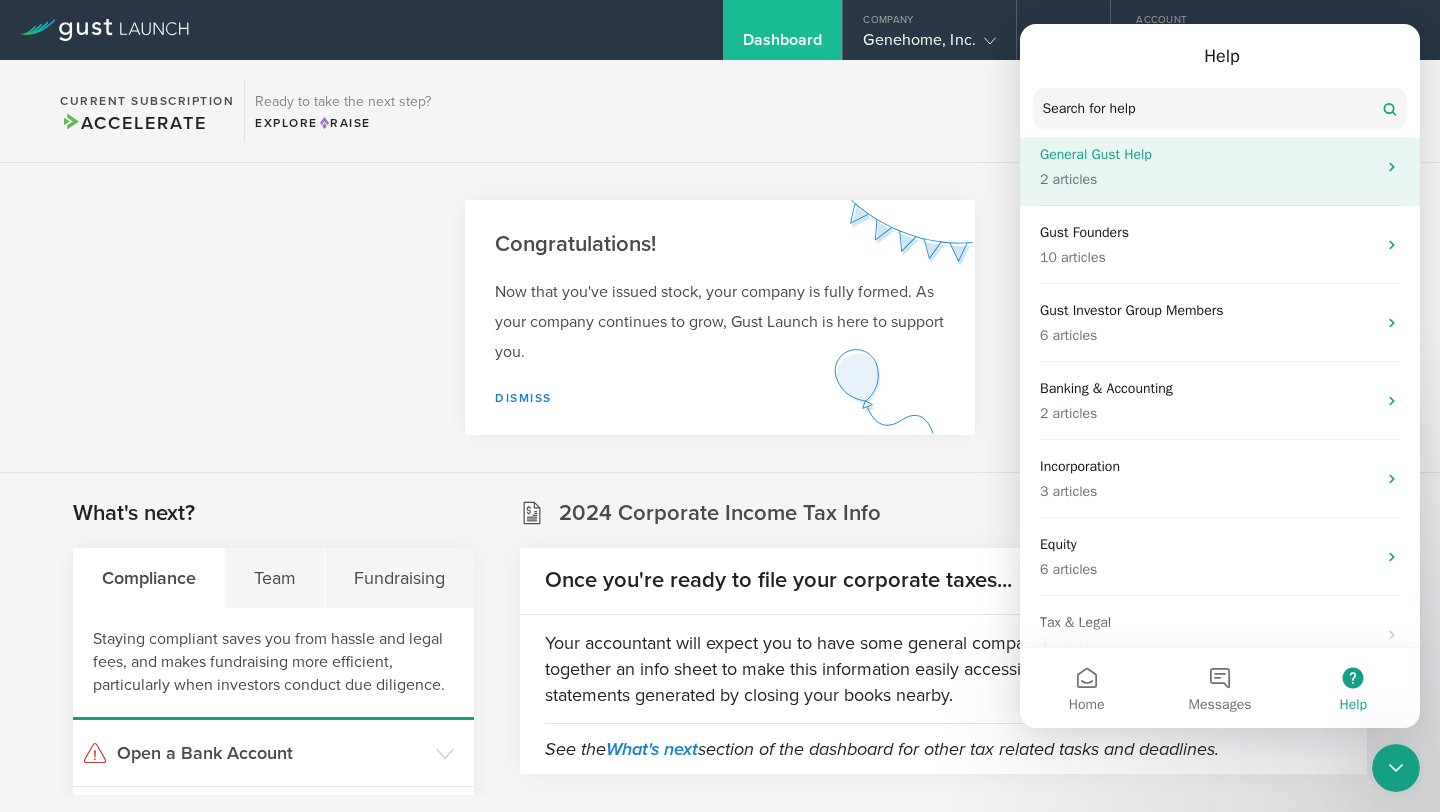 click on "2 articles" at bounding box center (1208, 179) 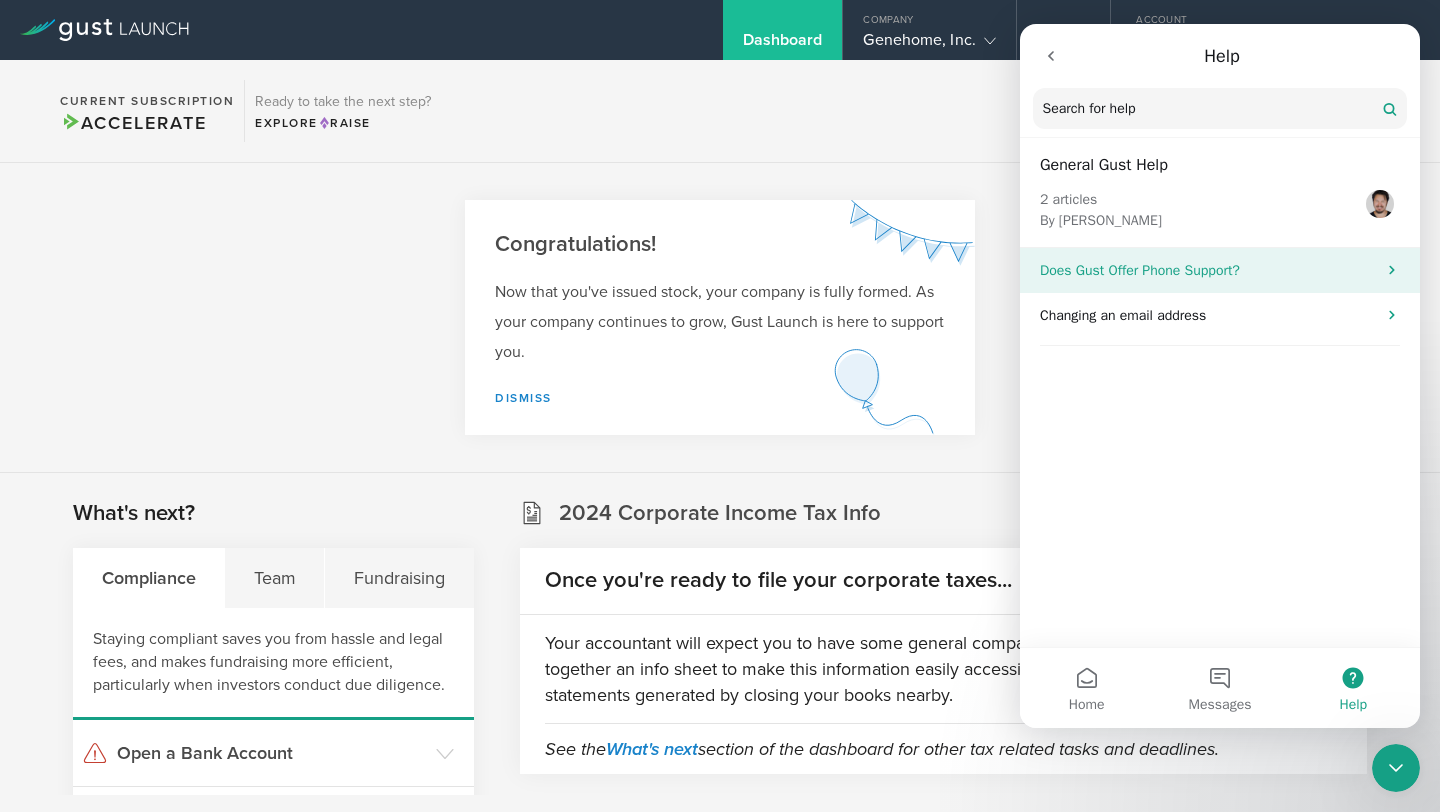 click on "Does Gust Offer Phone Support?" at bounding box center [1220, 270] 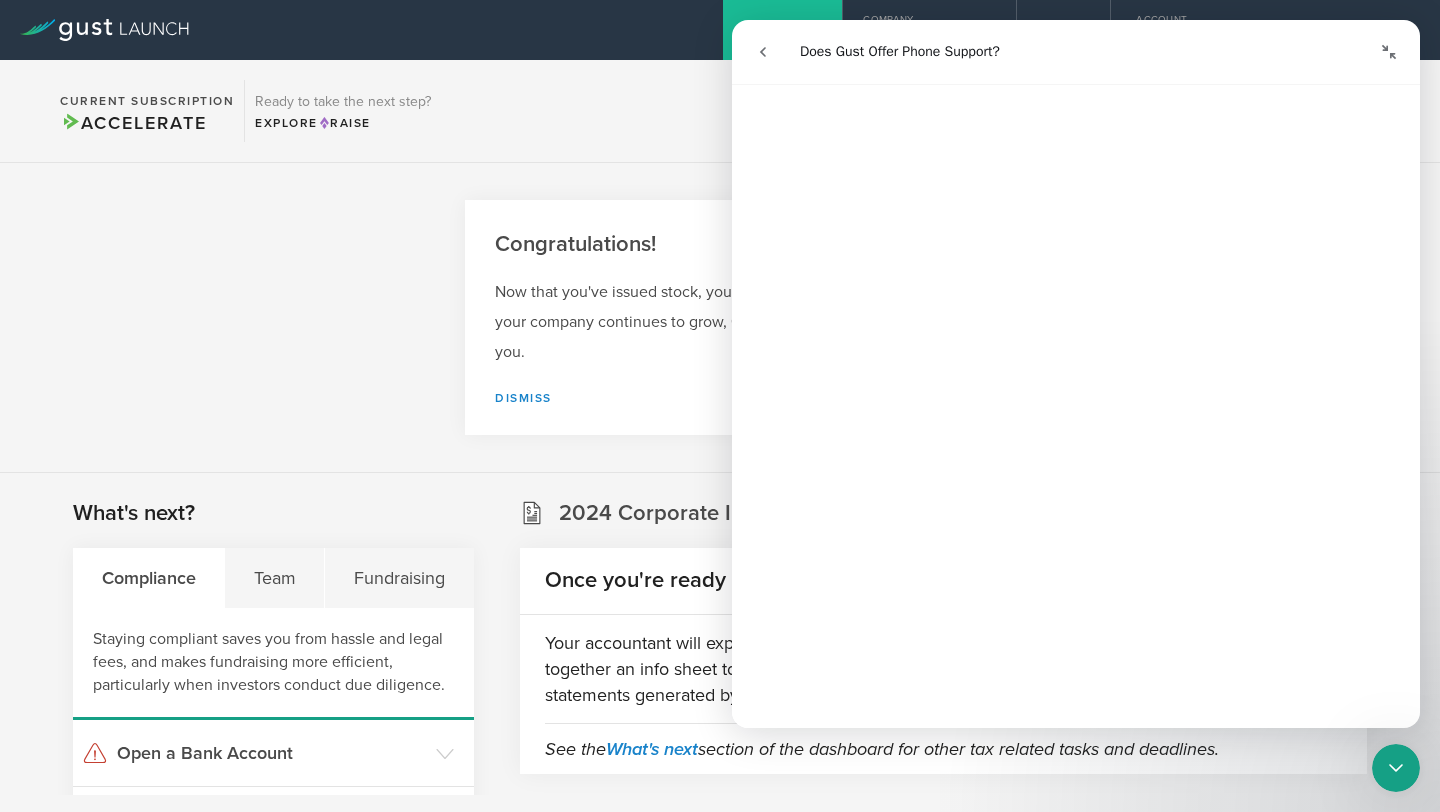 scroll, scrollTop: 1327, scrollLeft: 0, axis: vertical 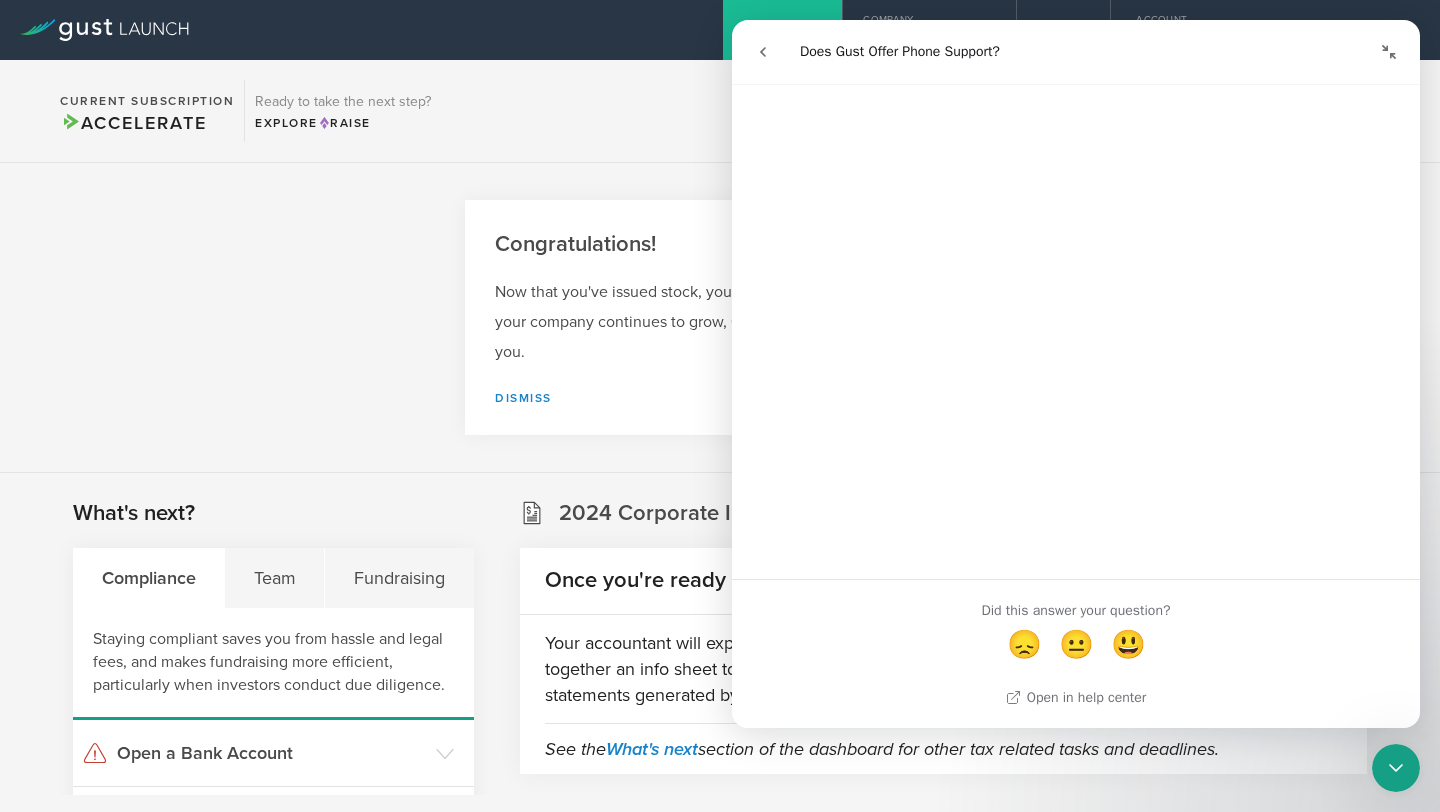 click at bounding box center (1389, 52) 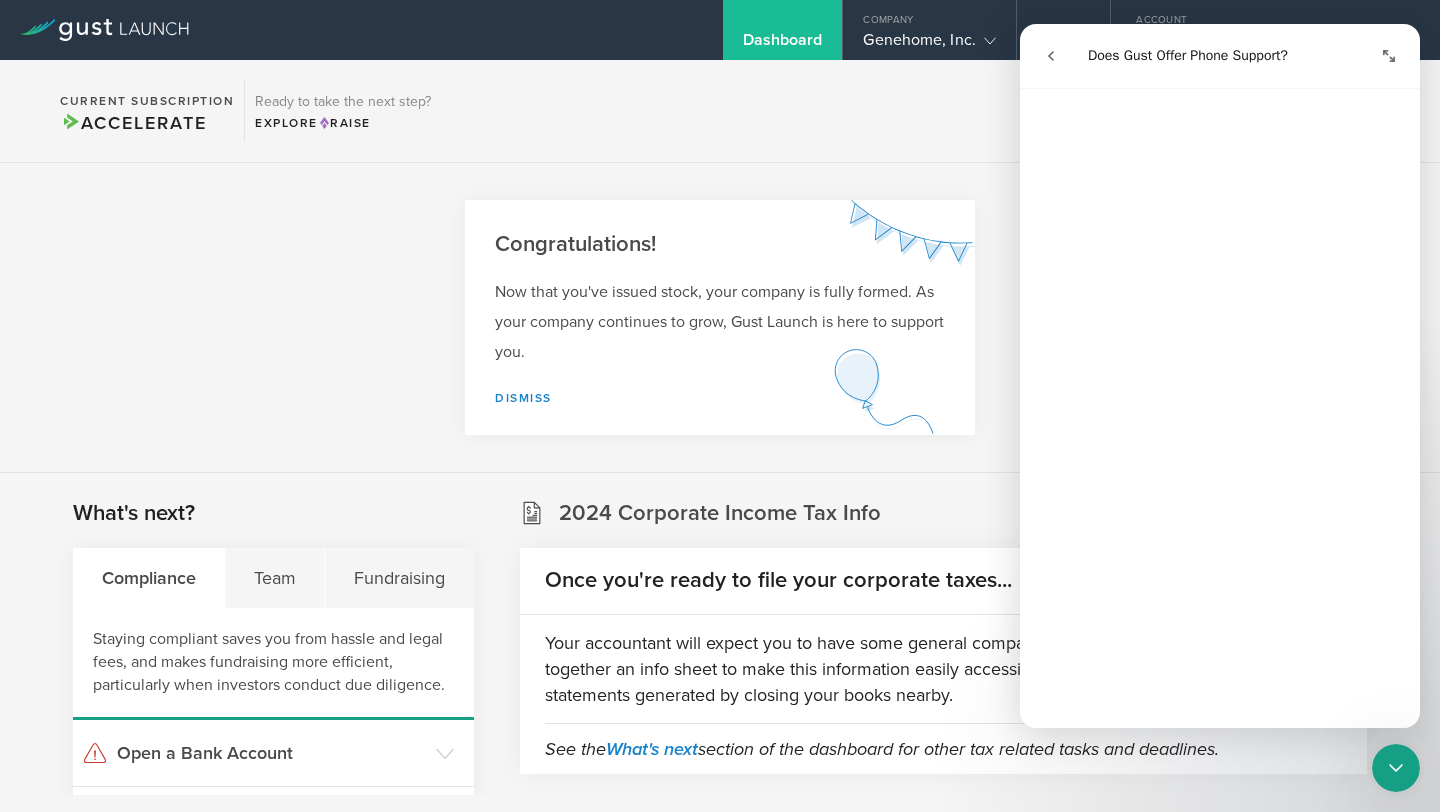 scroll, scrollTop: 1356, scrollLeft: 0, axis: vertical 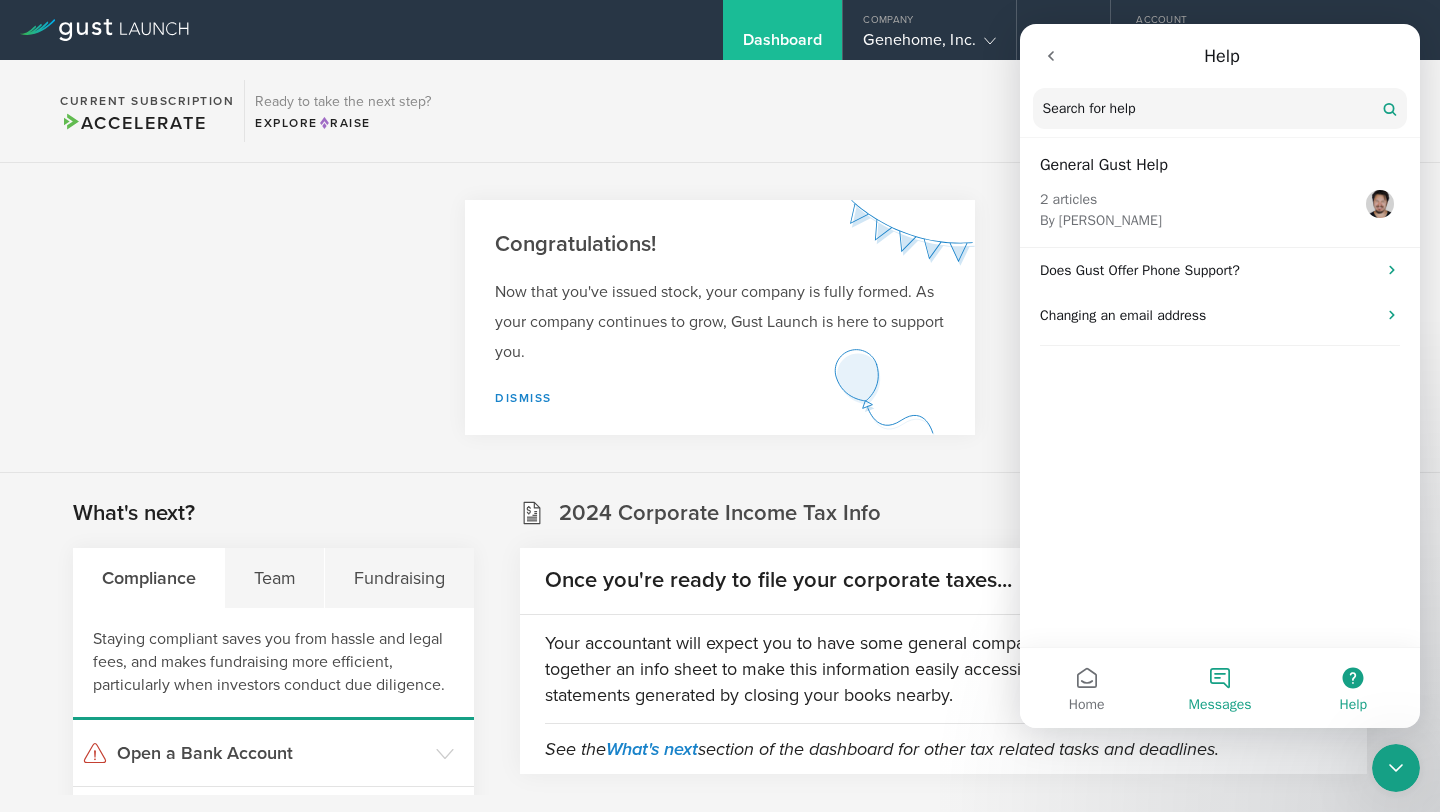 click on "Messages" at bounding box center [1219, 688] 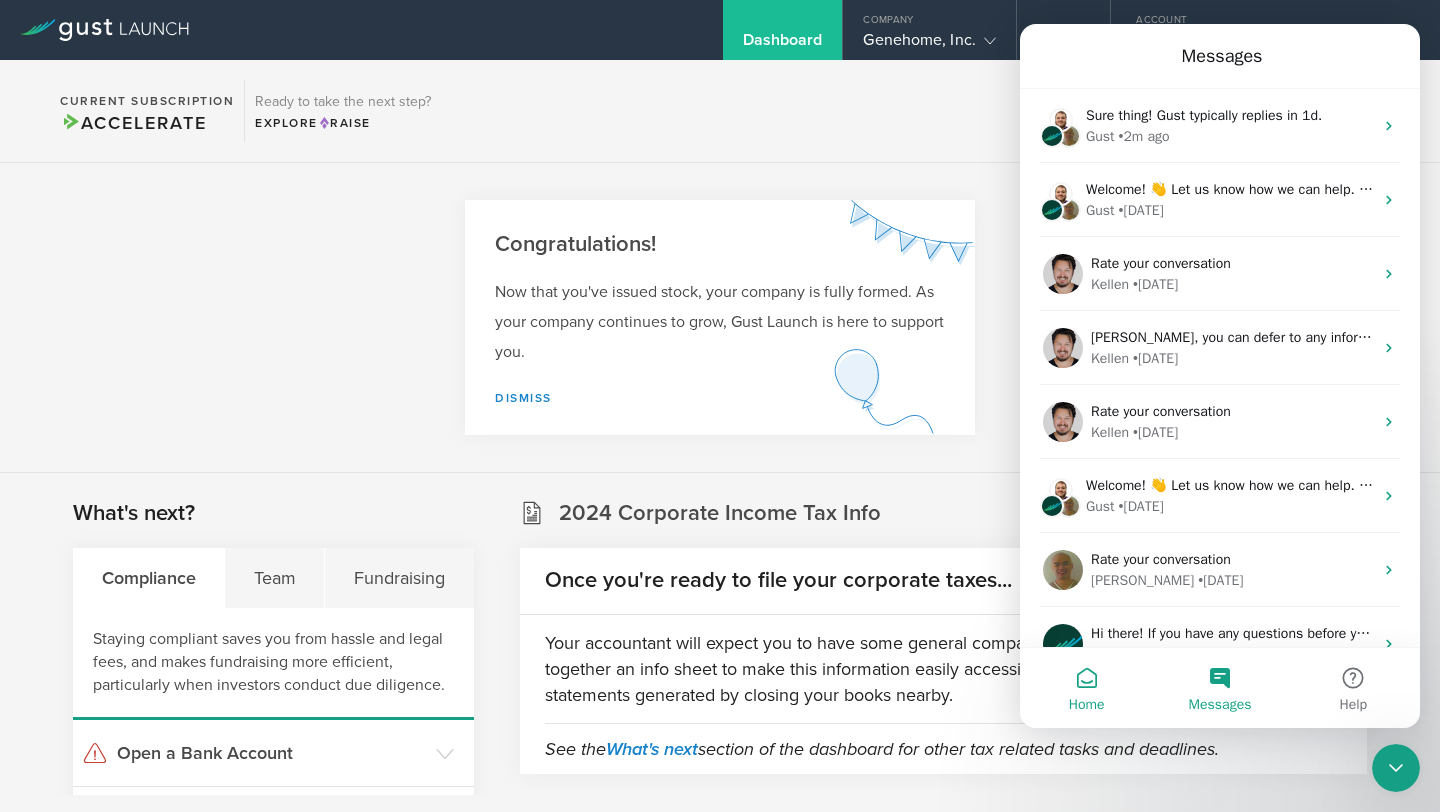 click on "Home" at bounding box center (1086, 688) 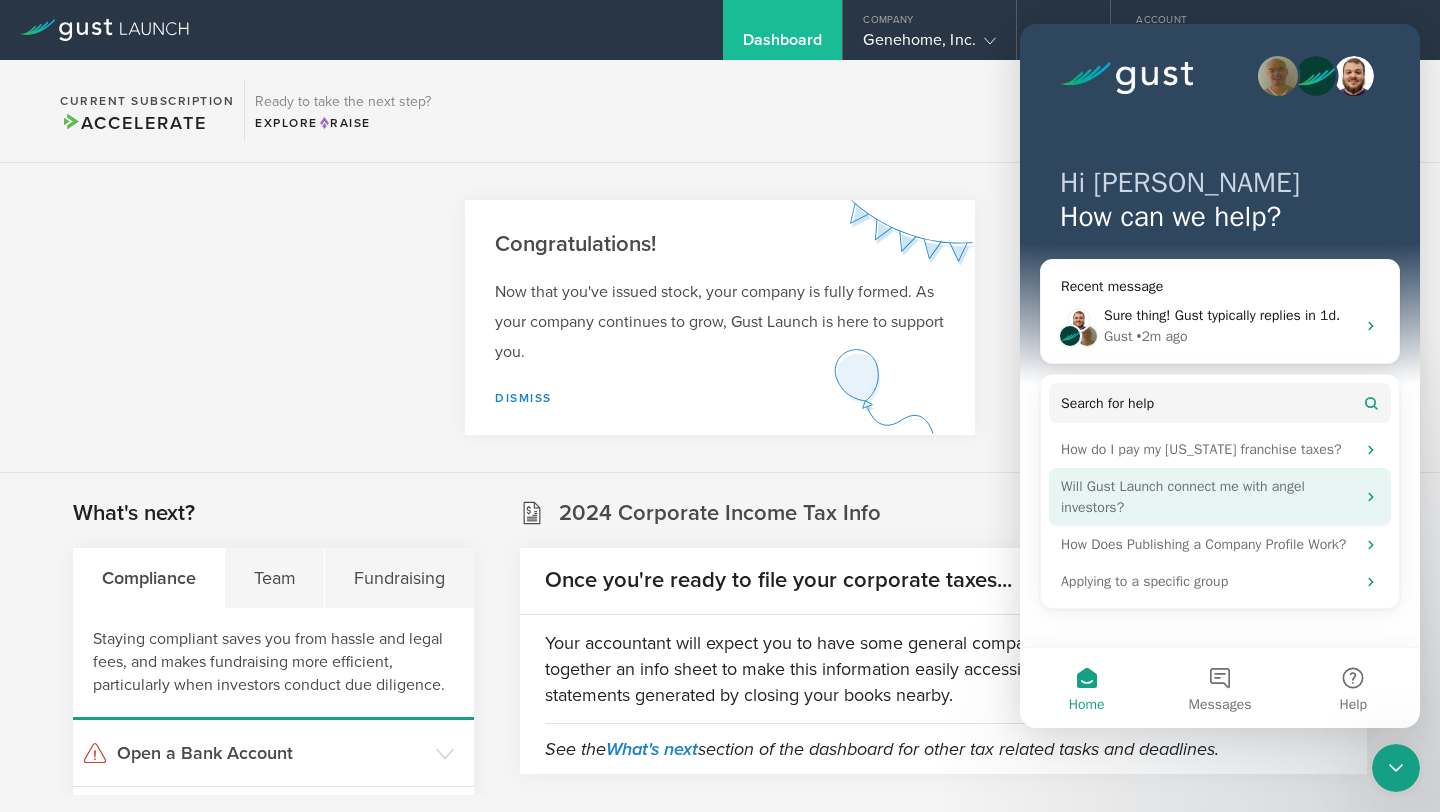 click on "Will Gust Launch connect me with angel investors?" at bounding box center (1208, 497) 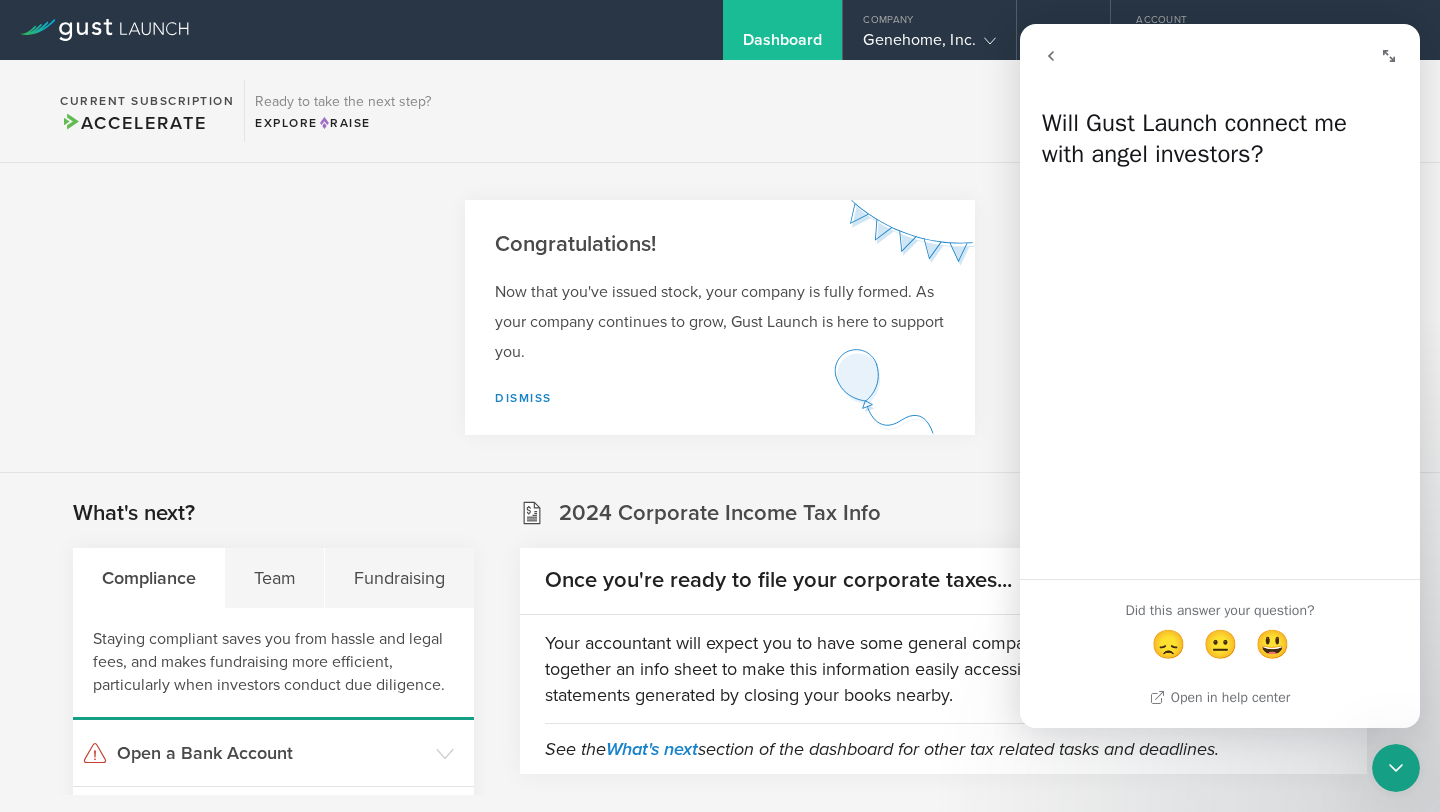 click 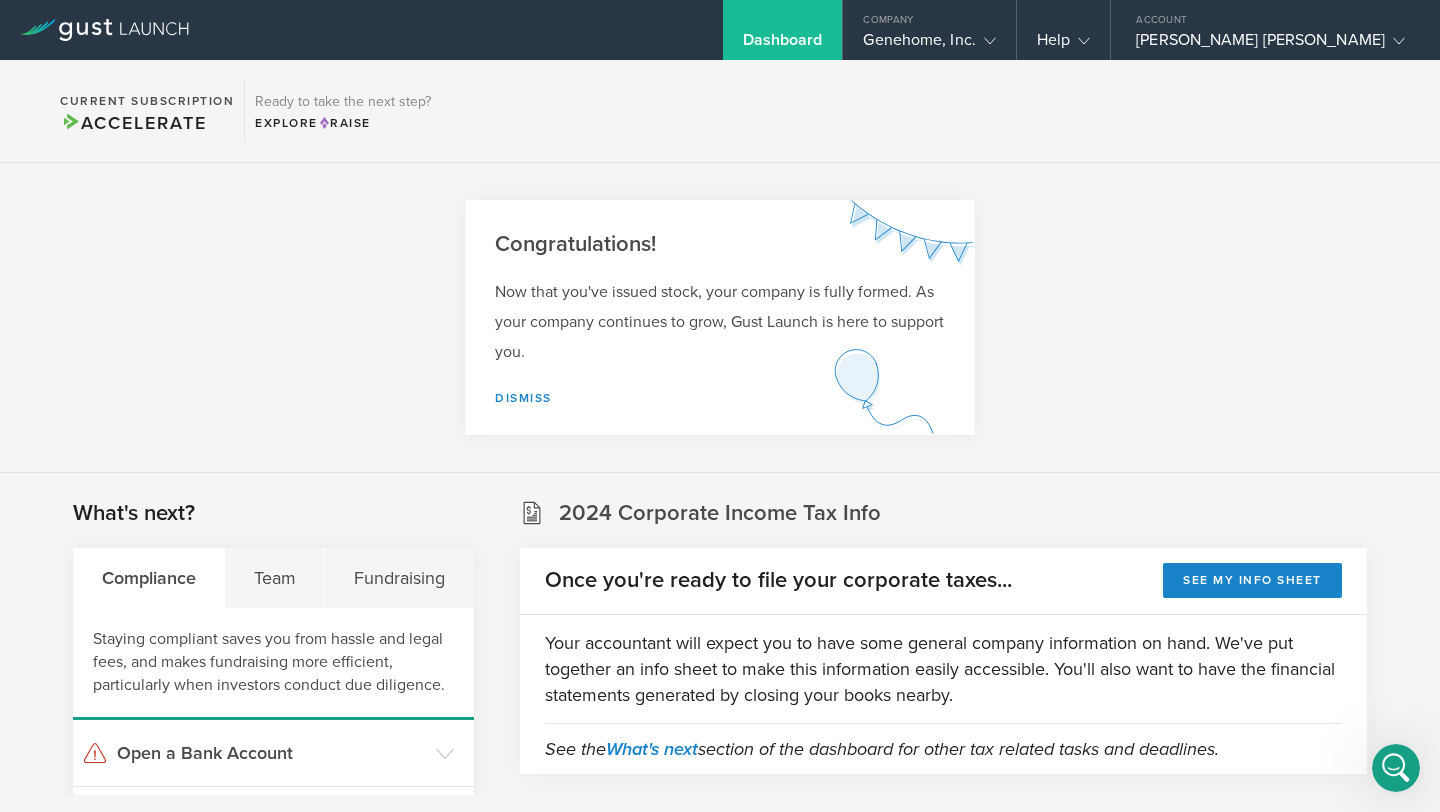 scroll, scrollTop: 0, scrollLeft: 0, axis: both 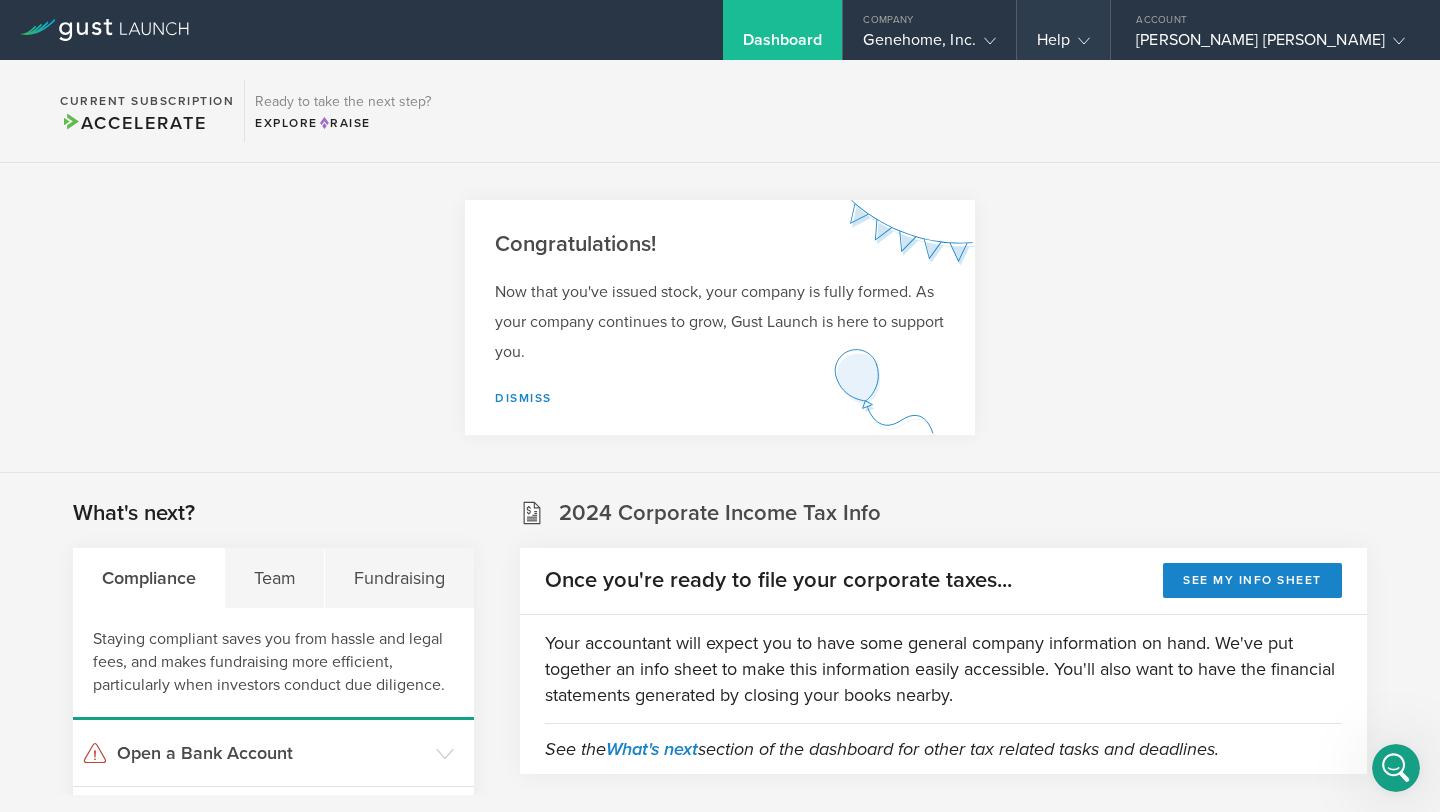 click on "Help" at bounding box center [1063, 30] 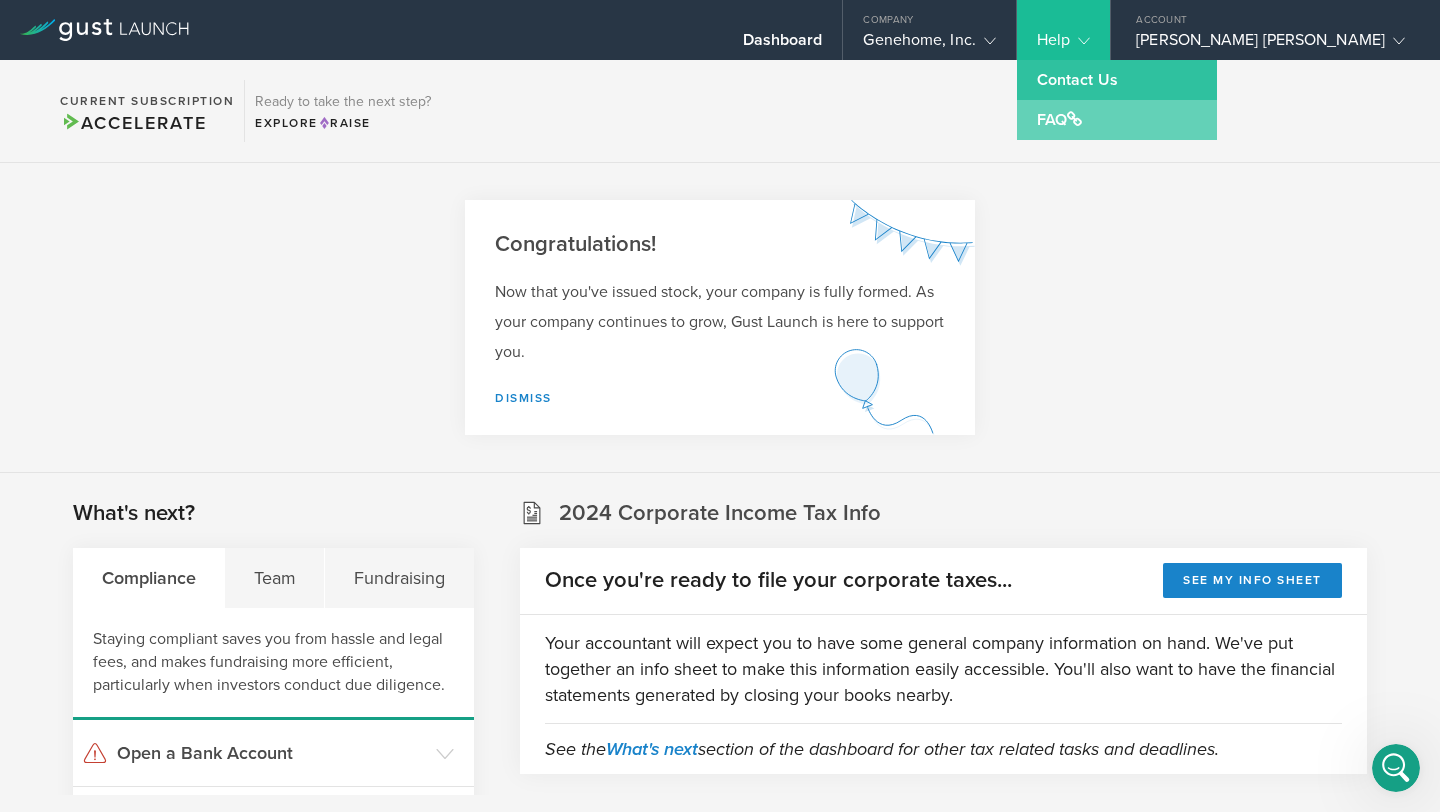 click on "FAQ" at bounding box center [1117, 120] 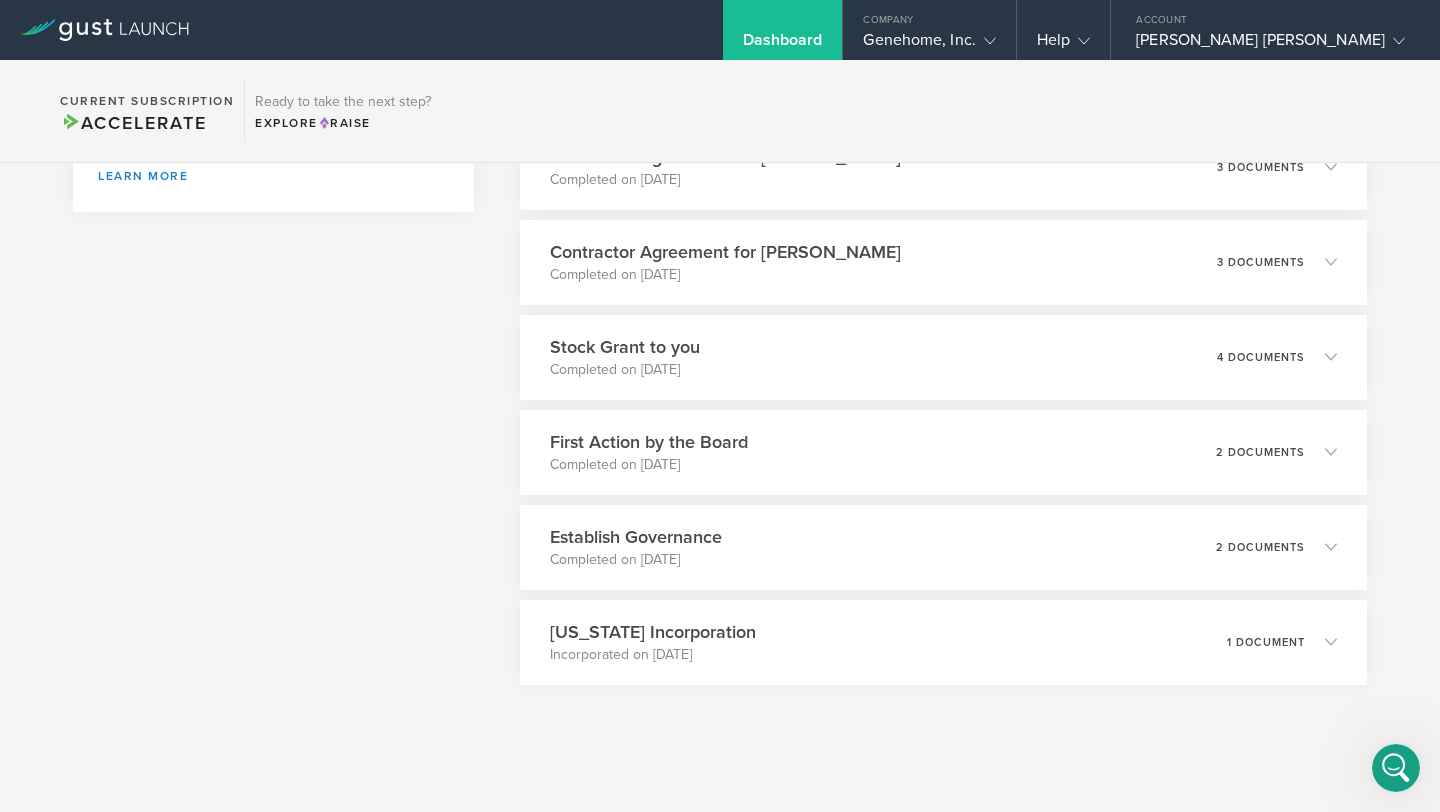 scroll, scrollTop: 1647, scrollLeft: 0, axis: vertical 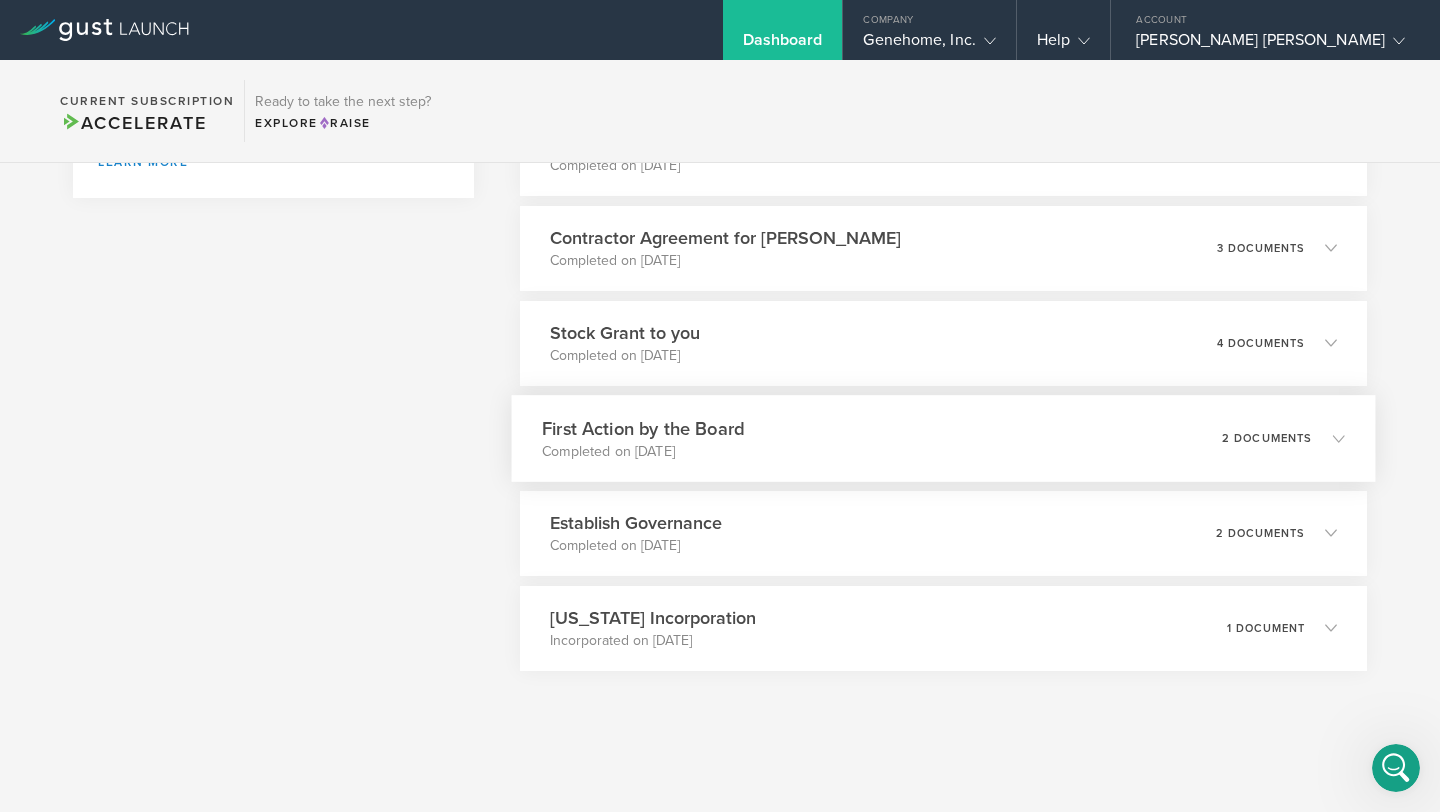 click on "Completed on [DATE]" at bounding box center (643, 451) 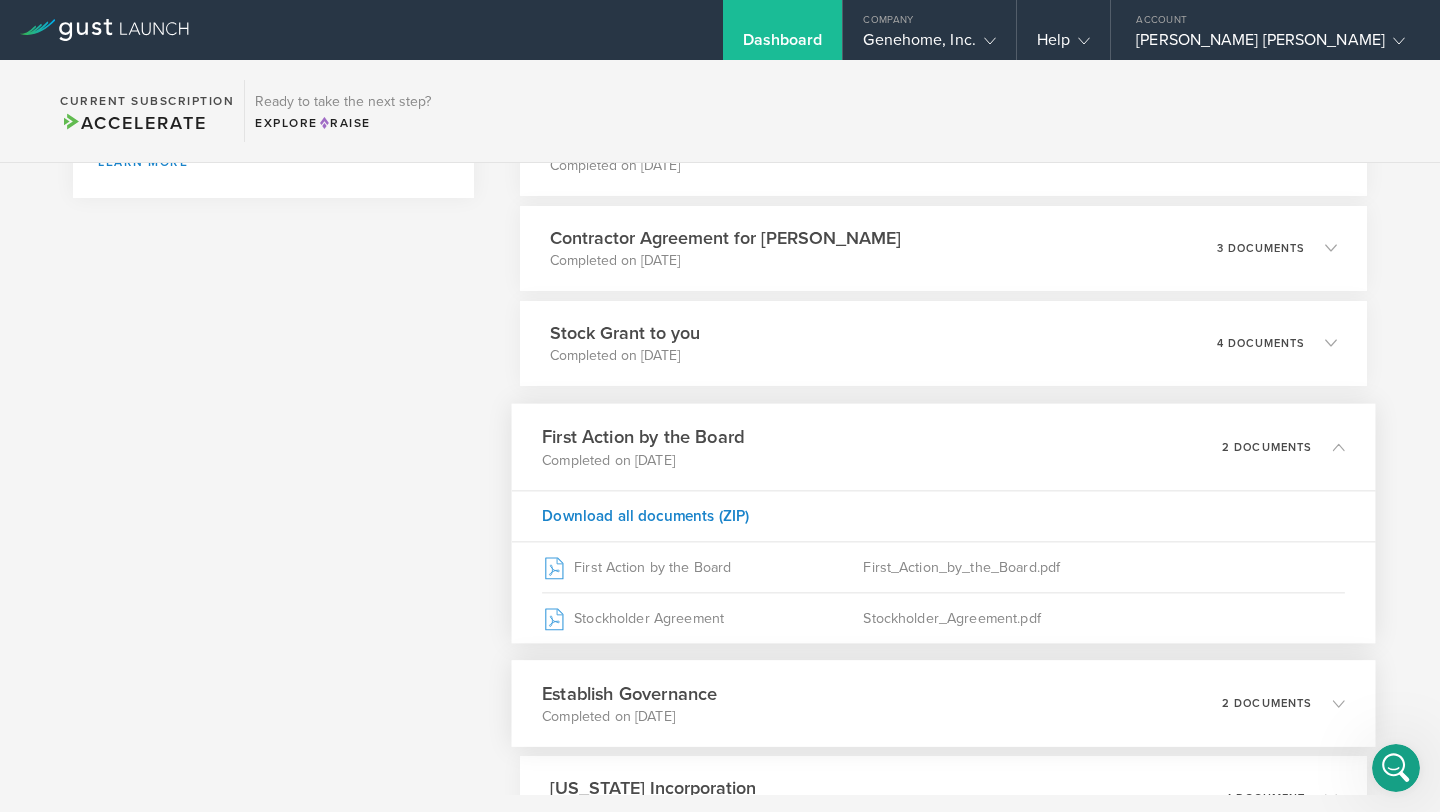click on "Establish Governance" at bounding box center [629, 693] 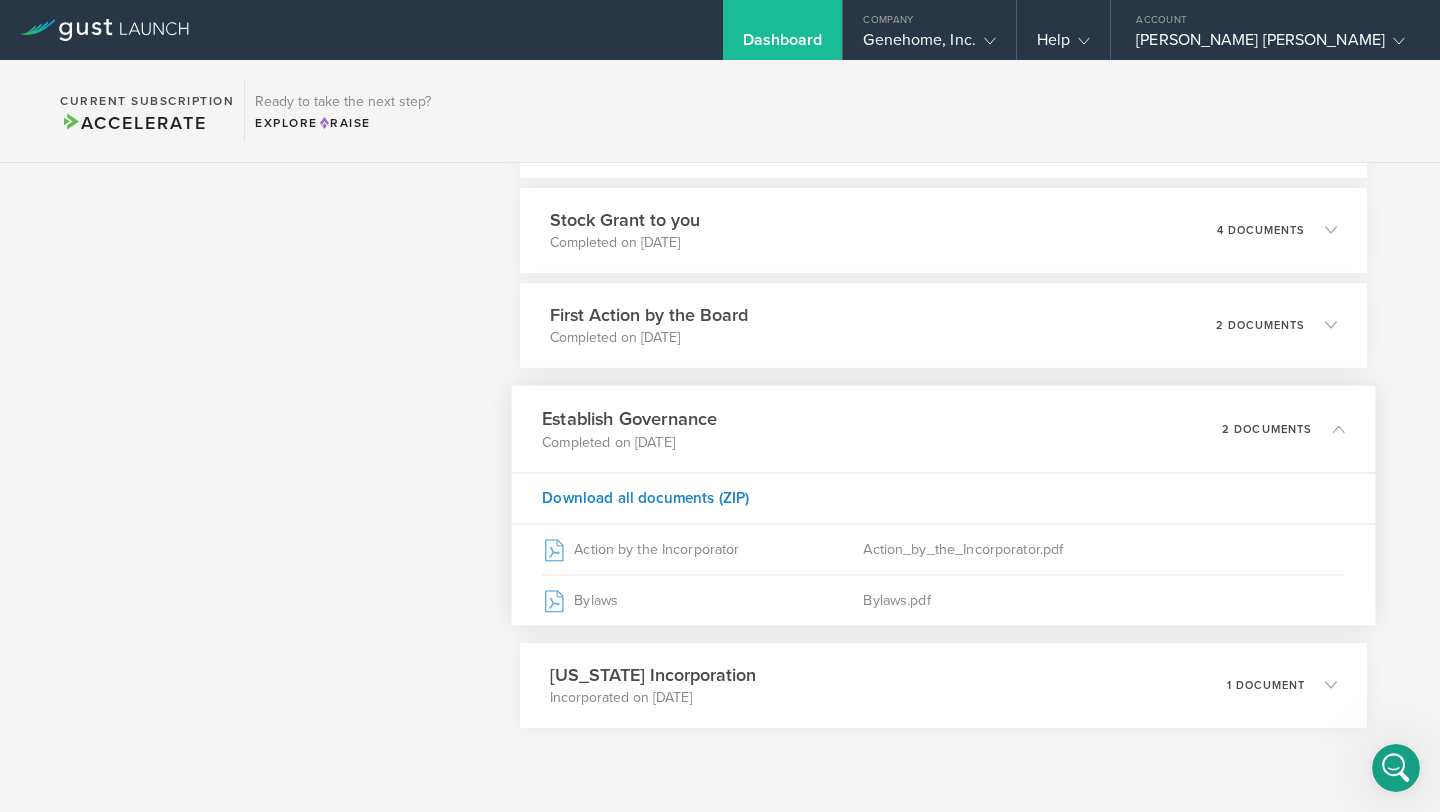 scroll, scrollTop: 1761, scrollLeft: 0, axis: vertical 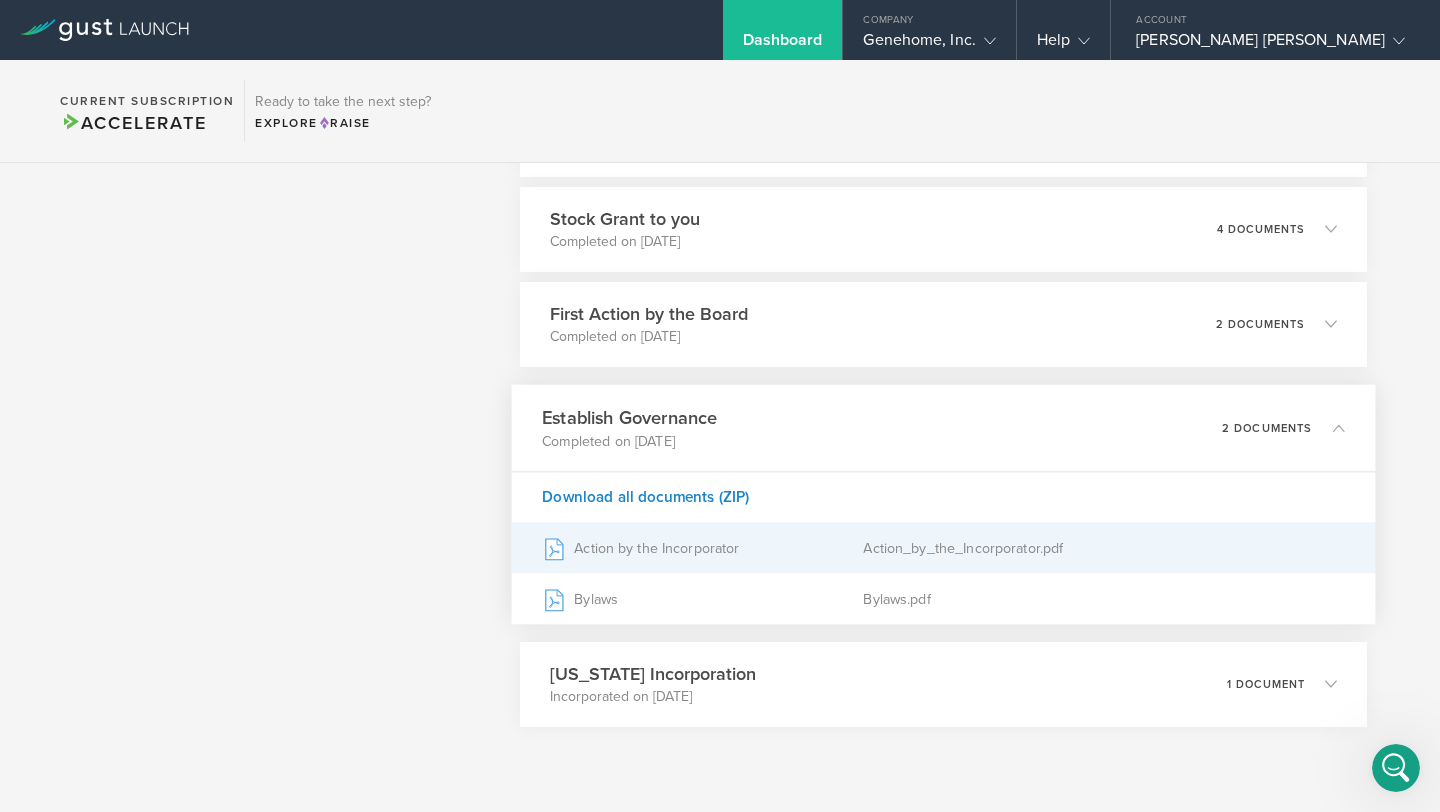 click on "Action by the Incorporator" at bounding box center [702, 548] 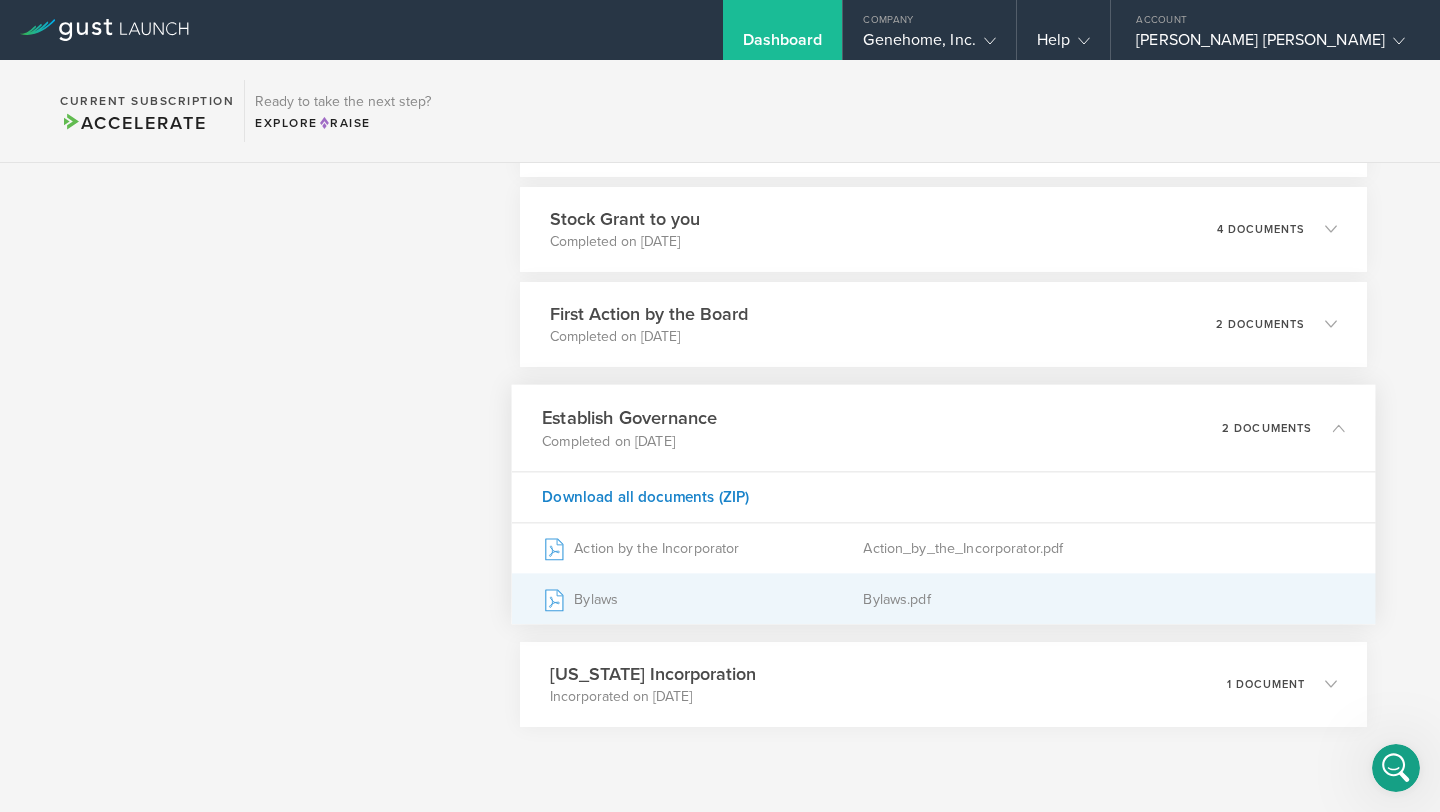 click on "Bylaws" at bounding box center (702, 599) 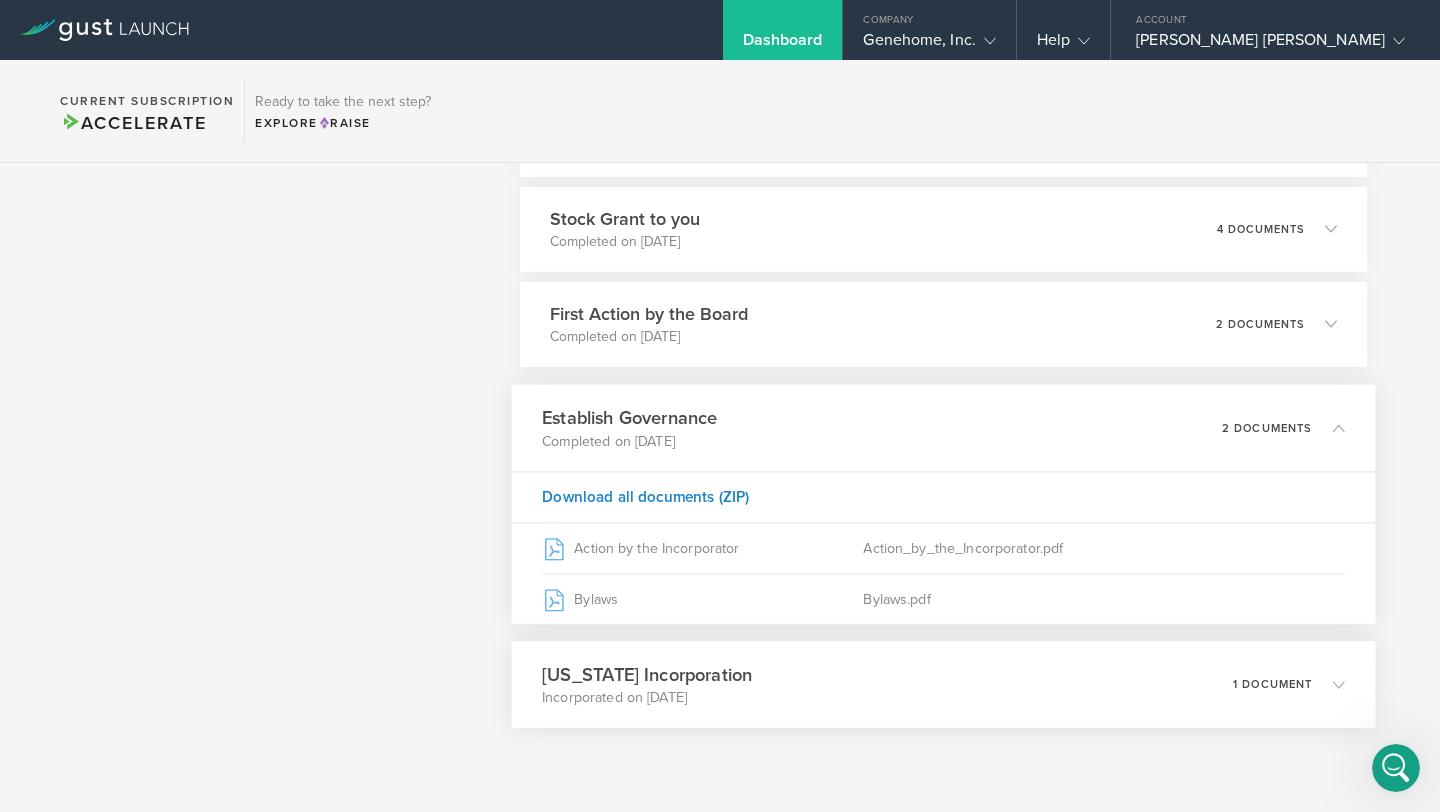 click on "[US_STATE] Incorporation Incorporated on [DATE]  1 document" at bounding box center (943, 684) 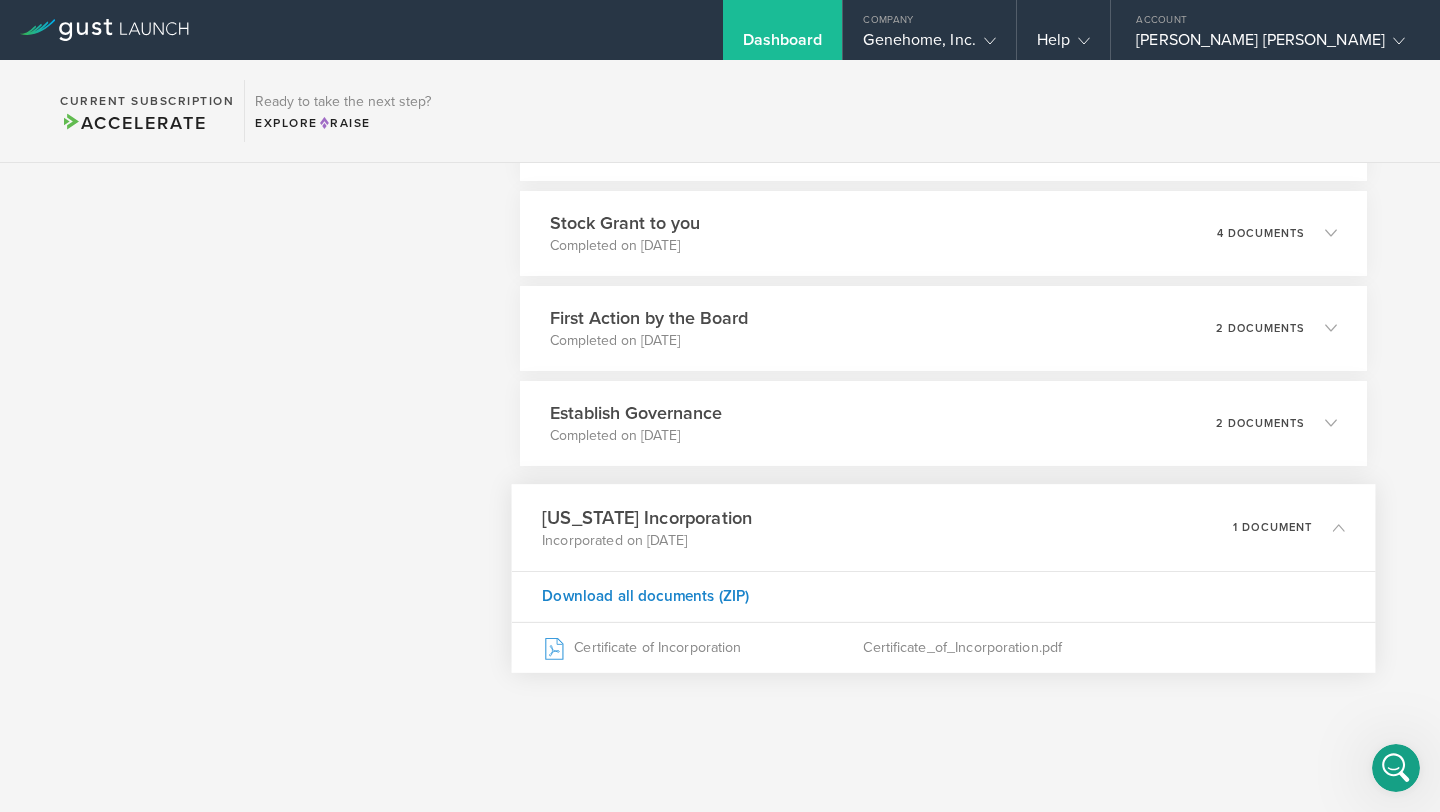 scroll, scrollTop: 1683, scrollLeft: 0, axis: vertical 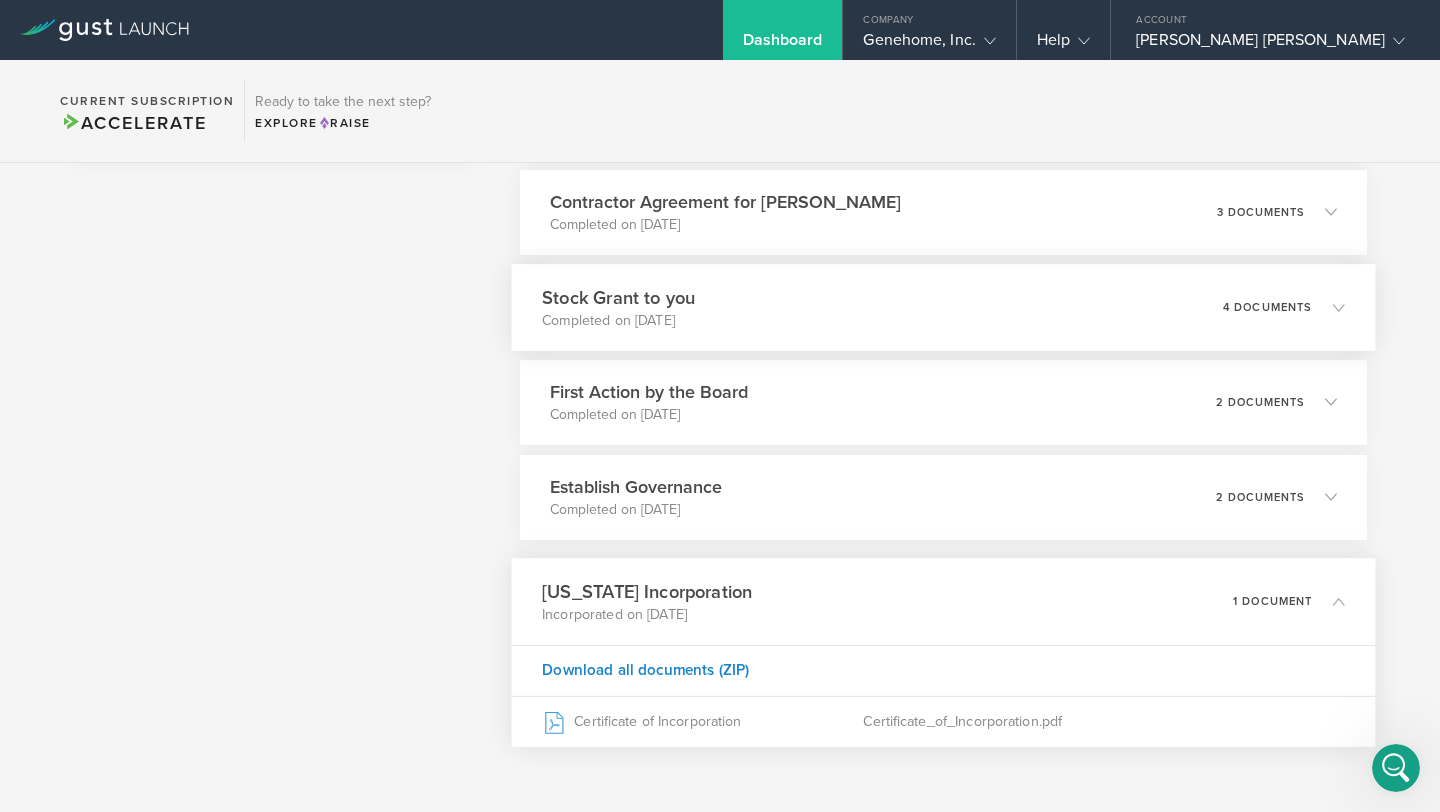 click on "Completed on [DATE]" at bounding box center (618, 320) 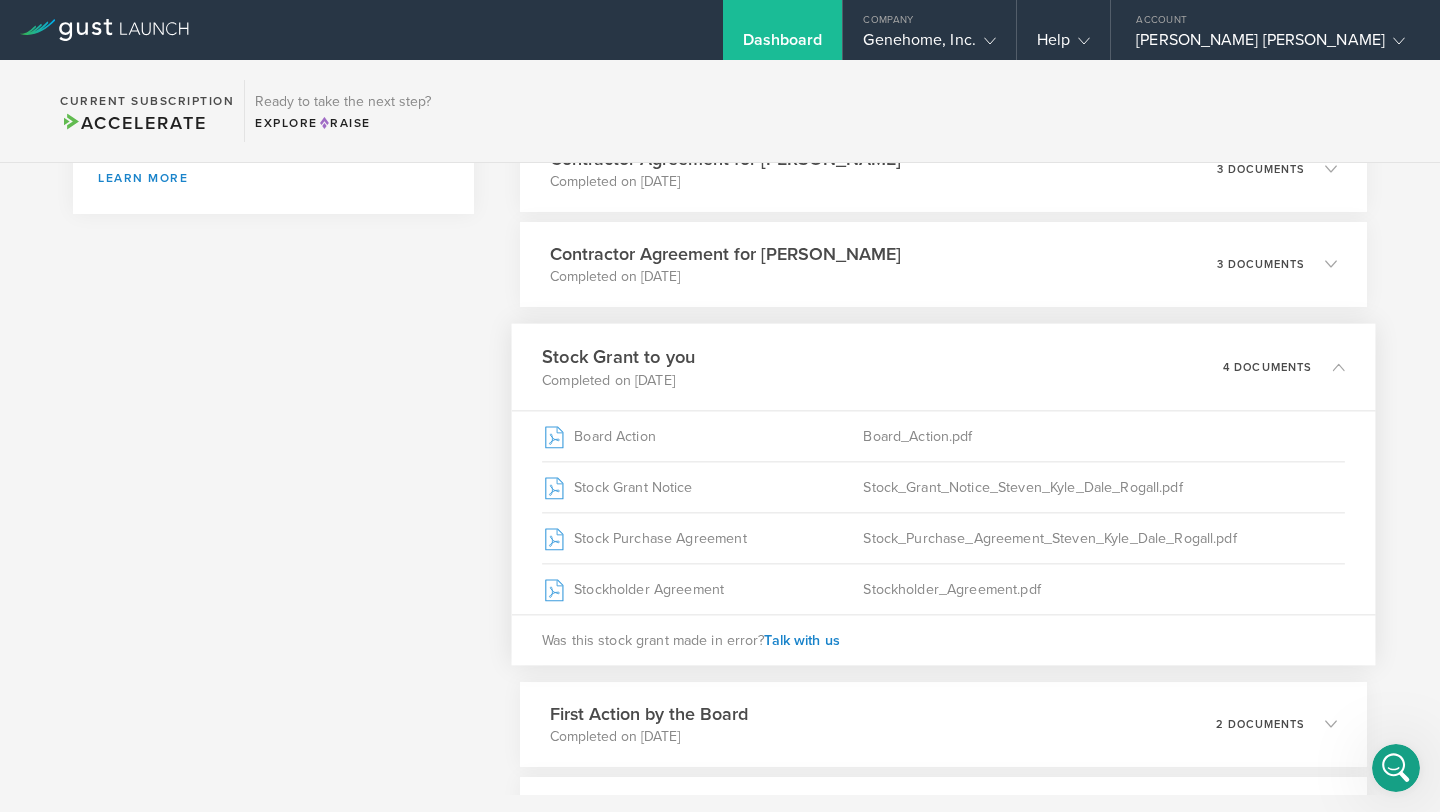 scroll, scrollTop: 1608, scrollLeft: 0, axis: vertical 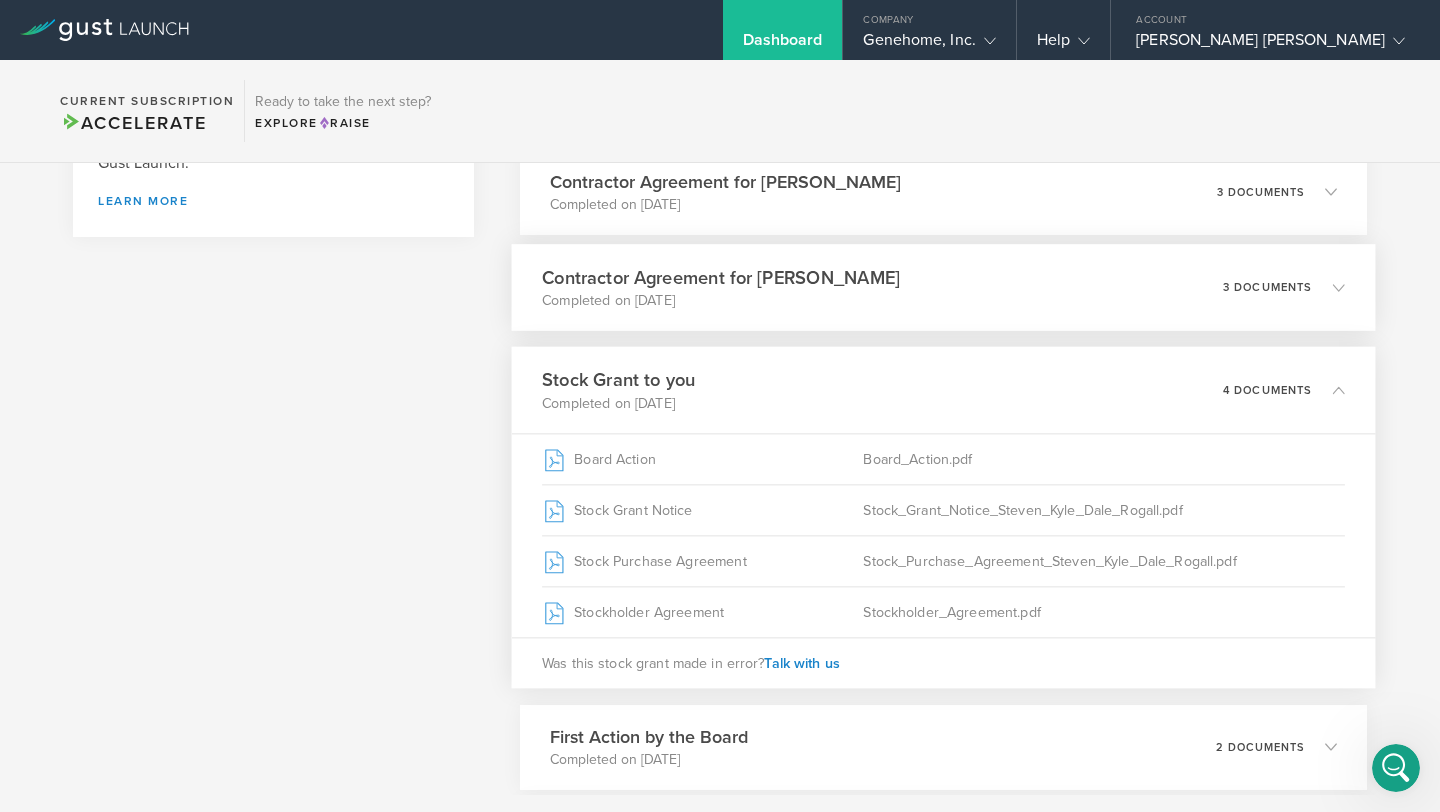 click on "Completed on [DATE]" at bounding box center (721, 300) 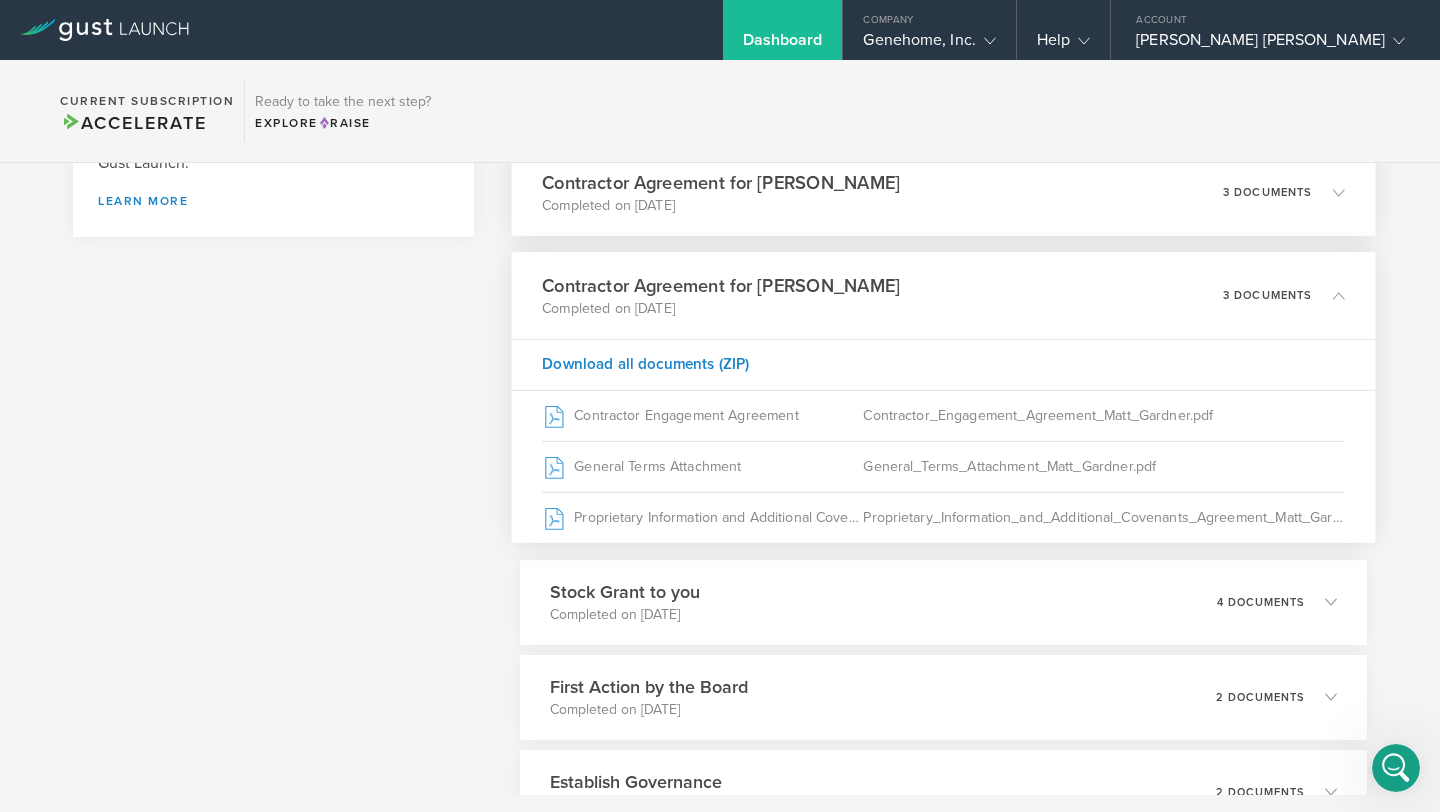 click on "Completed on [DATE]" at bounding box center (721, 205) 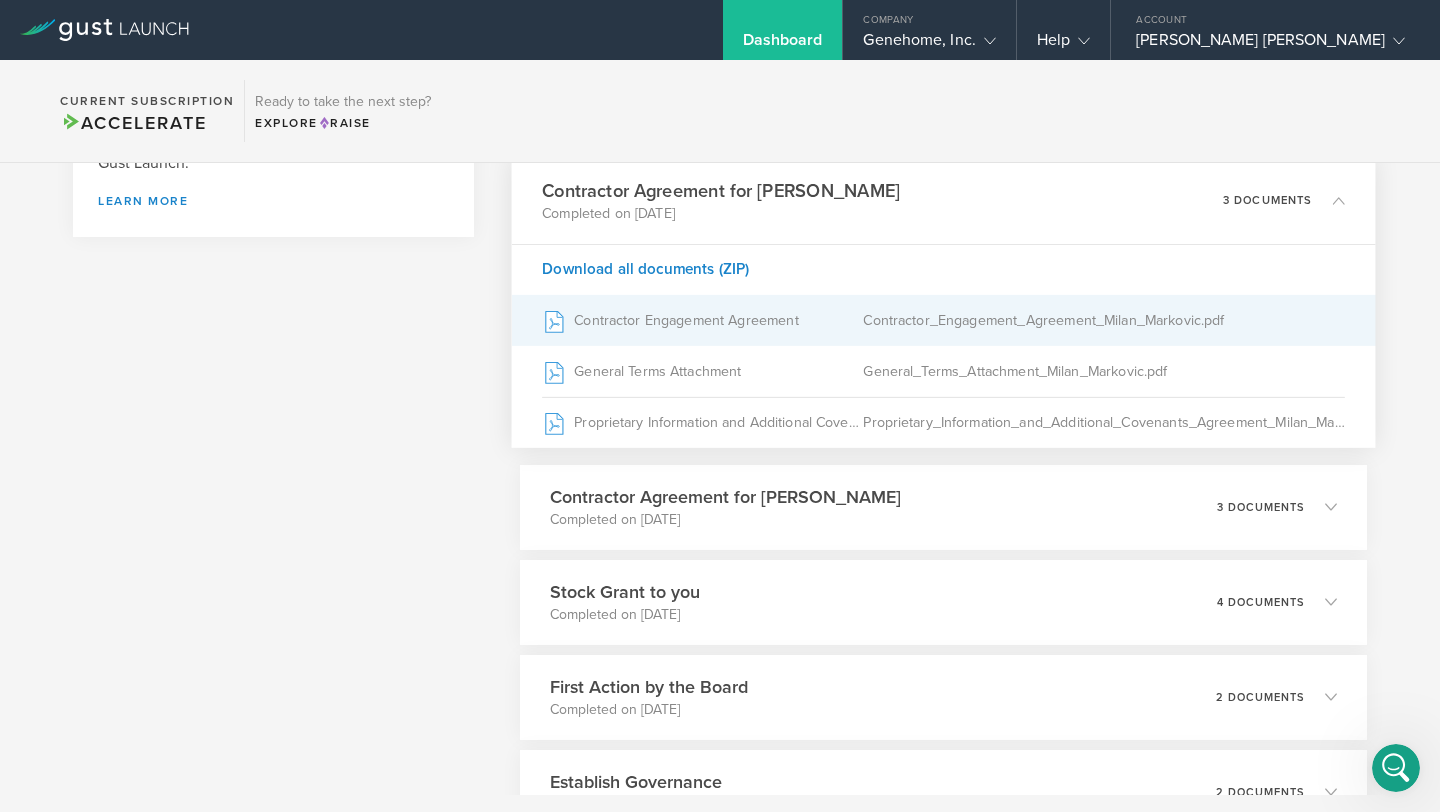 click on "Contractor Engagement Agreement" at bounding box center [702, 320] 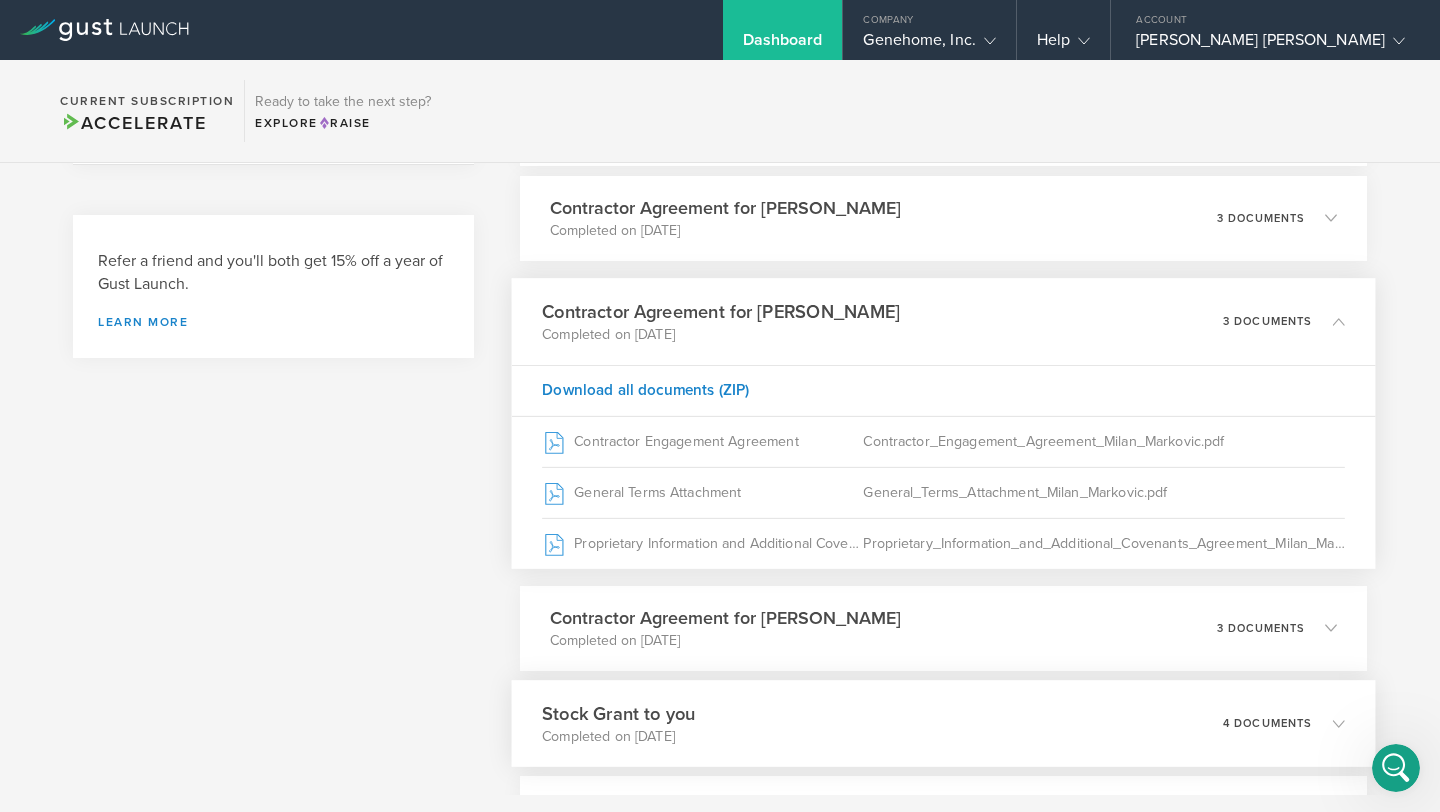 scroll, scrollTop: 1158, scrollLeft: 0, axis: vertical 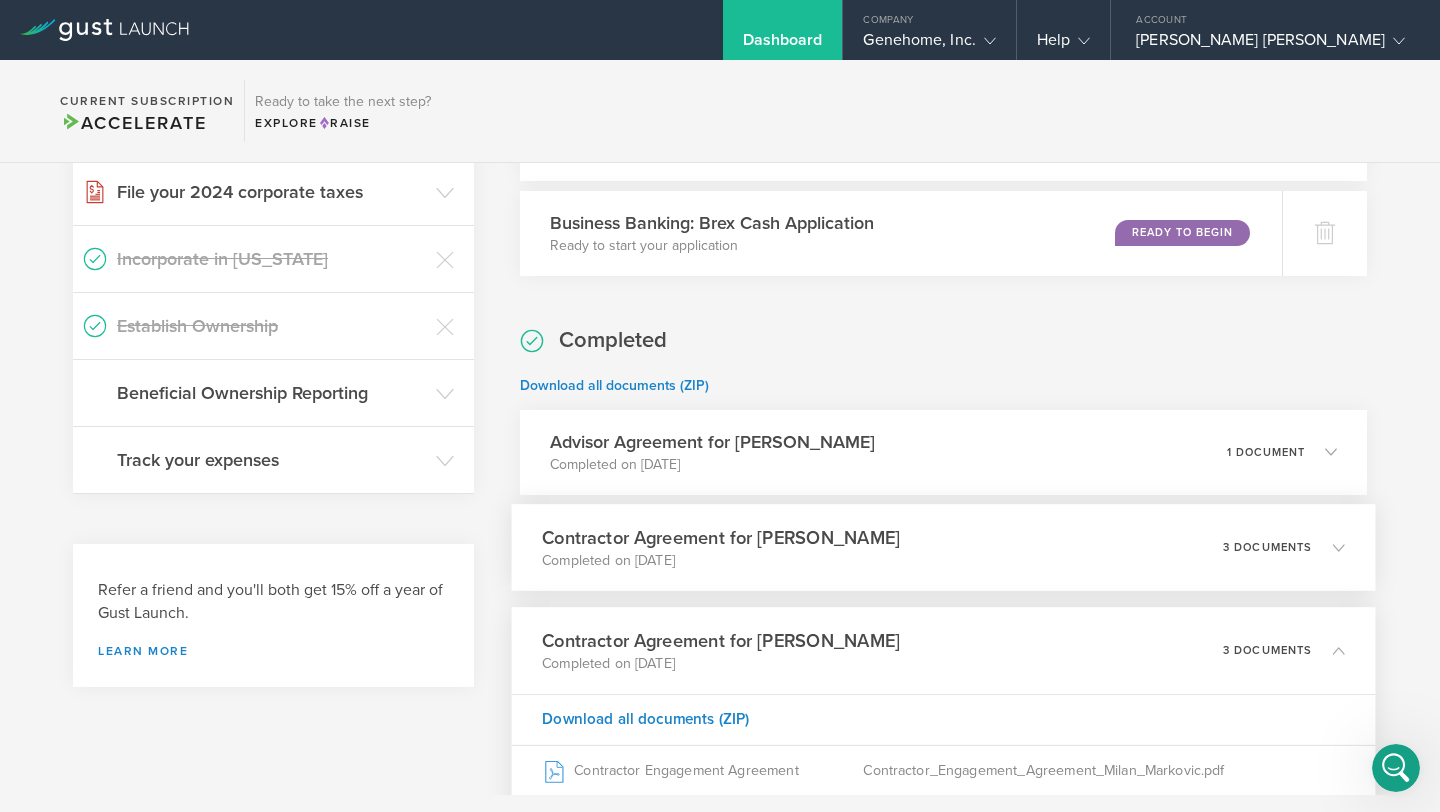 click on "Contractor Agreement for [PERSON_NAME]" at bounding box center [721, 537] 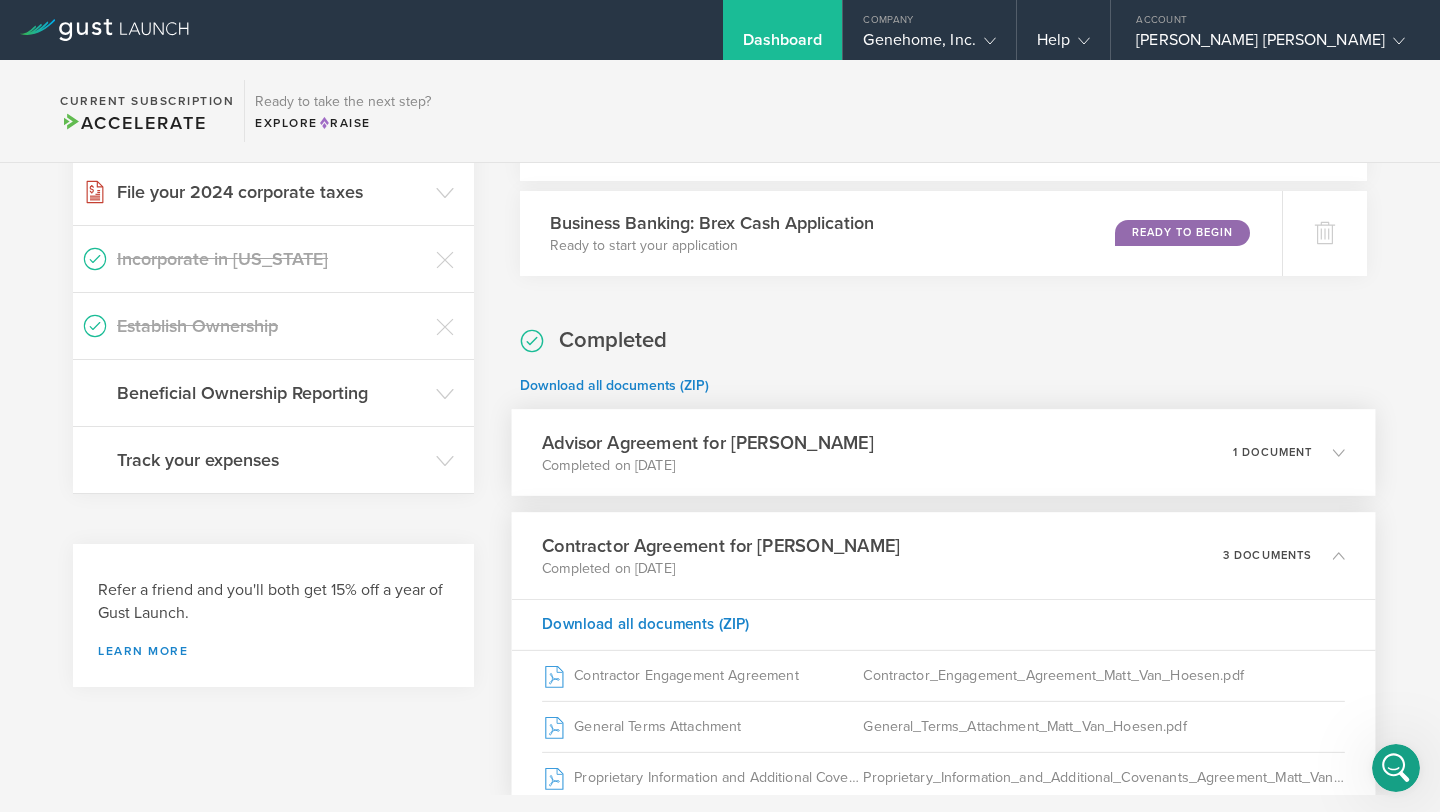 click on "Advisor Agreement for [PERSON_NAME] Completed on [DATE]  1 document" at bounding box center [943, 452] 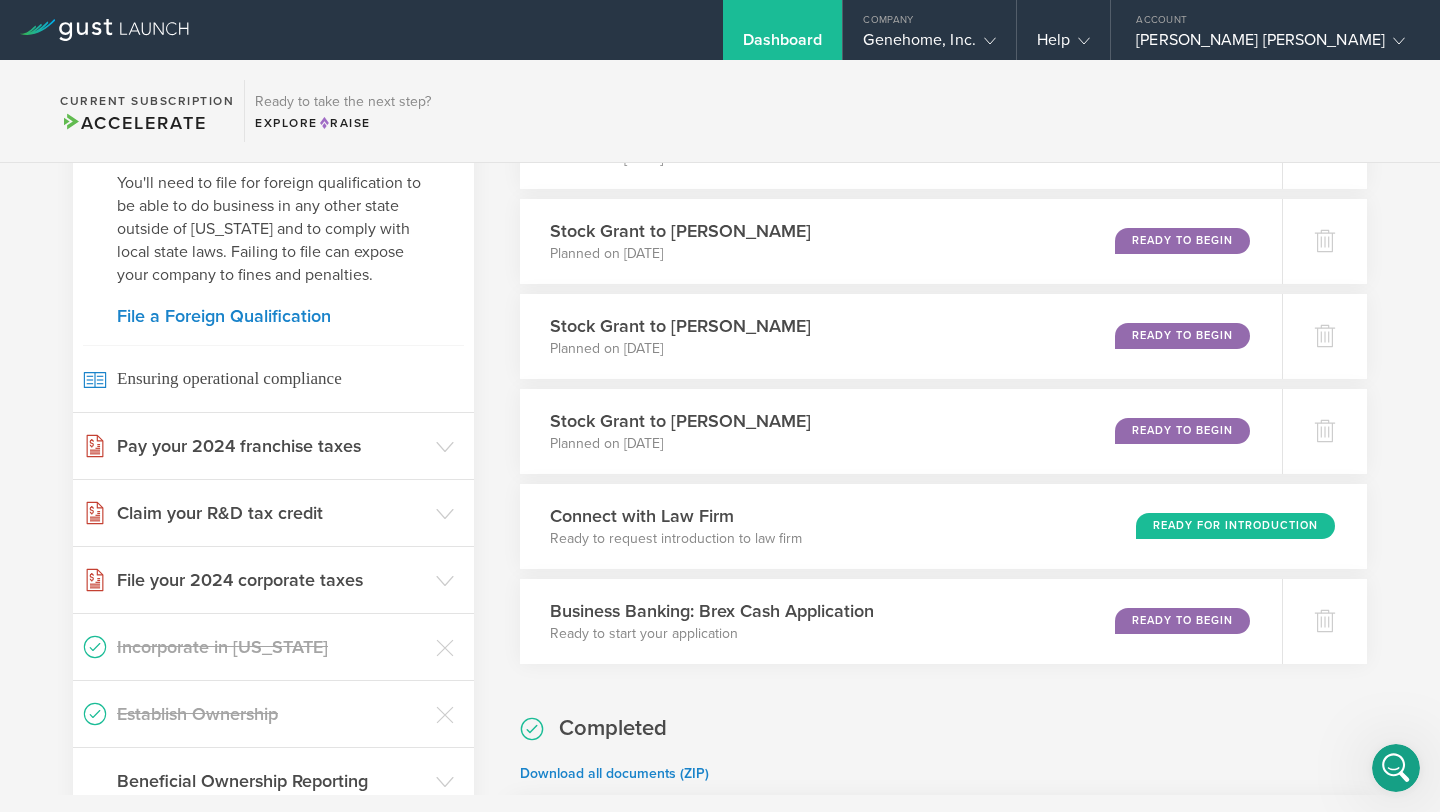 scroll, scrollTop: 759, scrollLeft: 0, axis: vertical 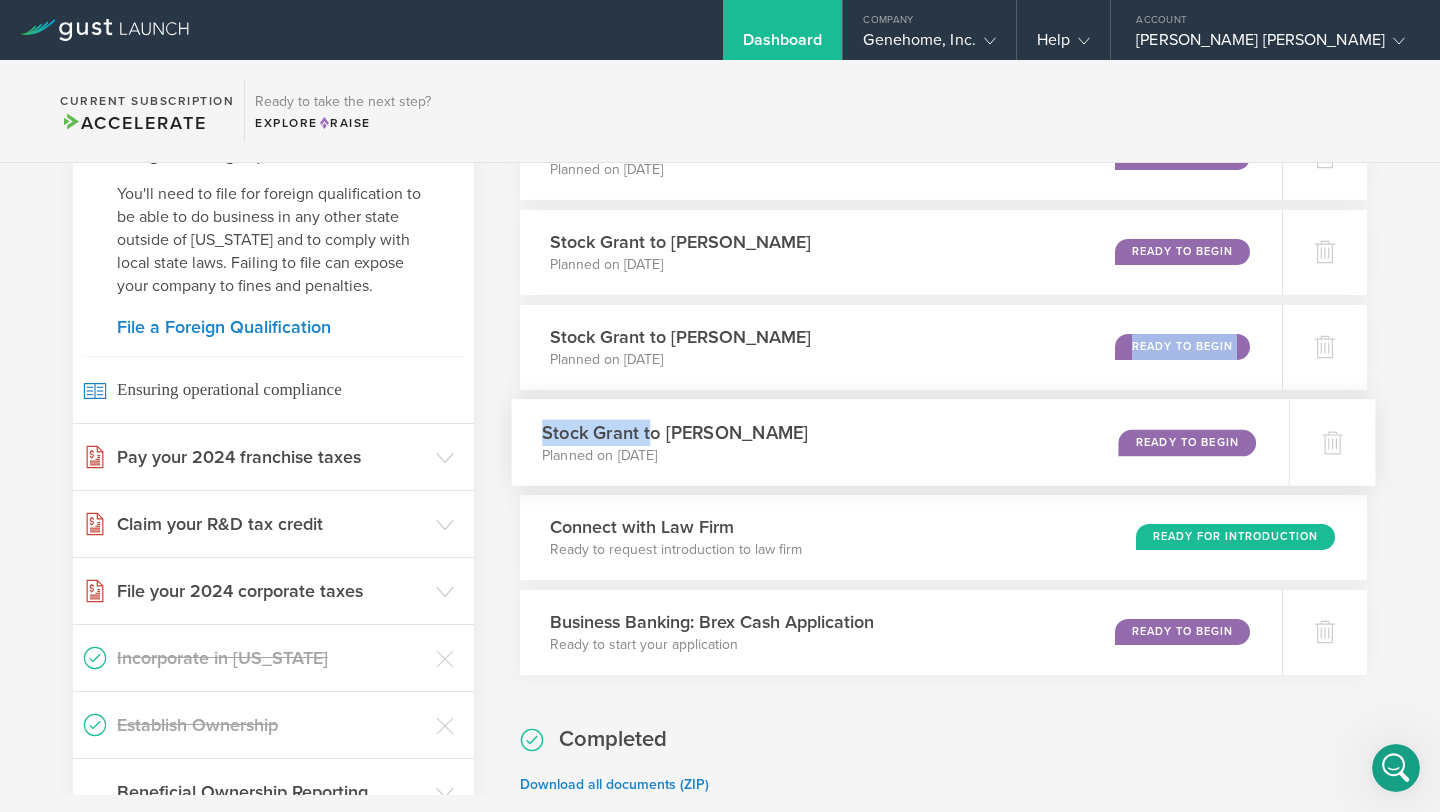 drag, startPoint x: 648, startPoint y: 350, endPoint x: 647, endPoint y: 443, distance: 93.00538 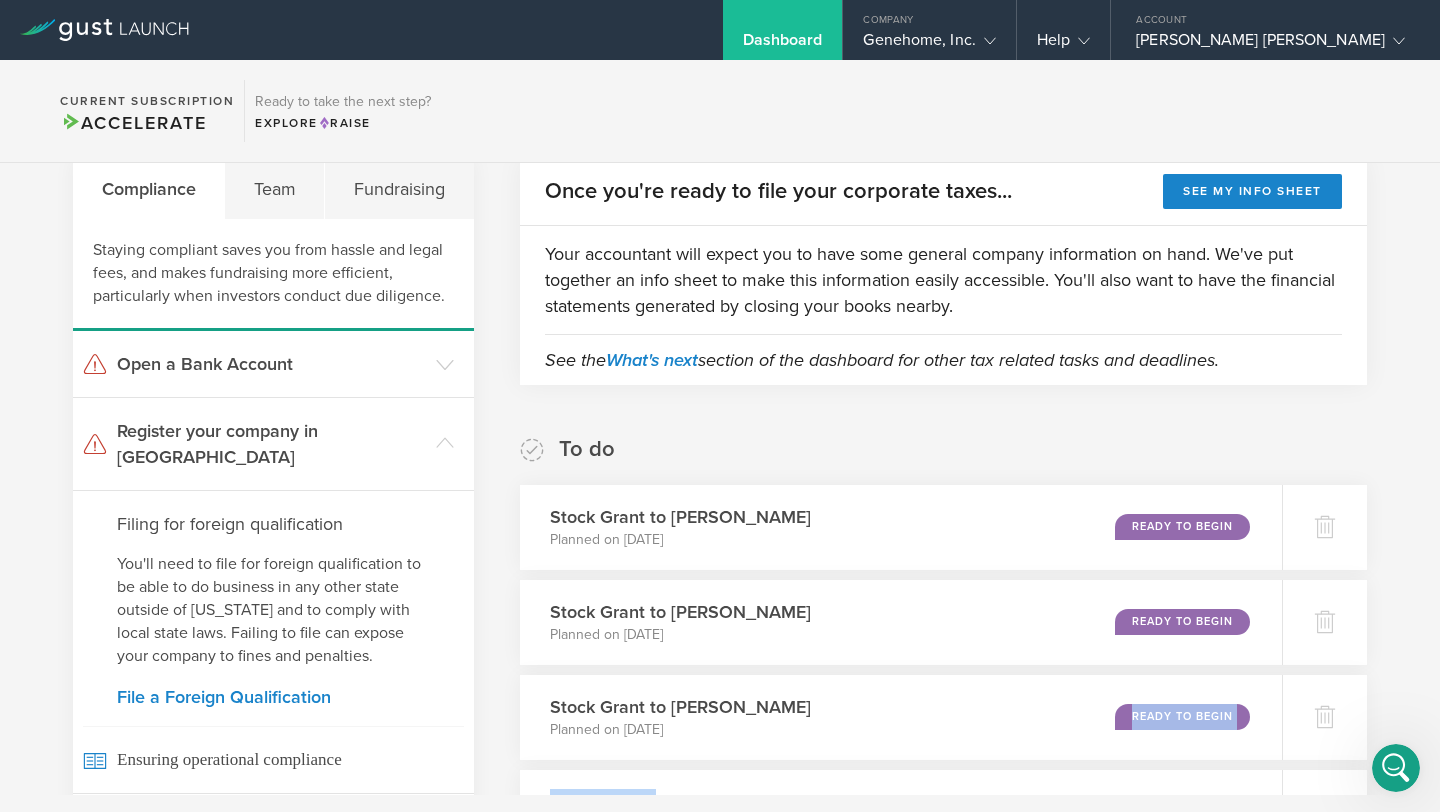 scroll, scrollTop: 1131, scrollLeft: 0, axis: vertical 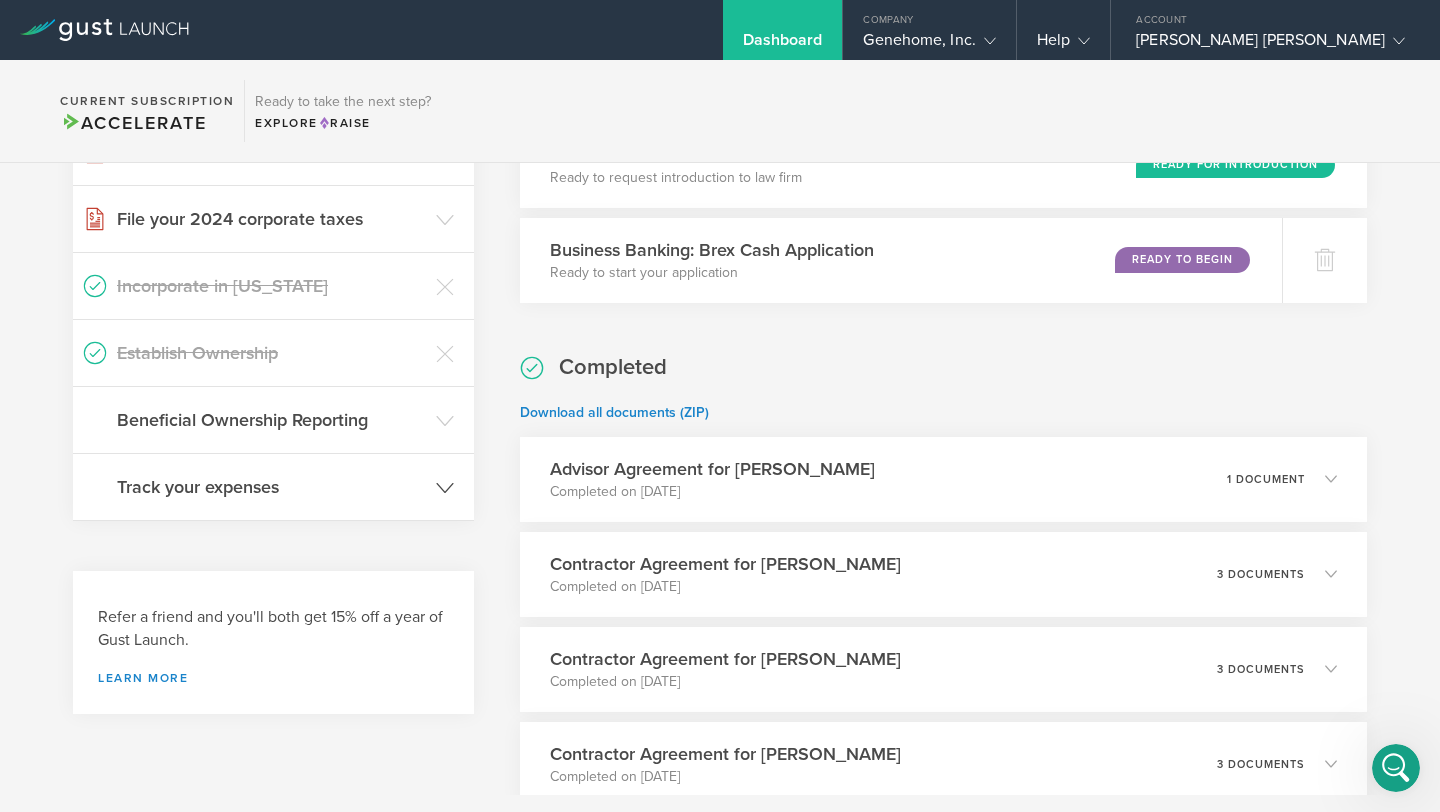 click on "Track your expenses" 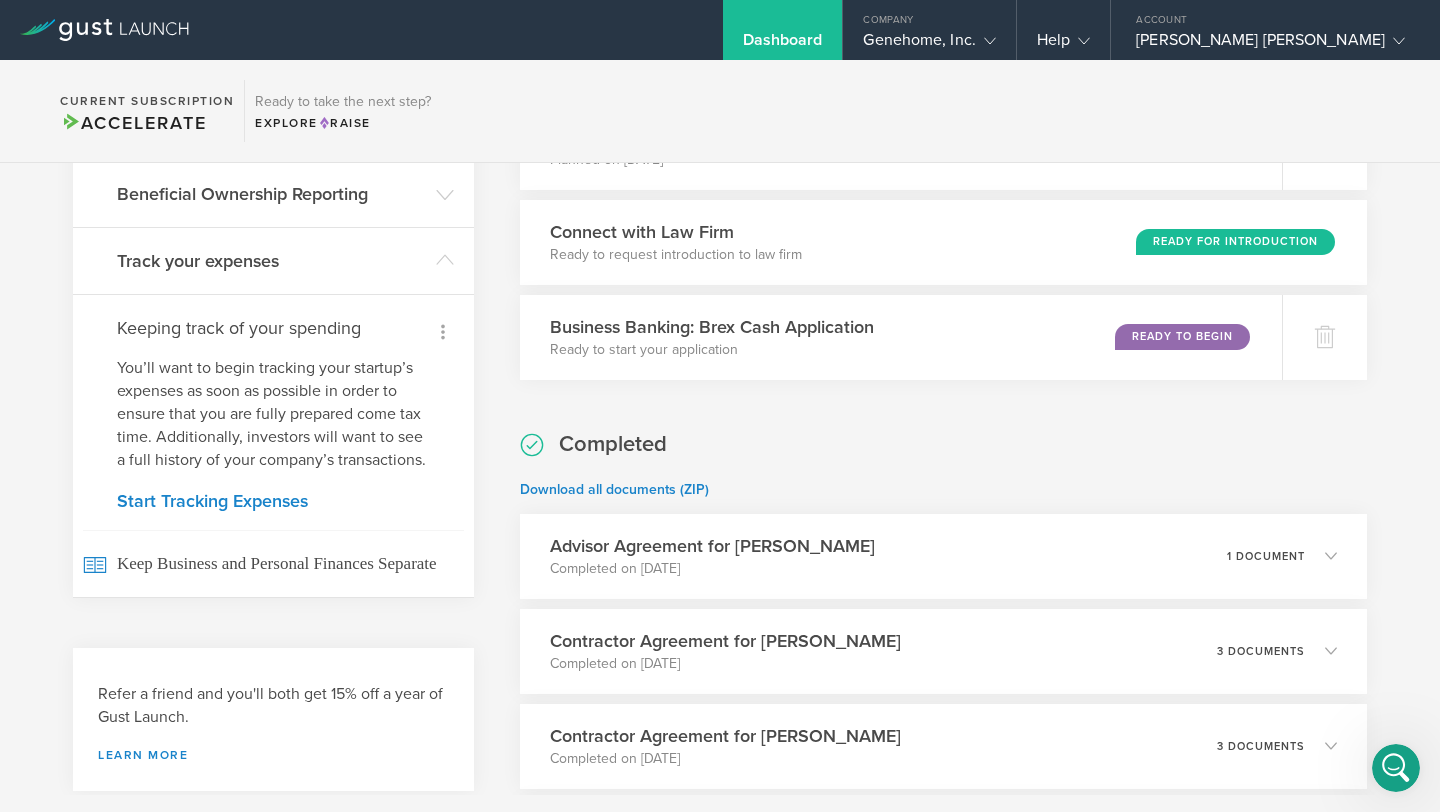 scroll, scrollTop: 1053, scrollLeft: 0, axis: vertical 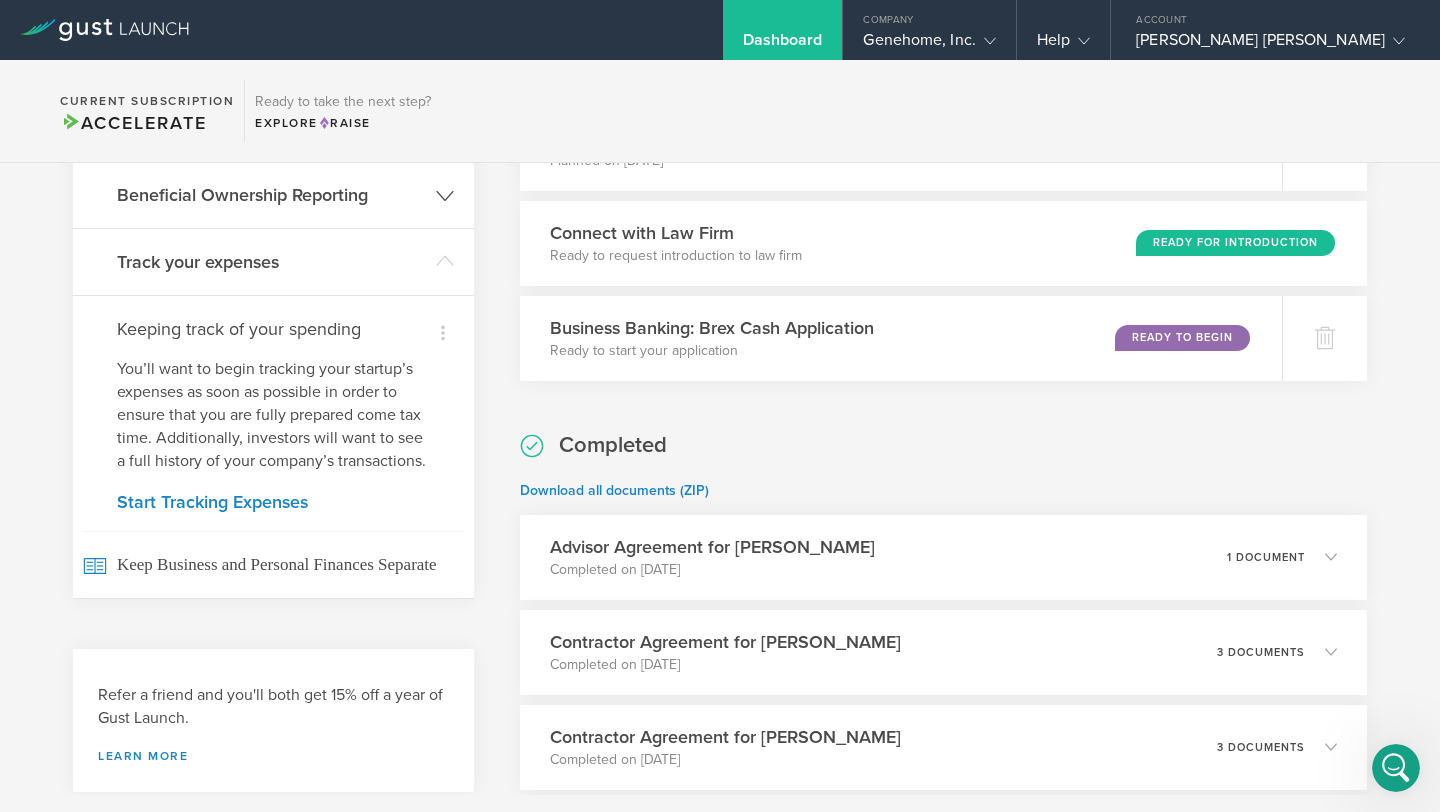 click on "Beneficial Ownership Reporting" at bounding box center (273, 195) 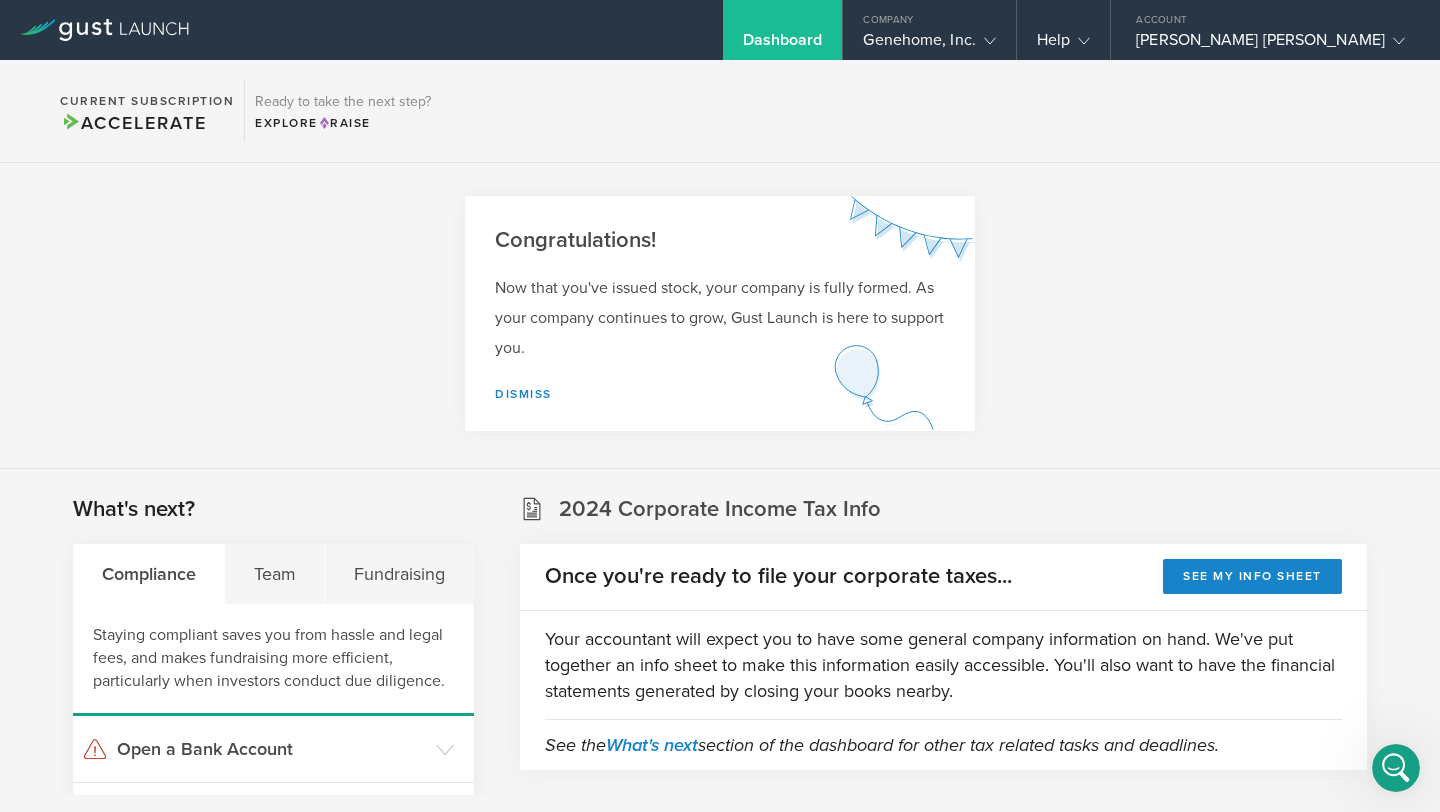scroll, scrollTop: 0, scrollLeft: 0, axis: both 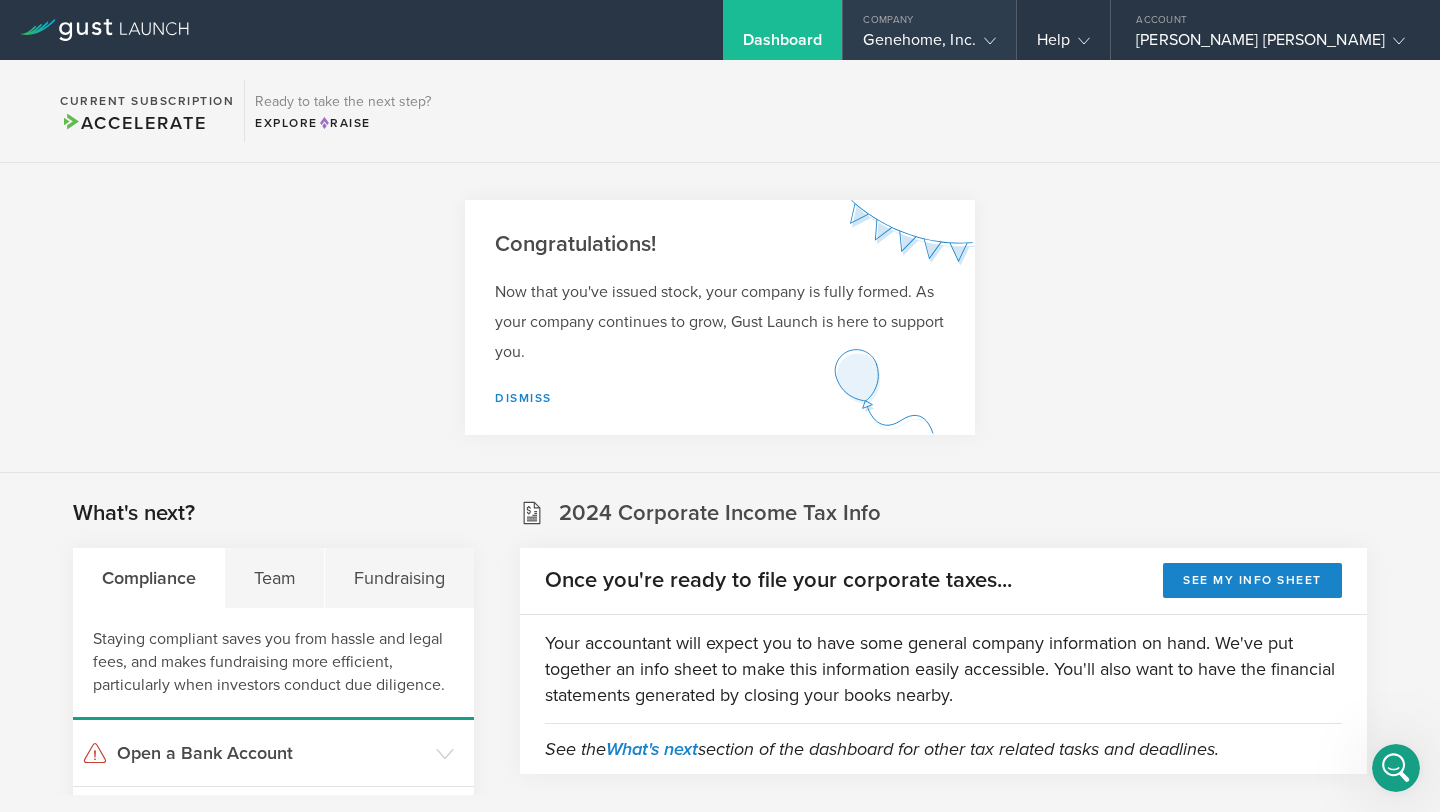 click on "Genehome, Inc." at bounding box center (929, 45) 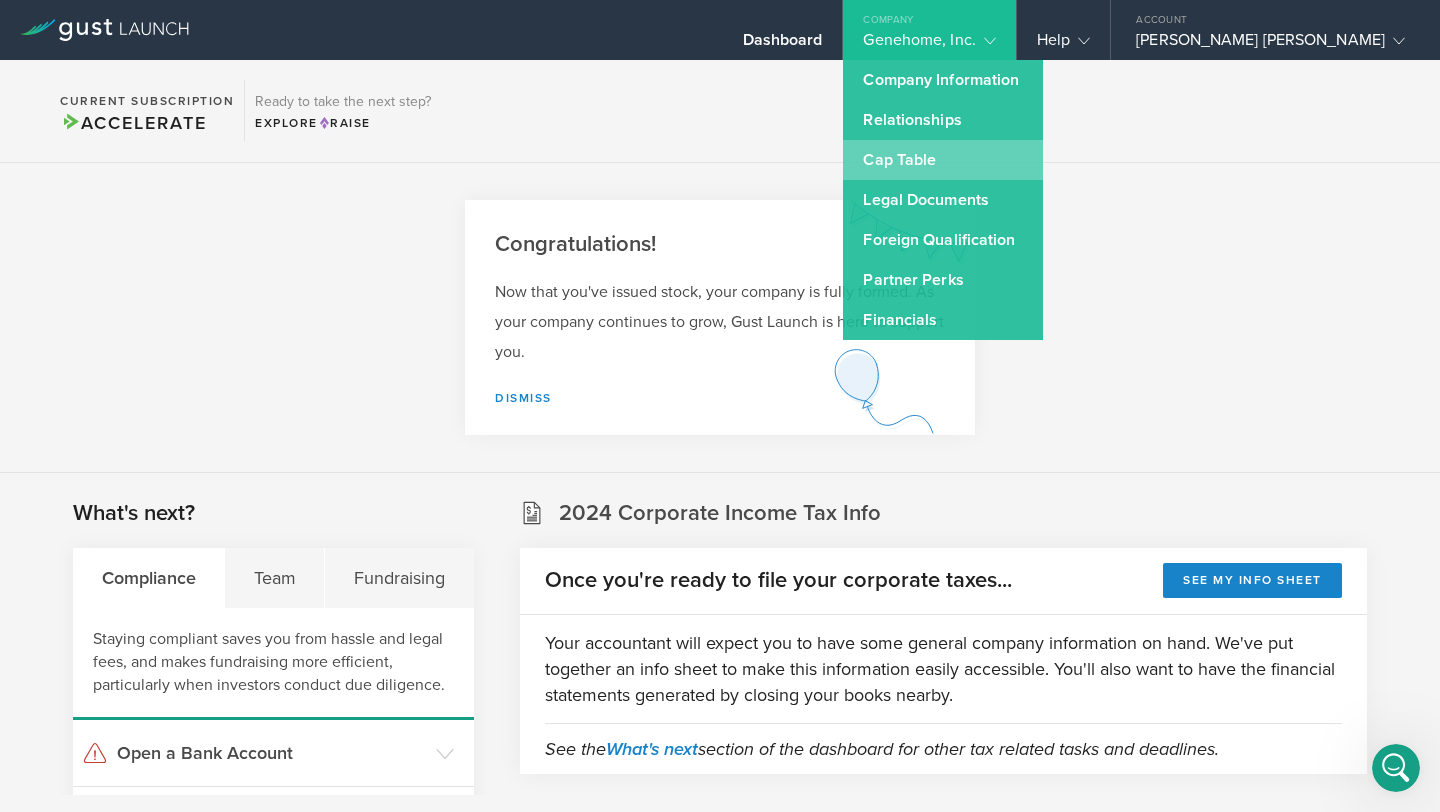 click on "Cap Table" at bounding box center (943, 160) 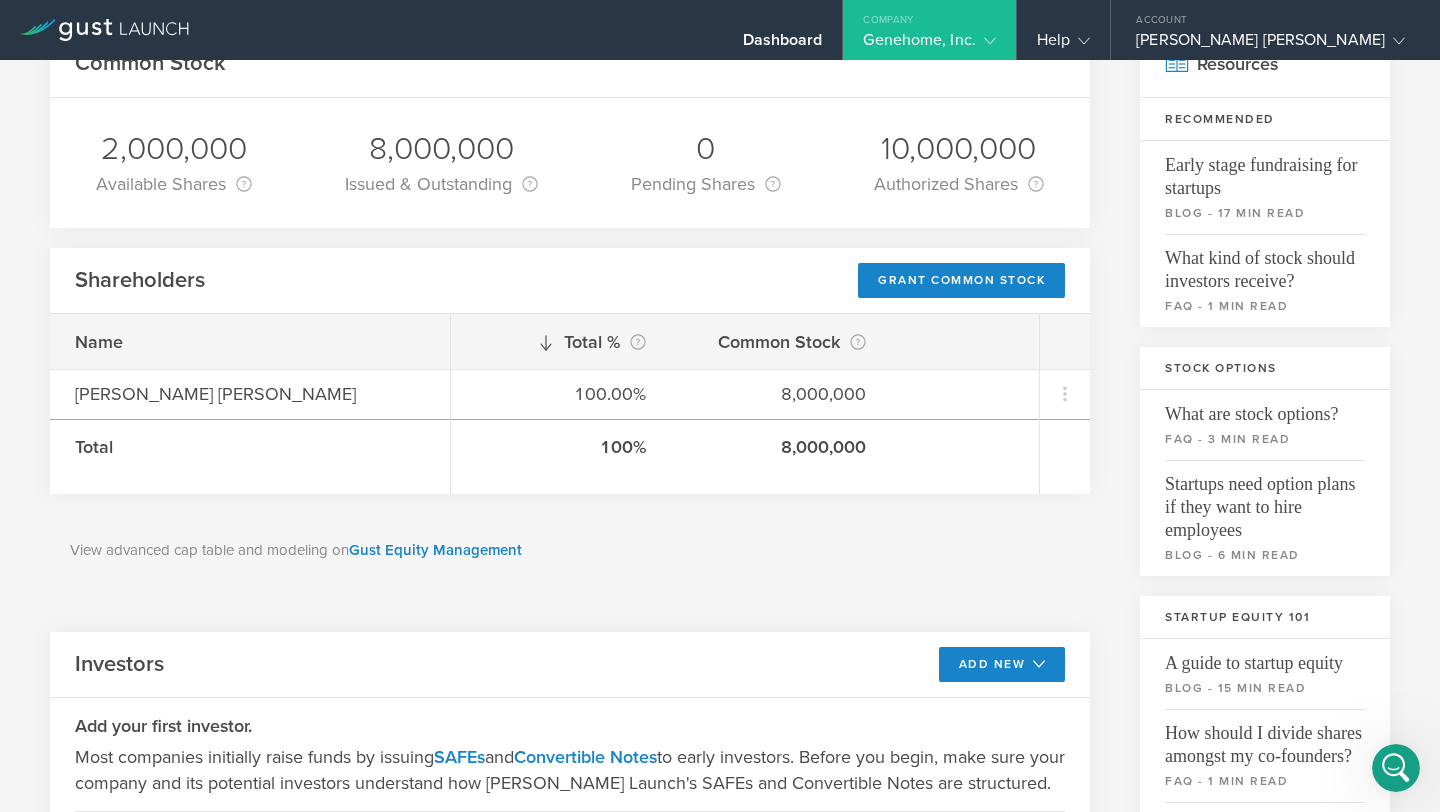 scroll, scrollTop: 68, scrollLeft: 0, axis: vertical 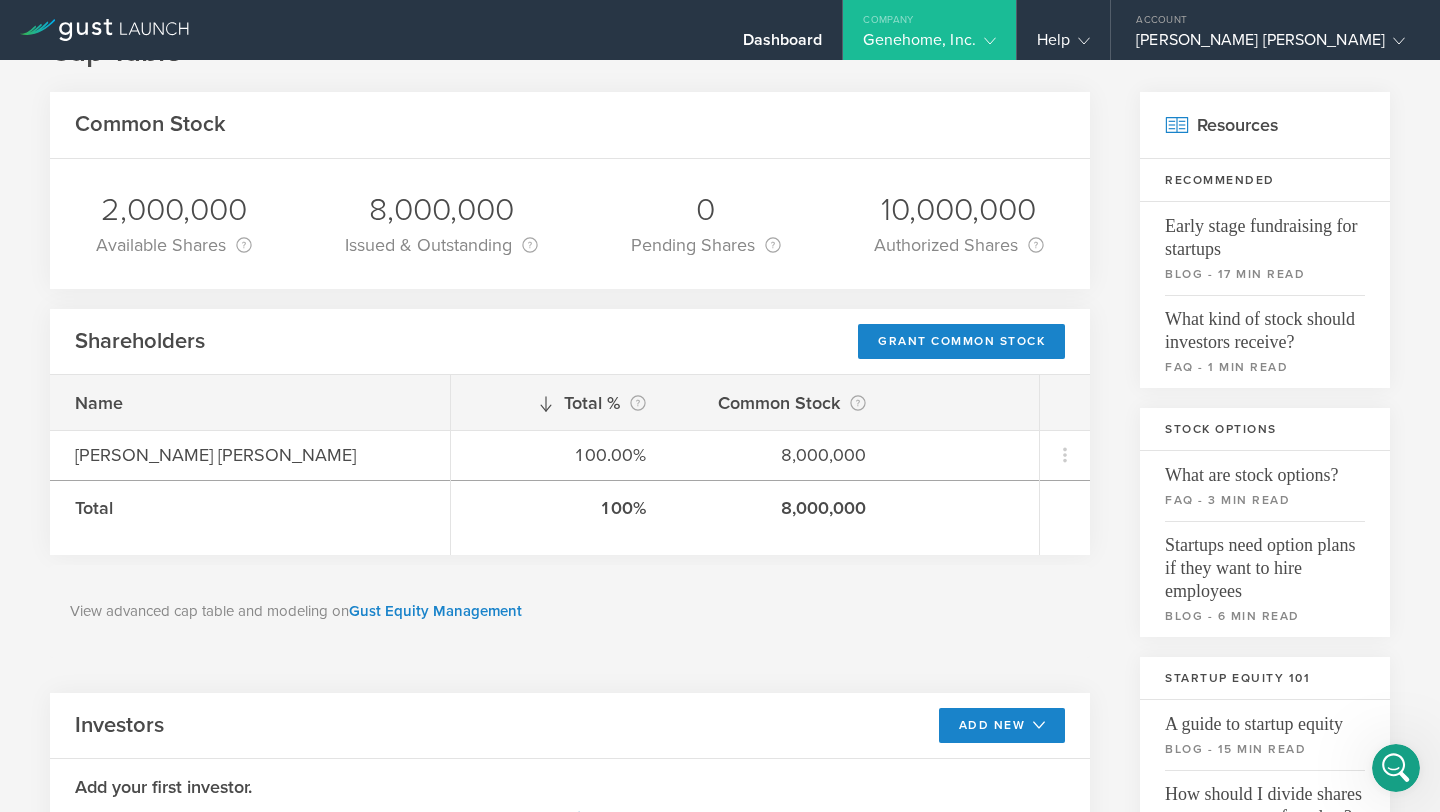 click on "Genehome, Inc." at bounding box center (929, 45) 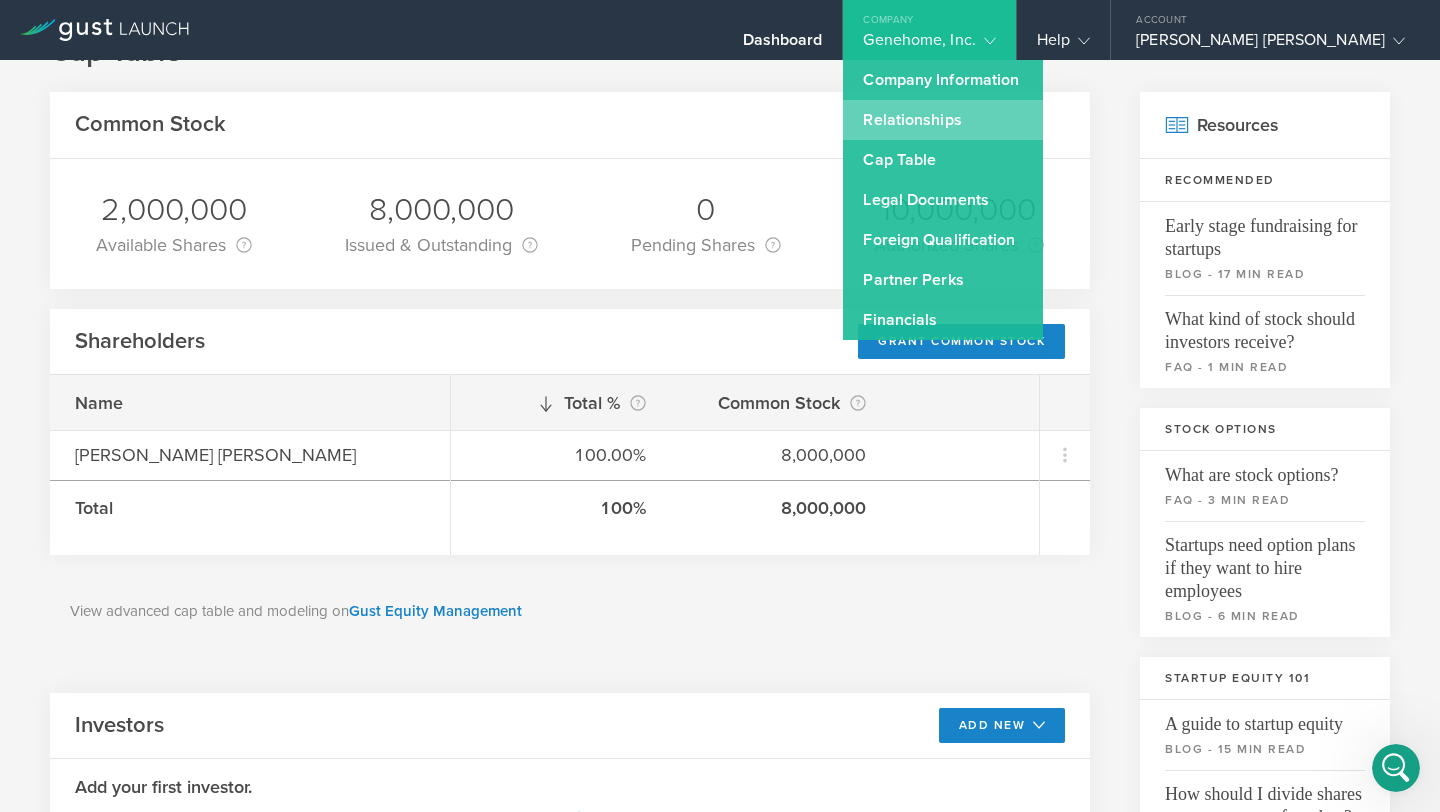click on "Relationships" at bounding box center [943, 120] 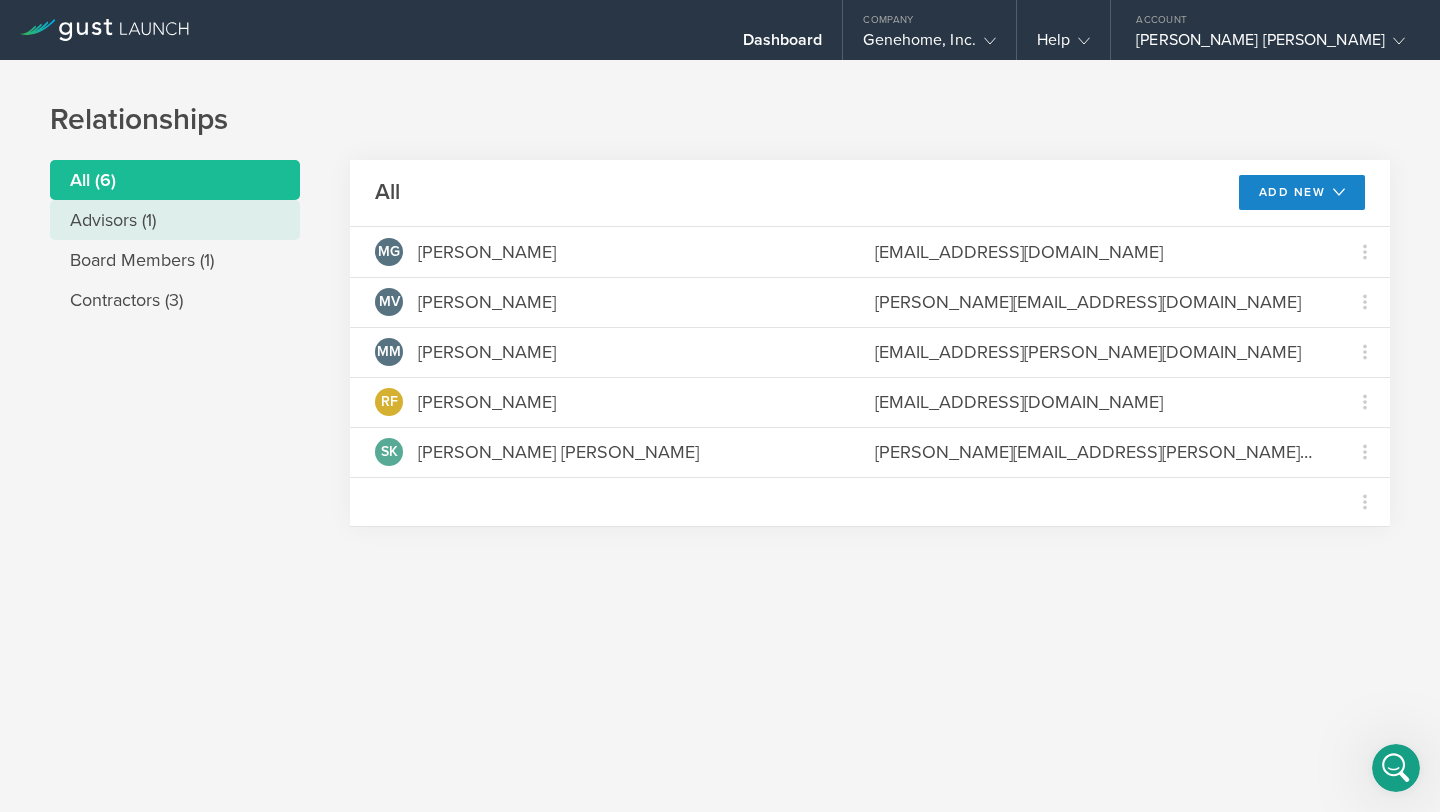click on "Advisors (1)" at bounding box center [175, 220] 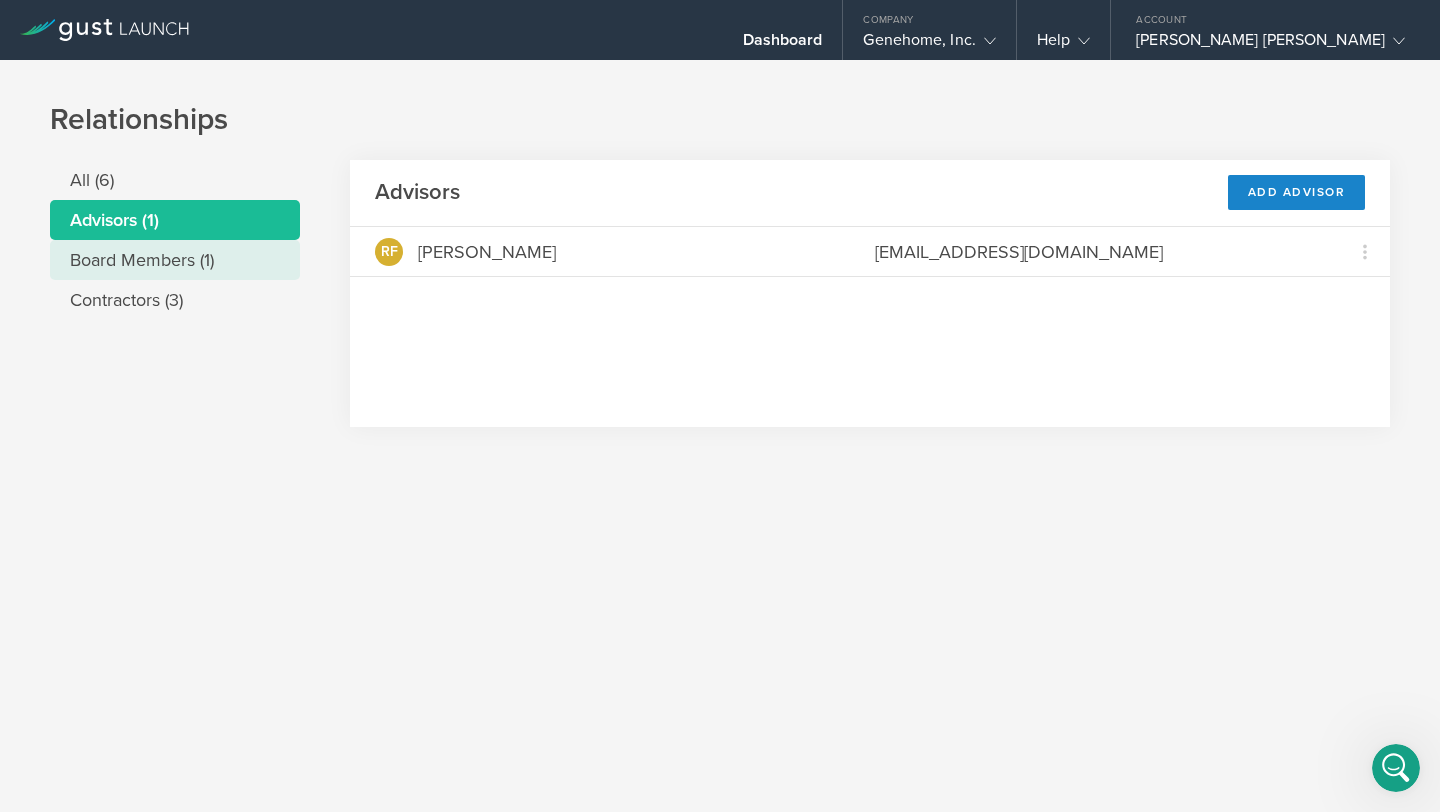 click on "Board Members (1)" at bounding box center (175, 260) 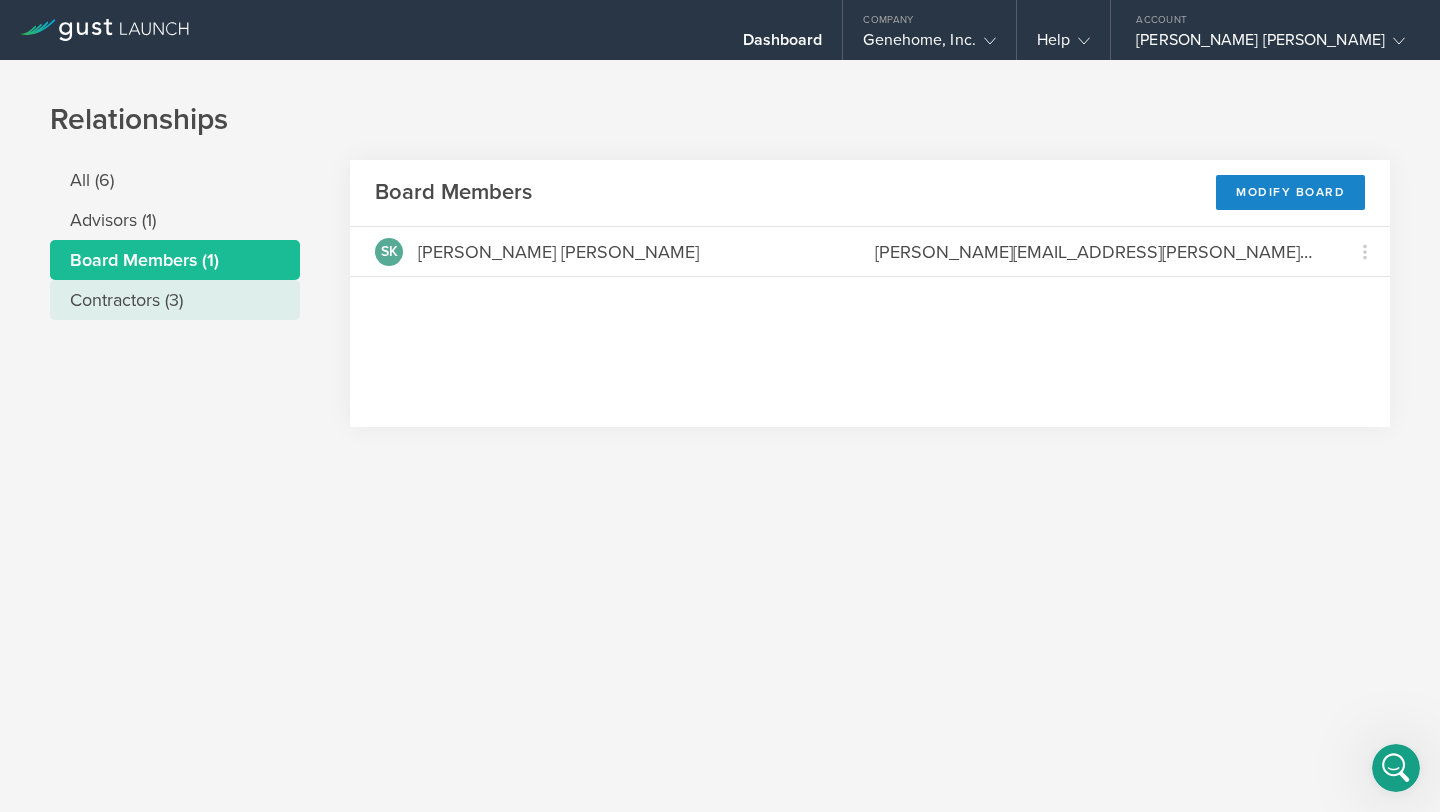 click on "Contractors (3)" at bounding box center (175, 300) 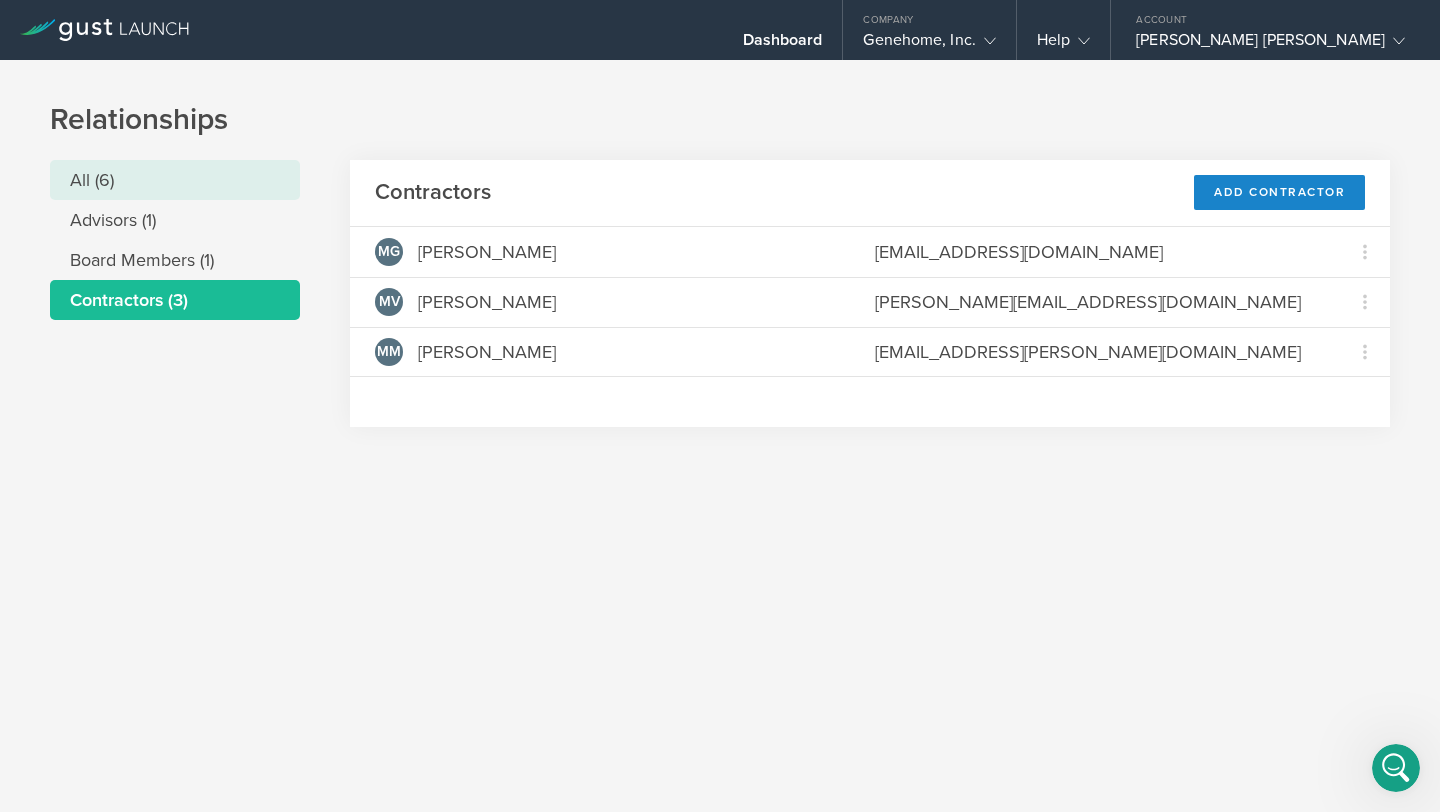 click on "All (6)" at bounding box center (175, 180) 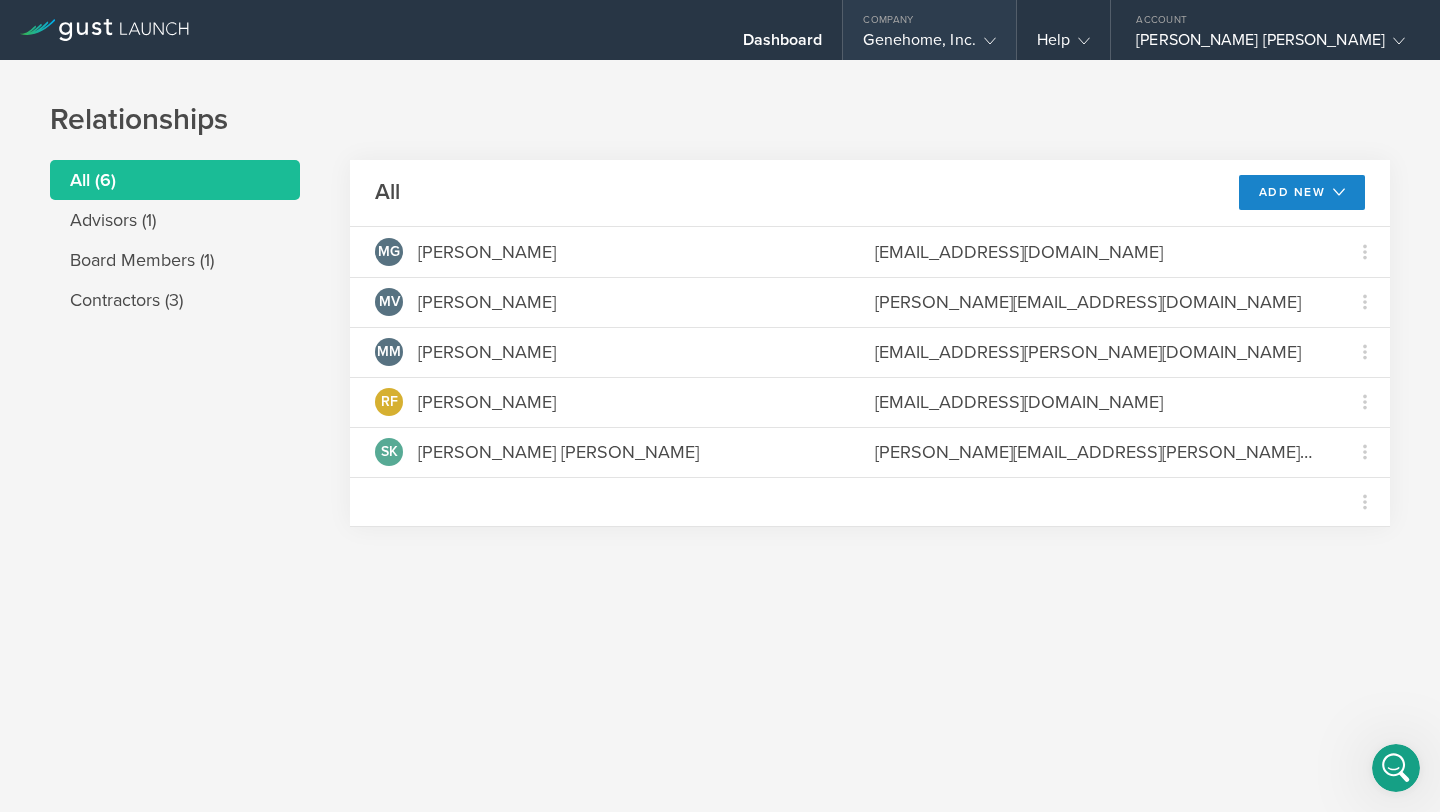 click on "Genehome, Inc." at bounding box center [929, 45] 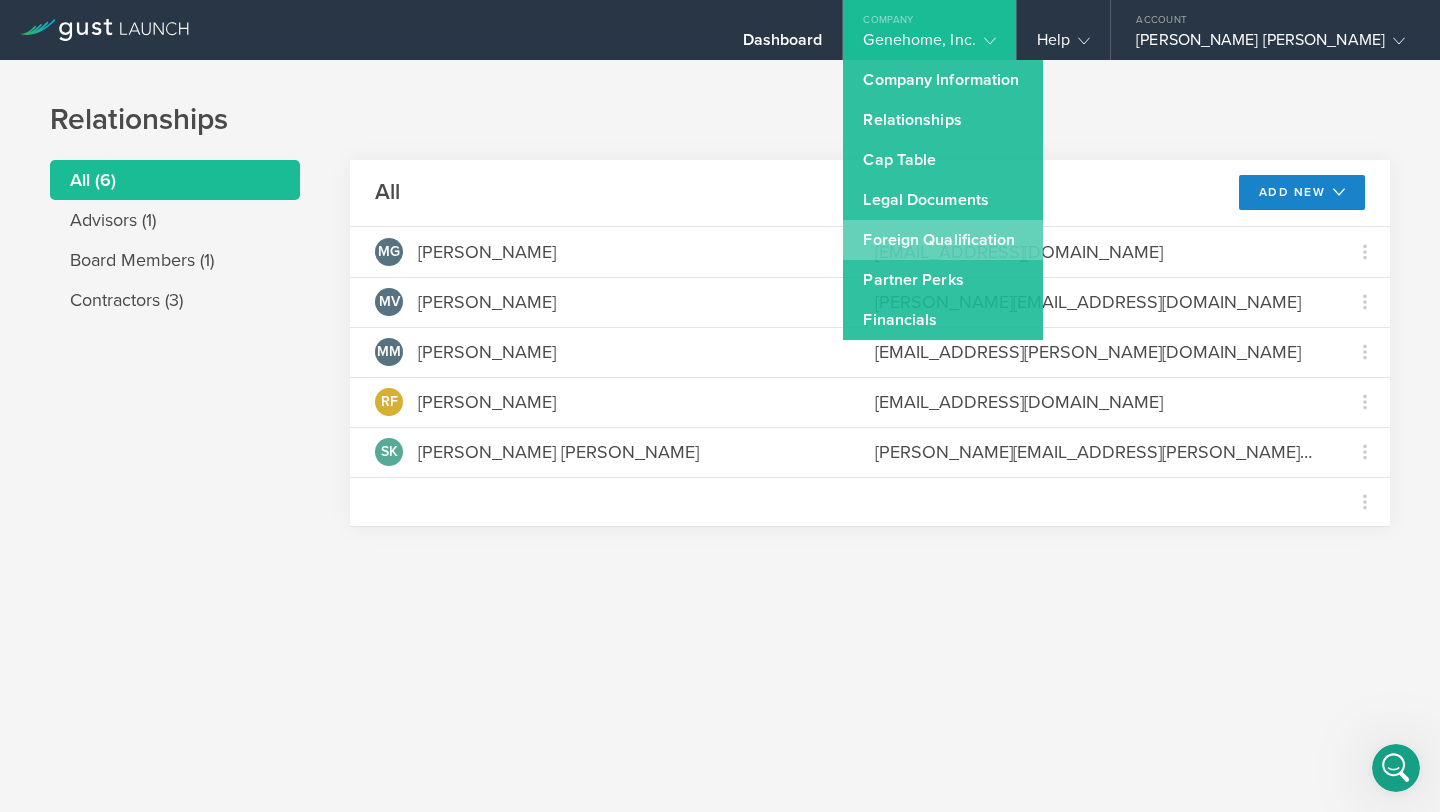 click on "Foreign Qualification" at bounding box center [943, 240] 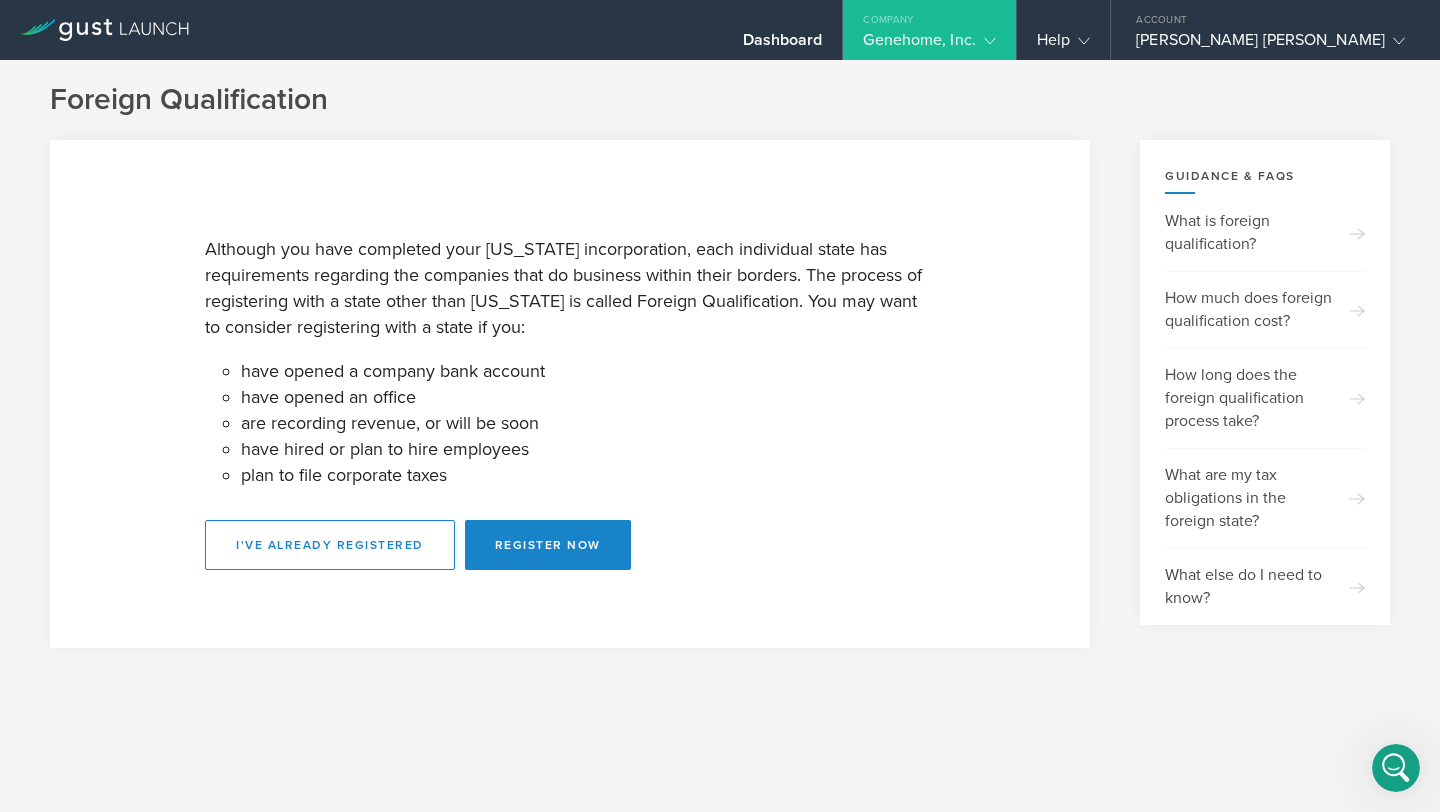 click on "Company" at bounding box center [929, 15] 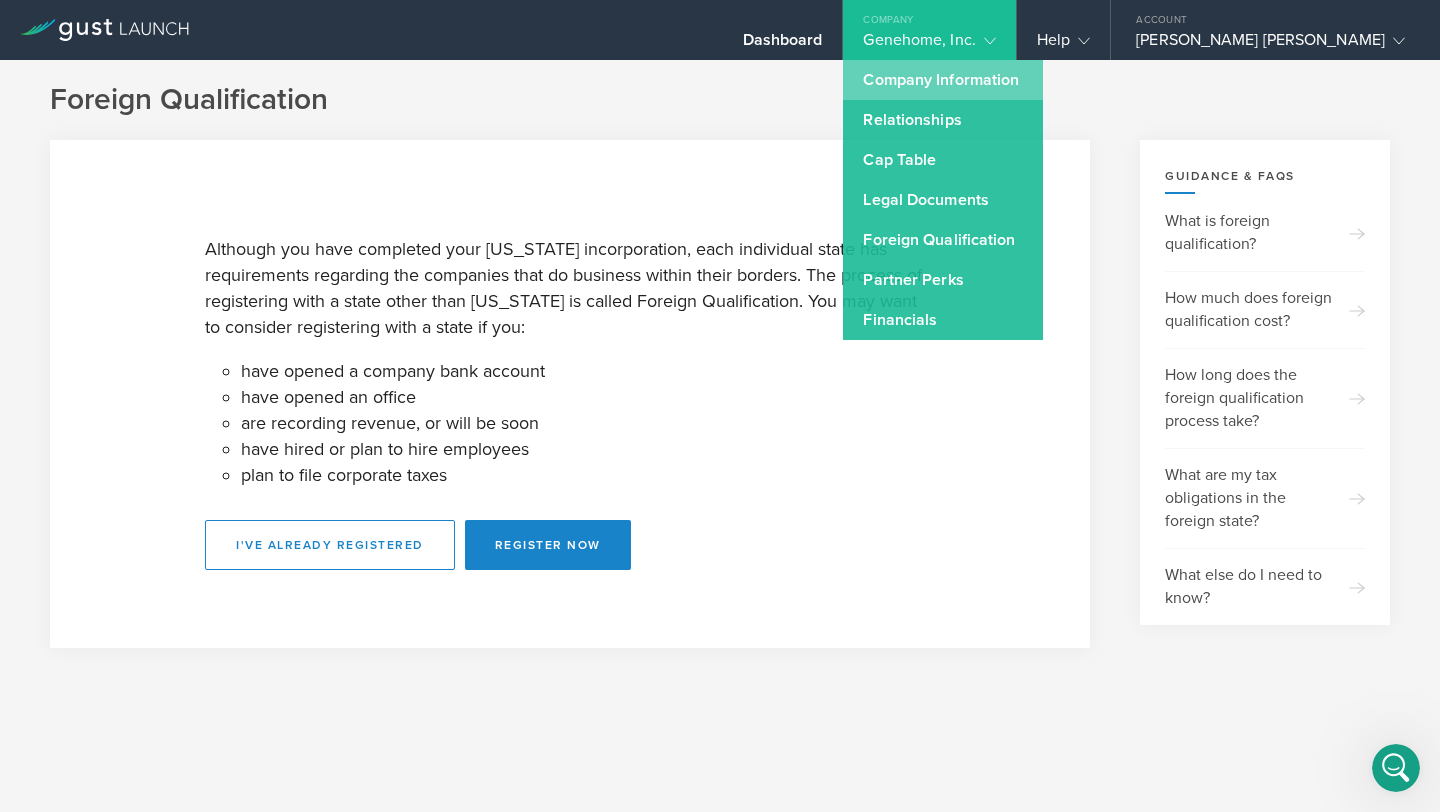 click on "Company Information" at bounding box center [943, 80] 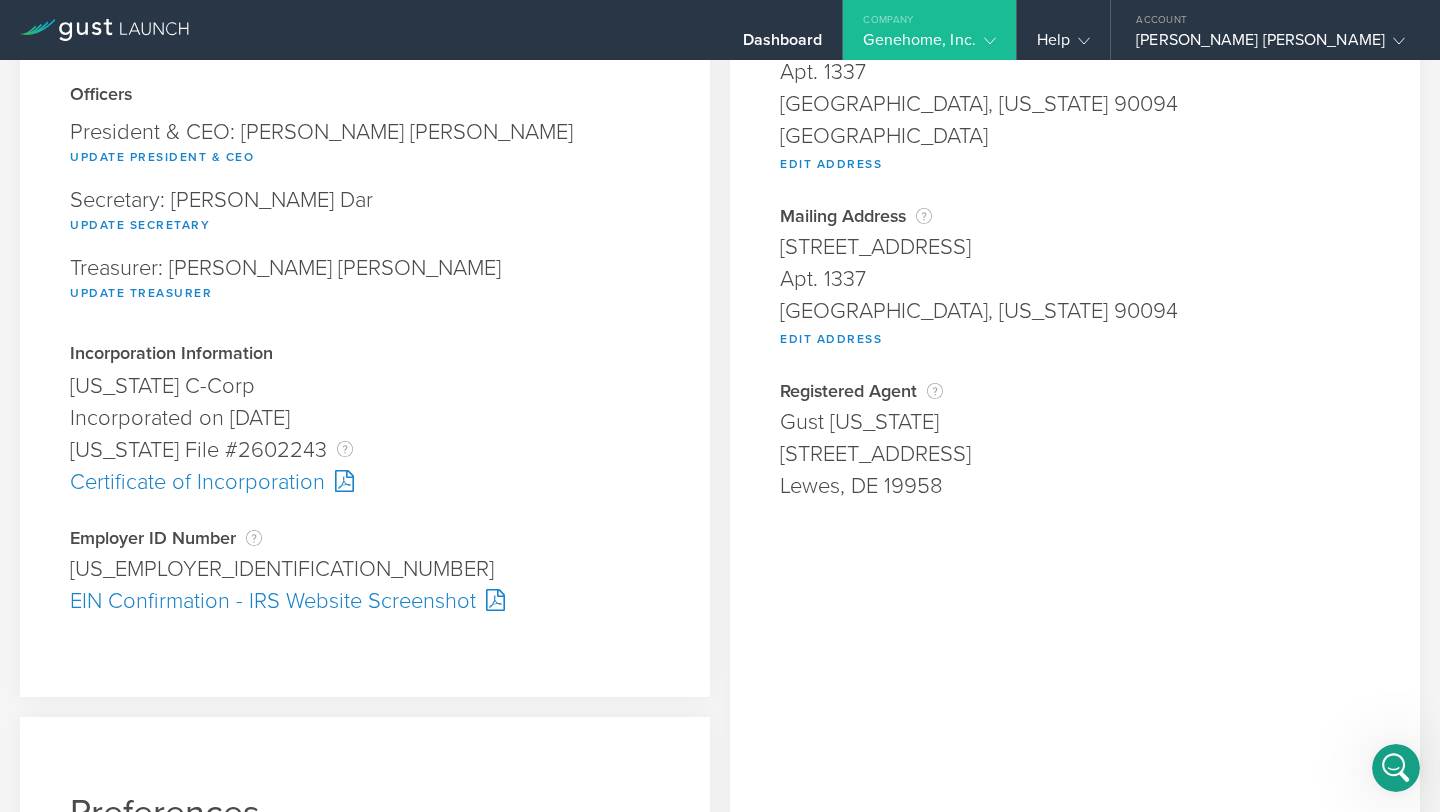 scroll, scrollTop: 170, scrollLeft: 0, axis: vertical 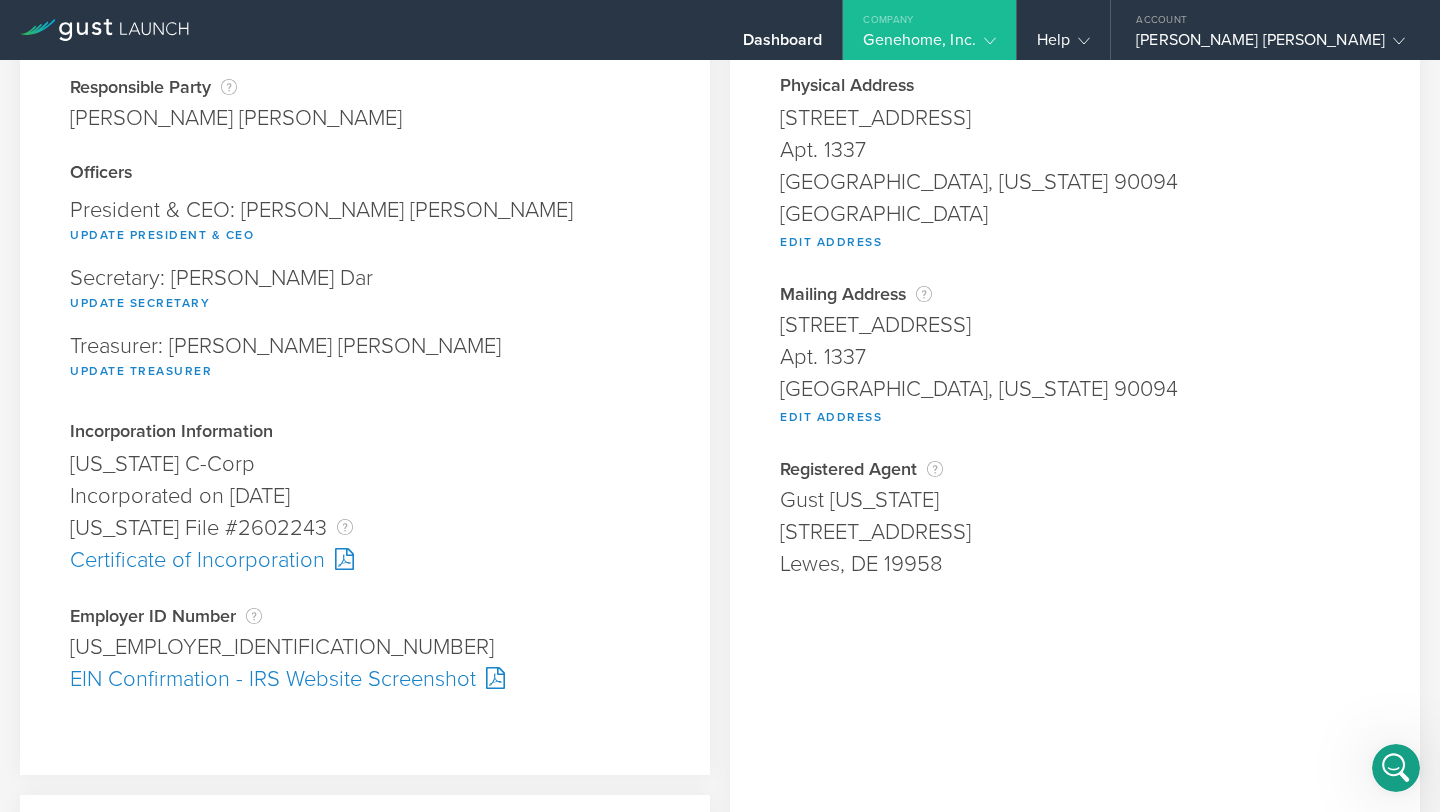 click on "Genehome, Inc." at bounding box center [929, 45] 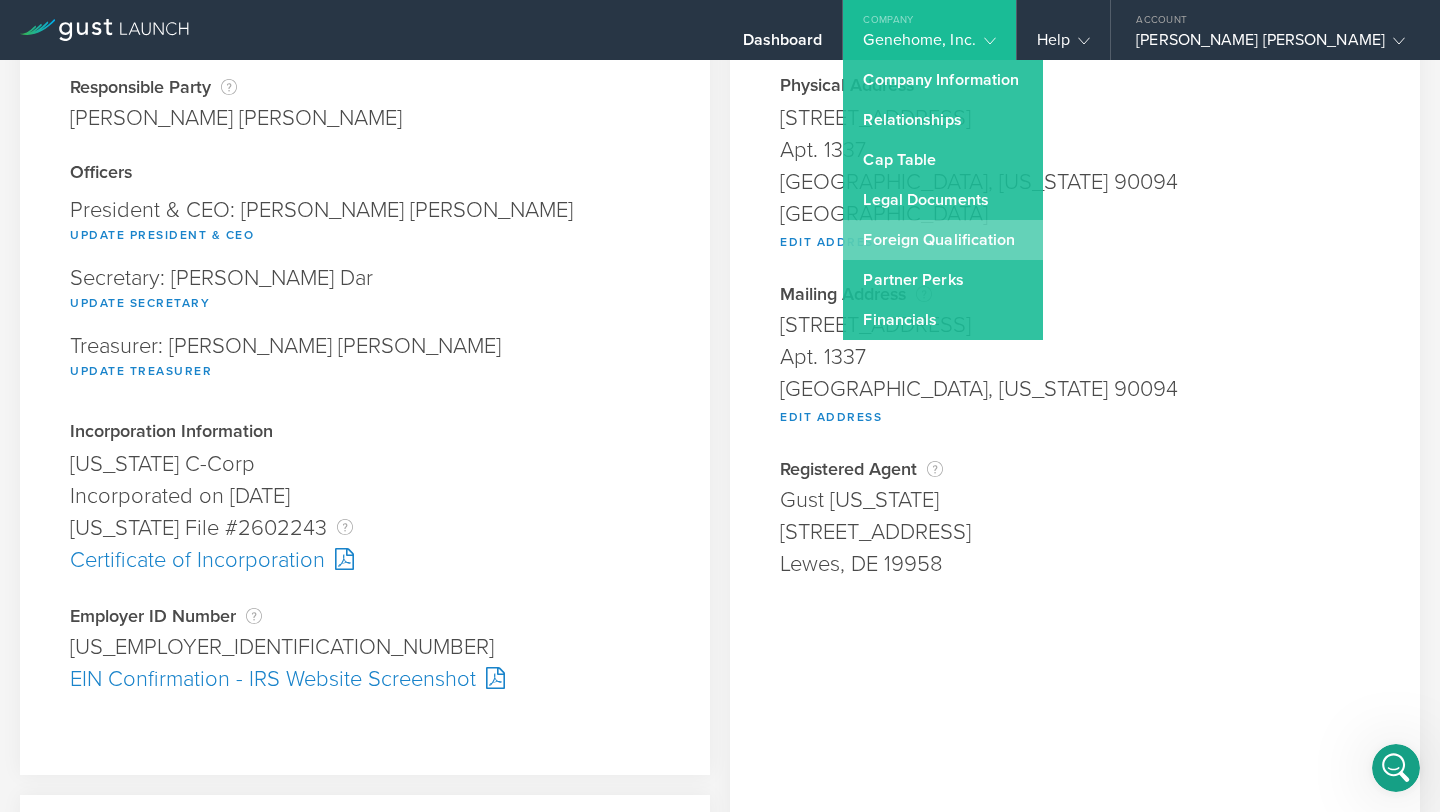 click on "Foreign Qualification" at bounding box center (943, 240) 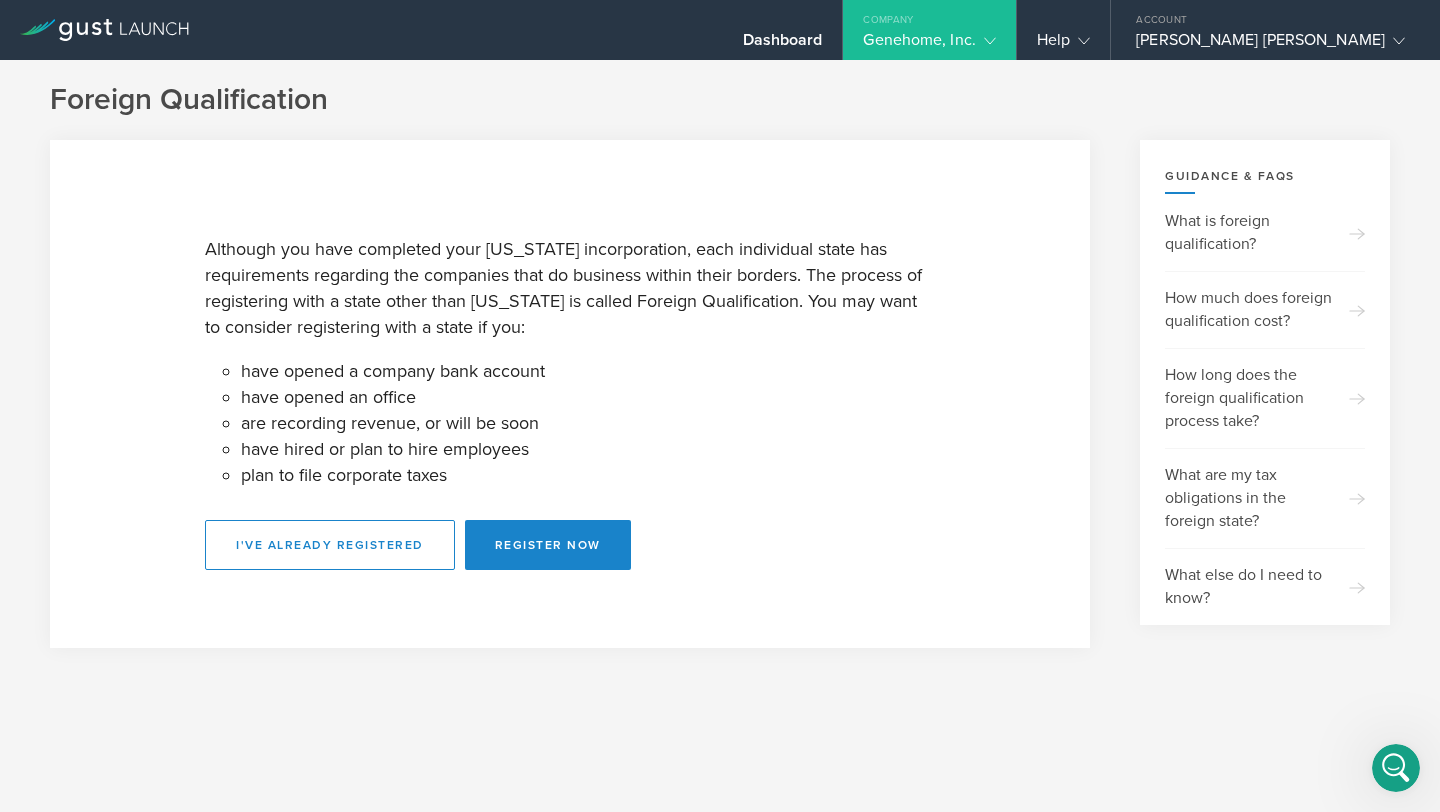 click on "Genehome, Inc." at bounding box center [929, 45] 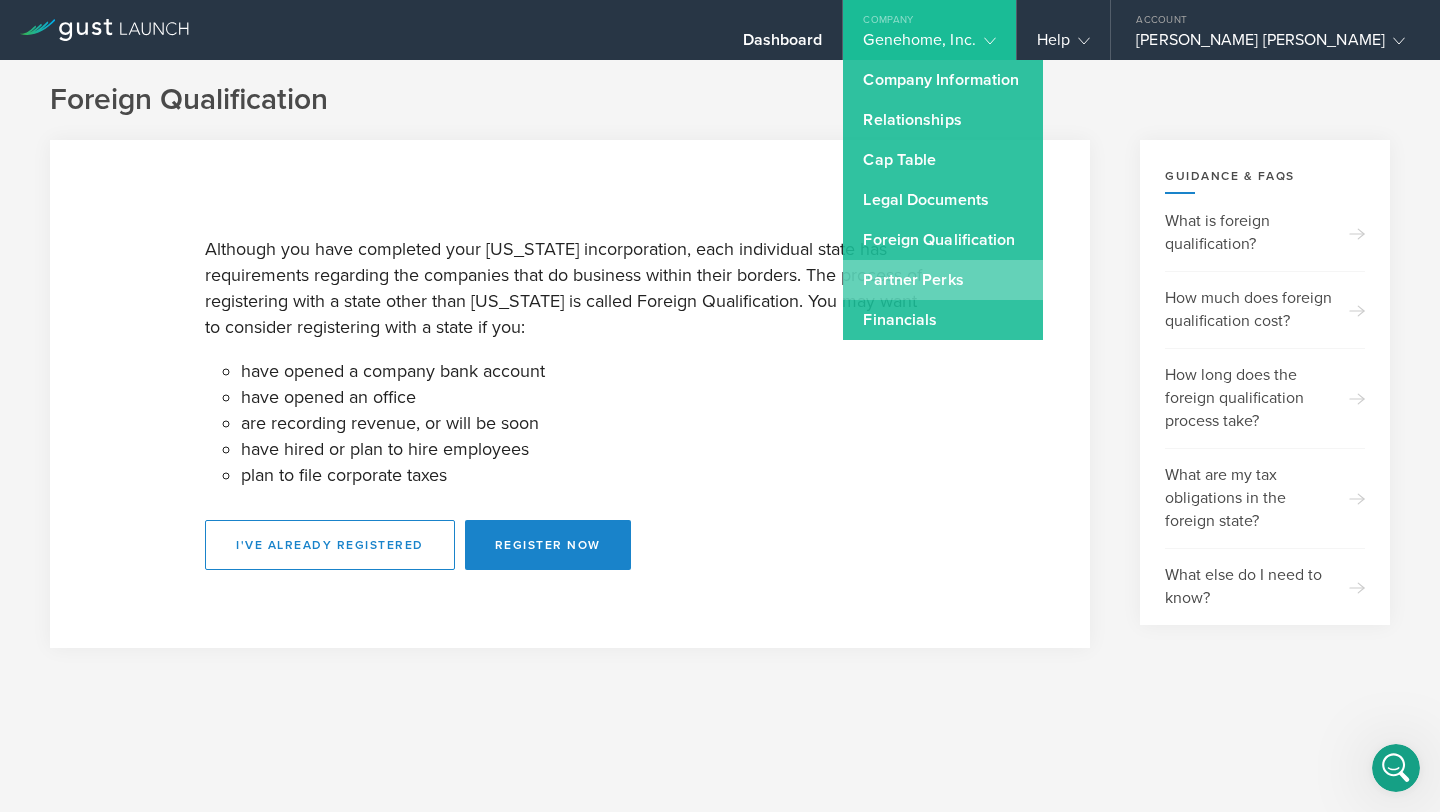 click on "Partner Perks" at bounding box center [943, 280] 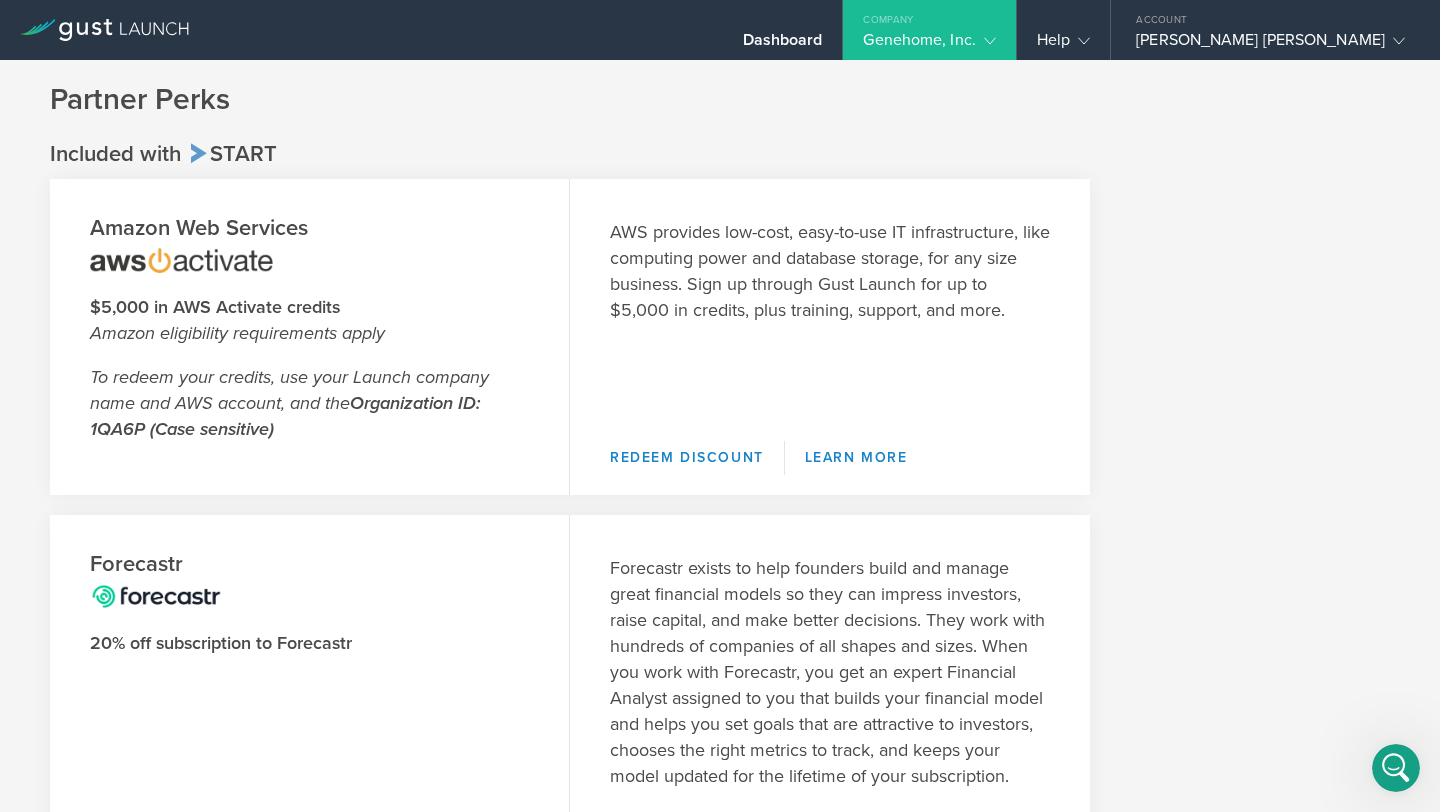 click on "Genehome, Inc." at bounding box center [929, 45] 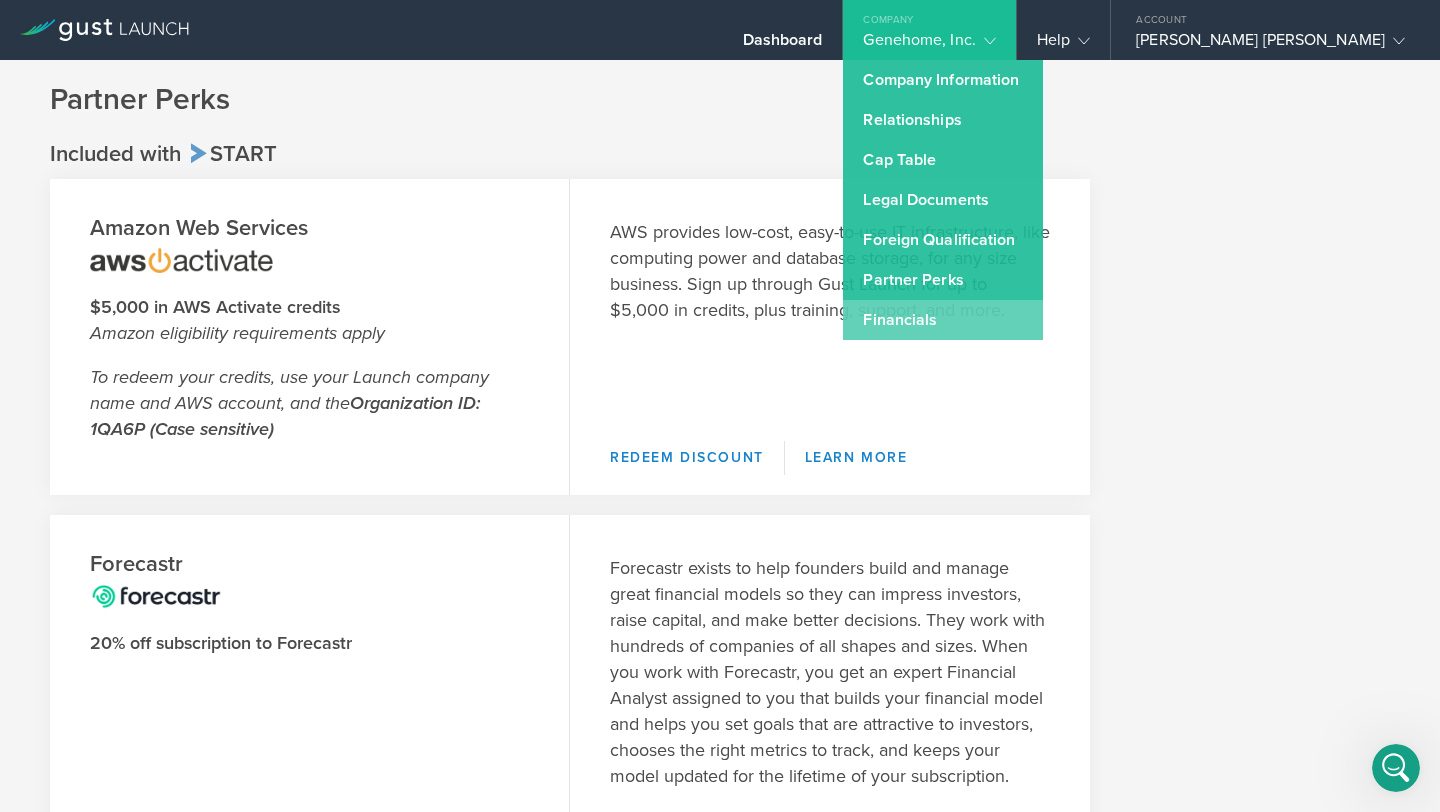 click on "Financials" at bounding box center [943, 320] 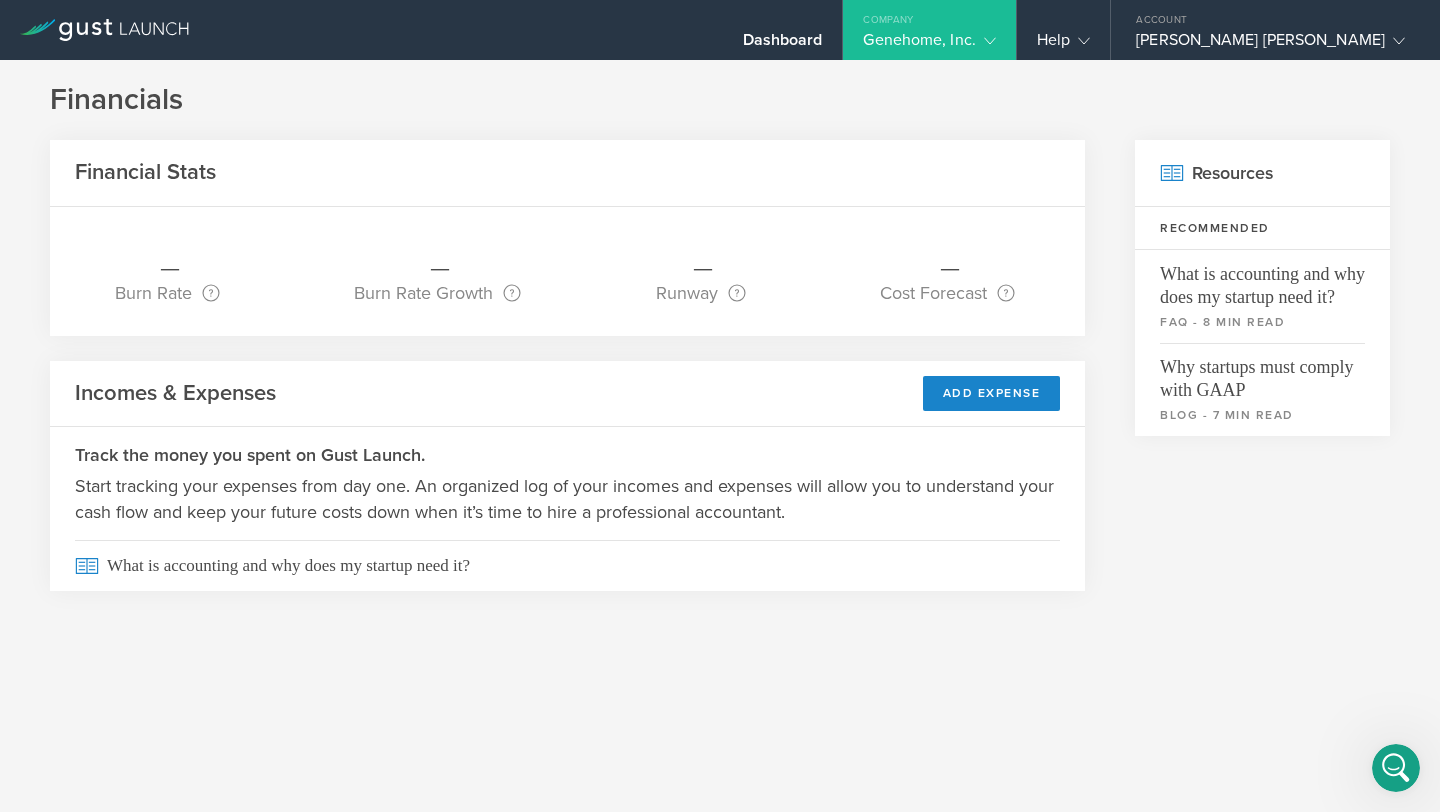 click on "Genehome, Inc." at bounding box center [929, 45] 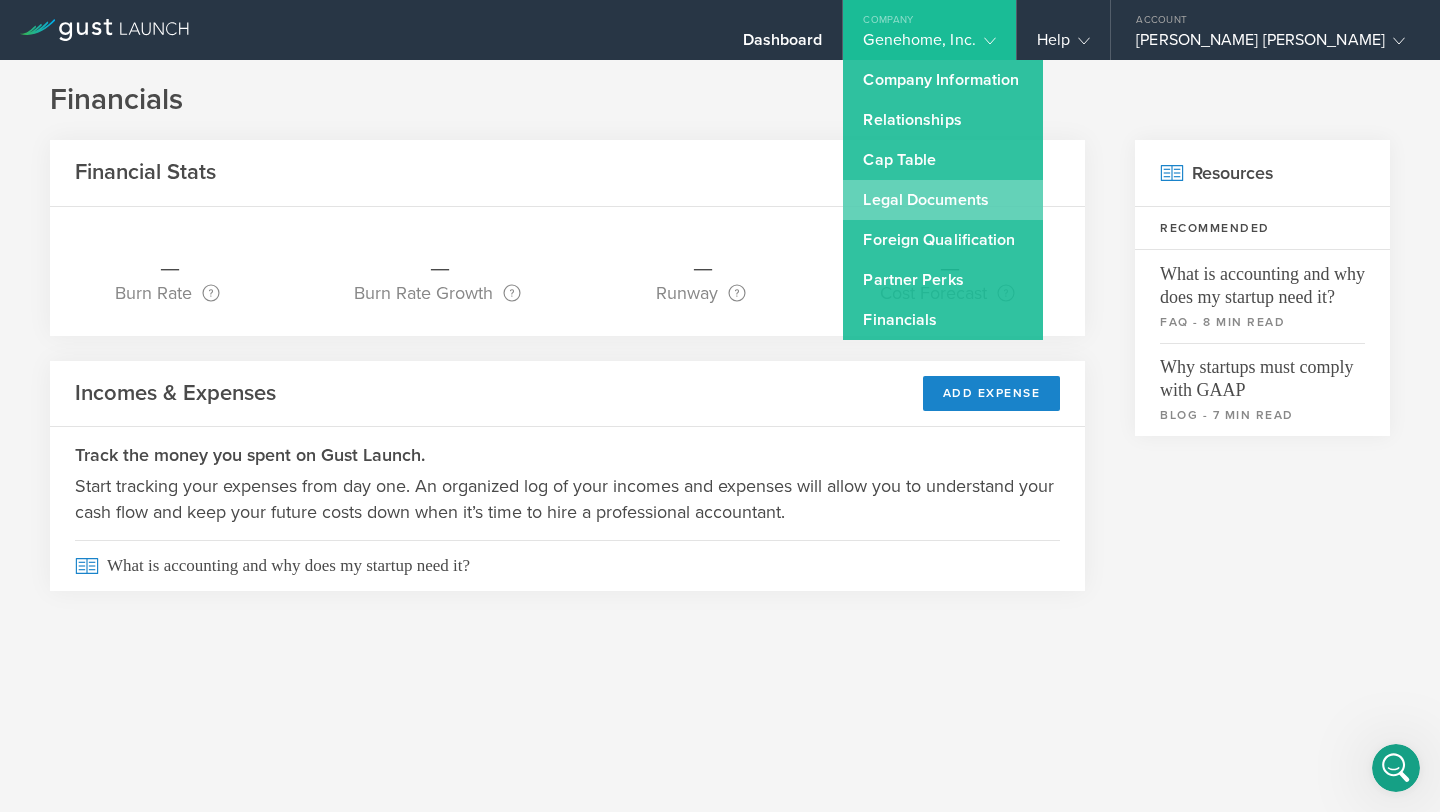 click on "Legal Documents" at bounding box center (943, 200) 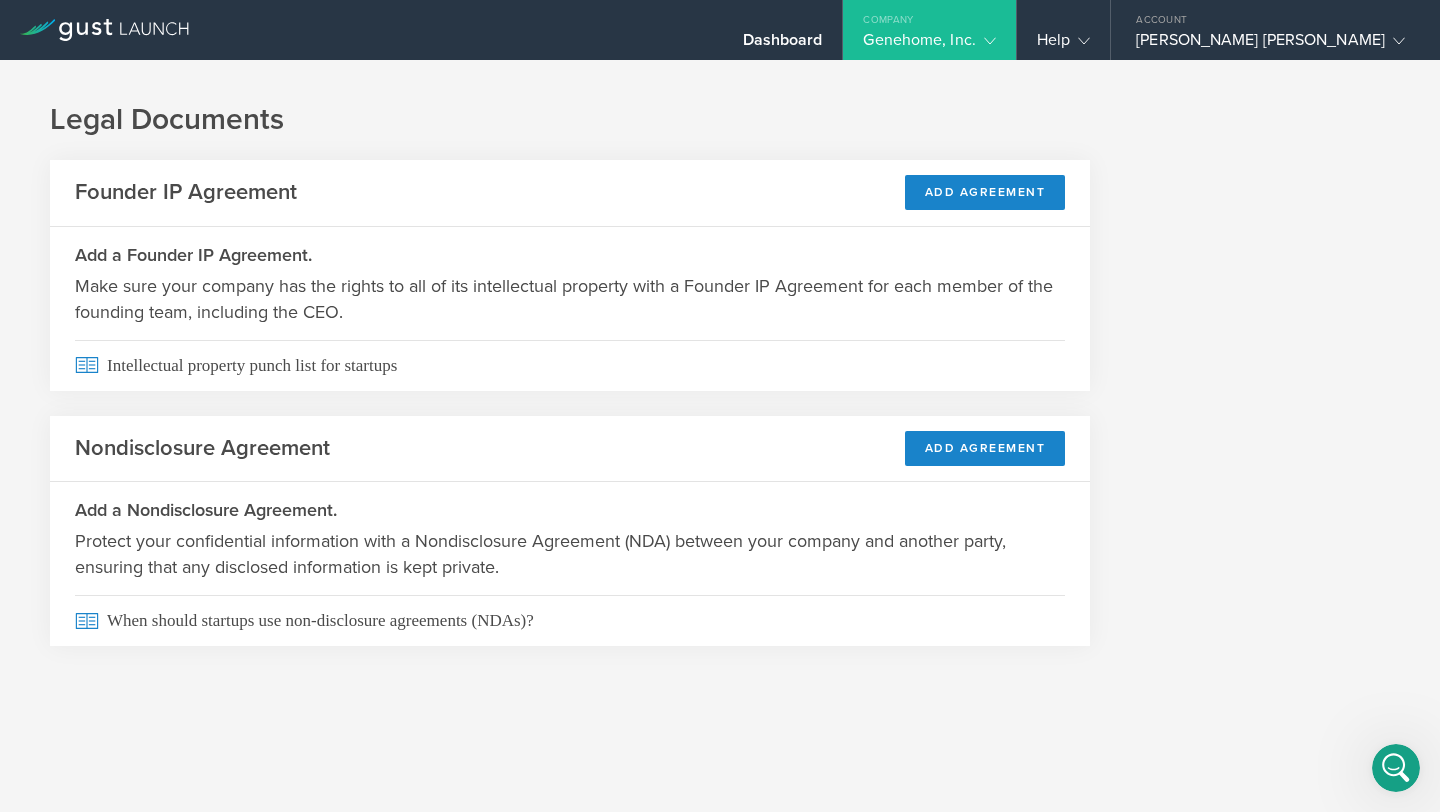 click on "Company" at bounding box center (929, 15) 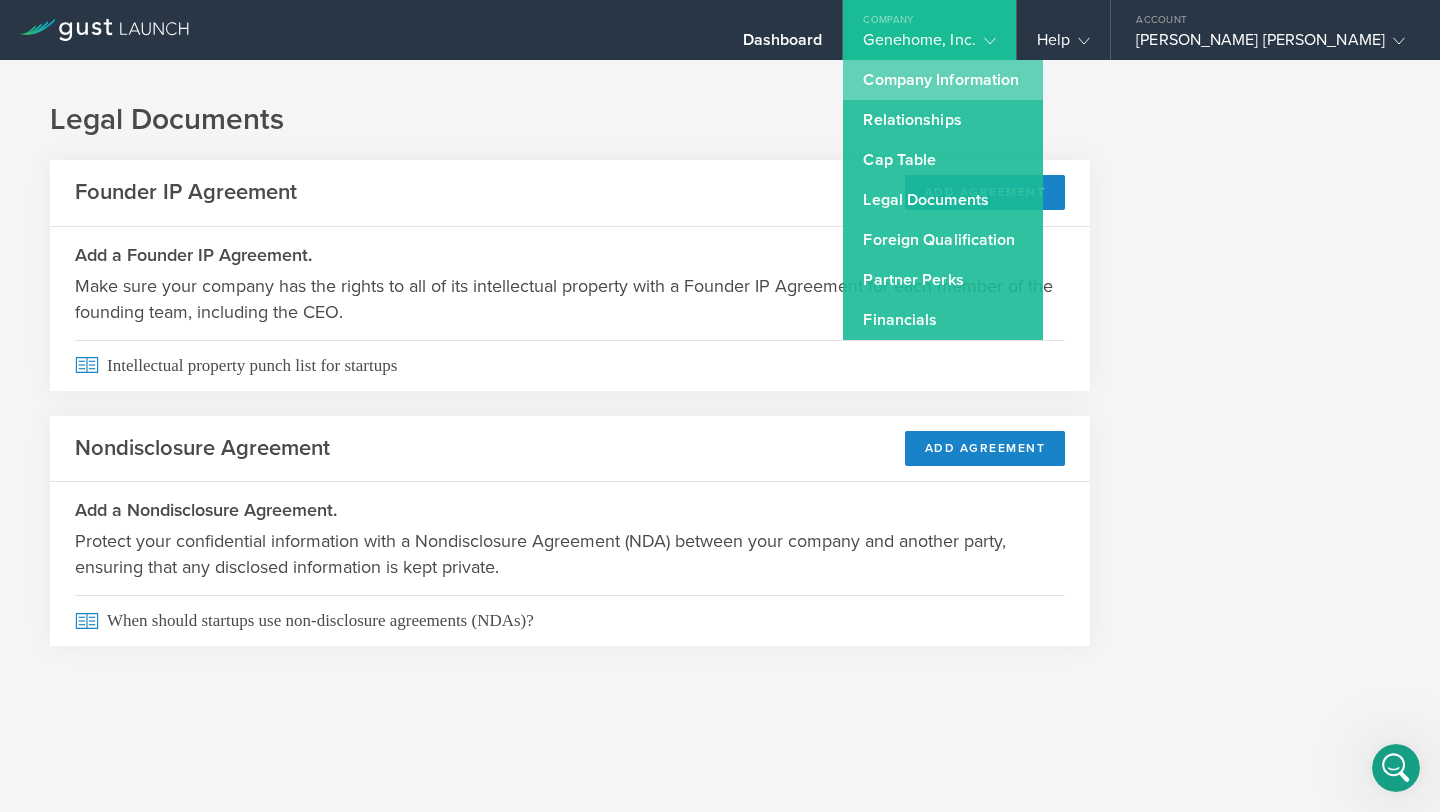 click on "Company Information" at bounding box center [943, 80] 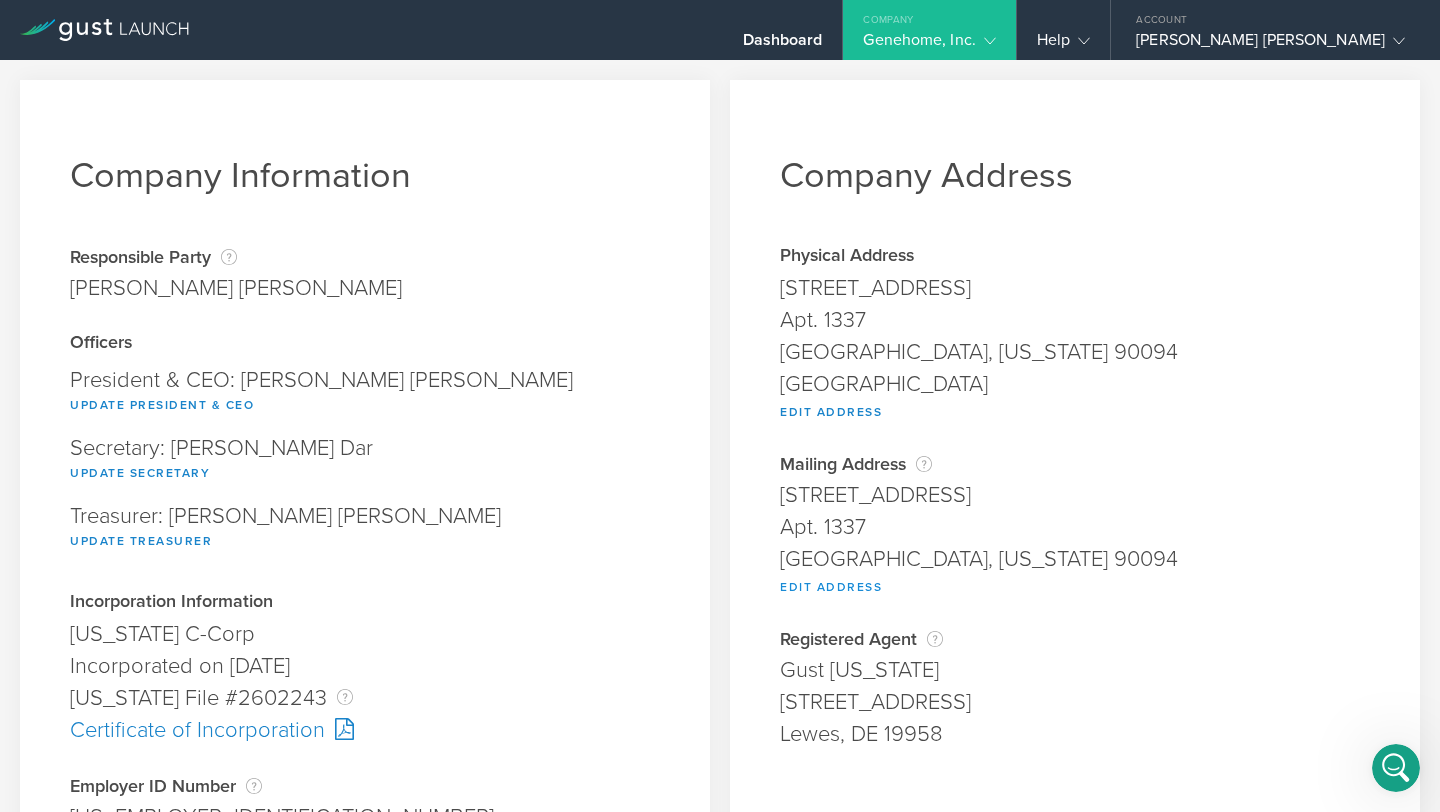 click on "Edit Address" at bounding box center [831, 587] 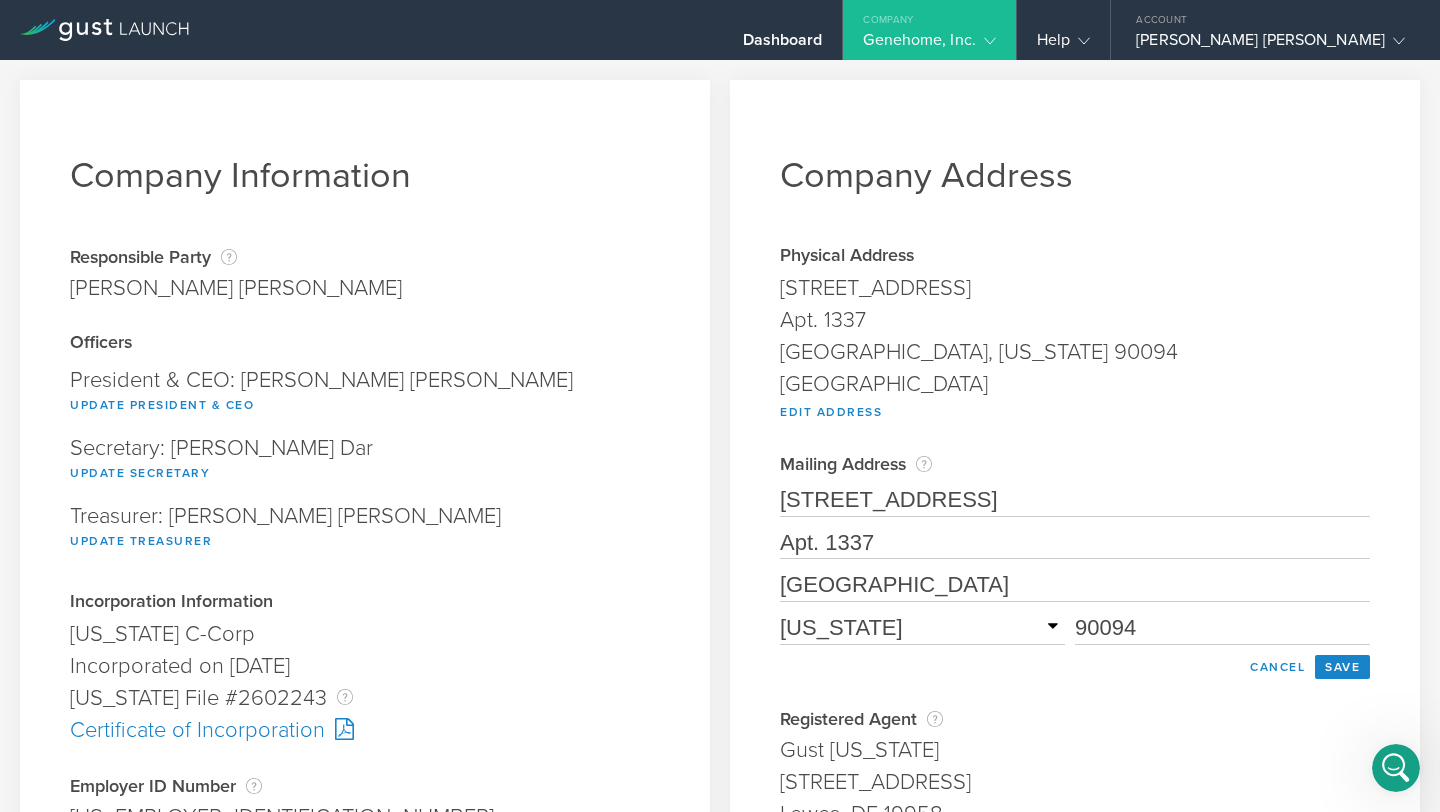 click on "[STREET_ADDRESS]" at bounding box center [1075, 501] 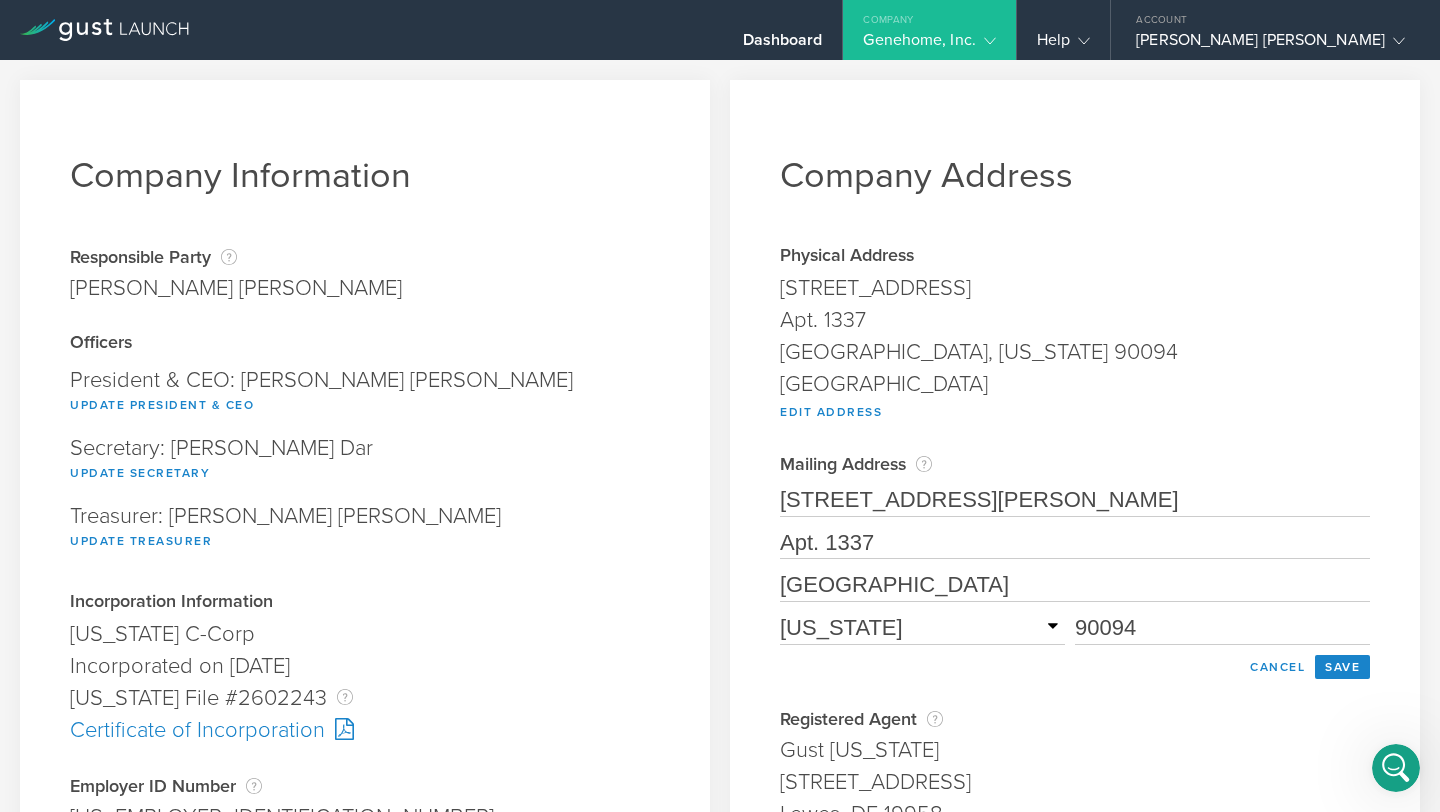 type on "[STREET_ADDRESS][PERSON_NAME]" 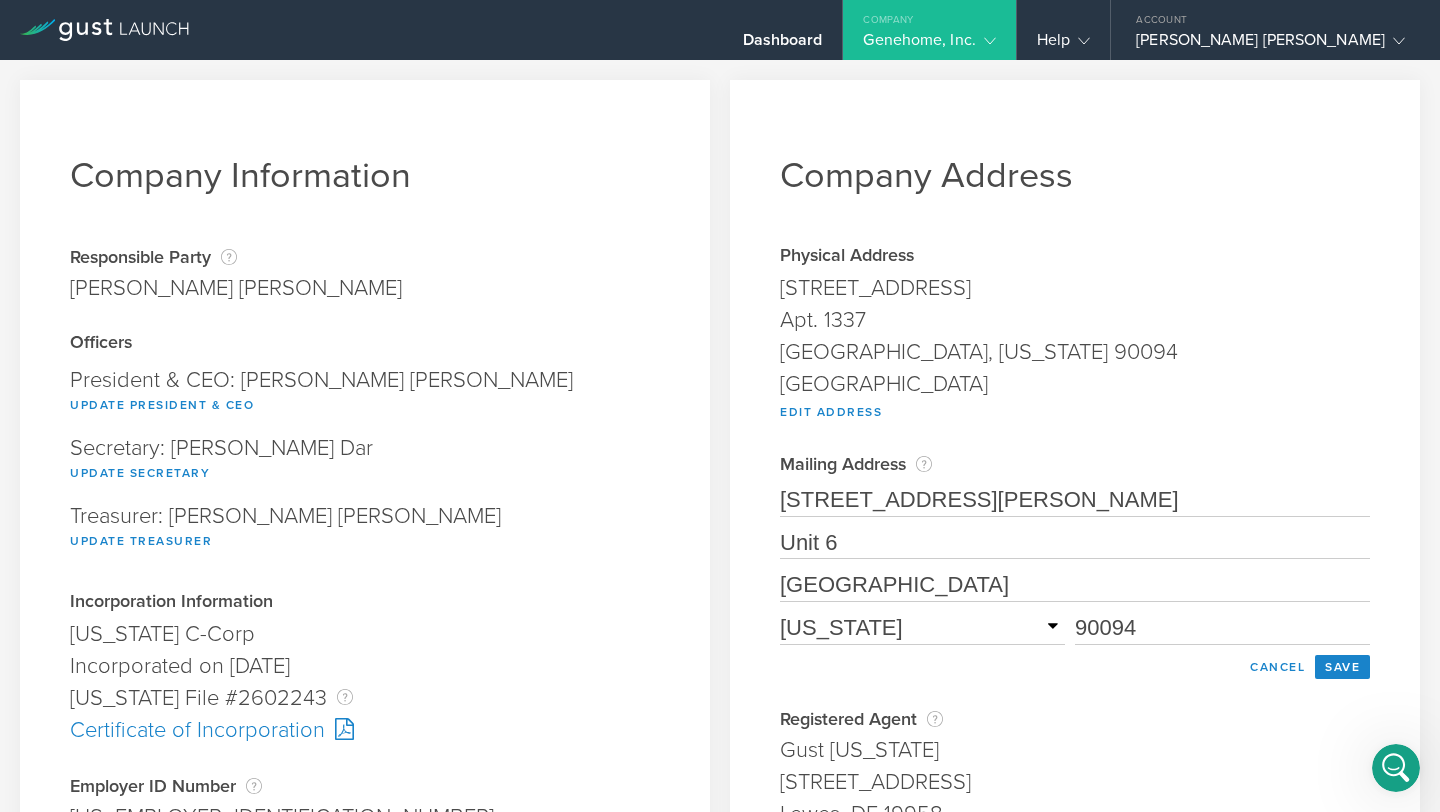 type on "Unit 6" 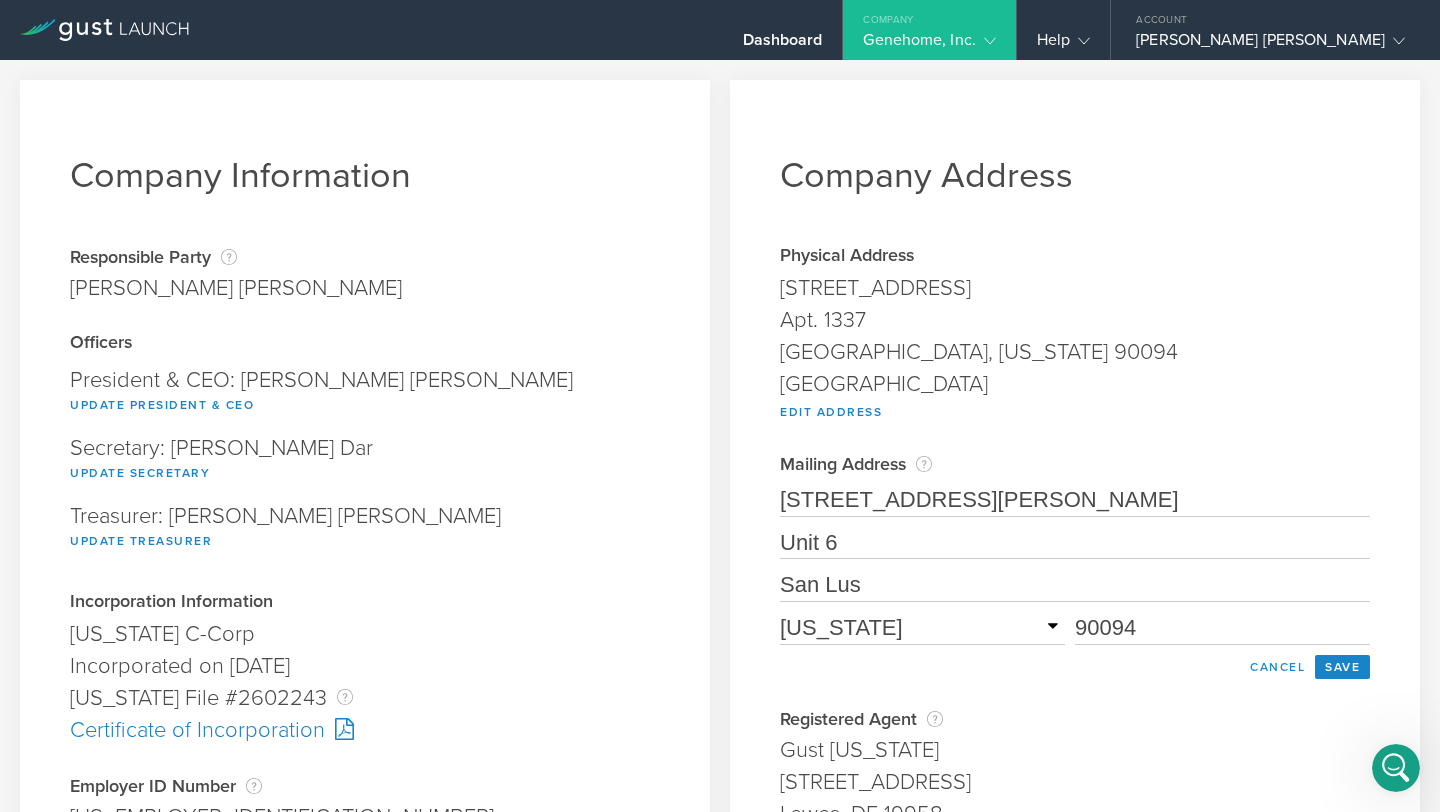 type on "San Lus" 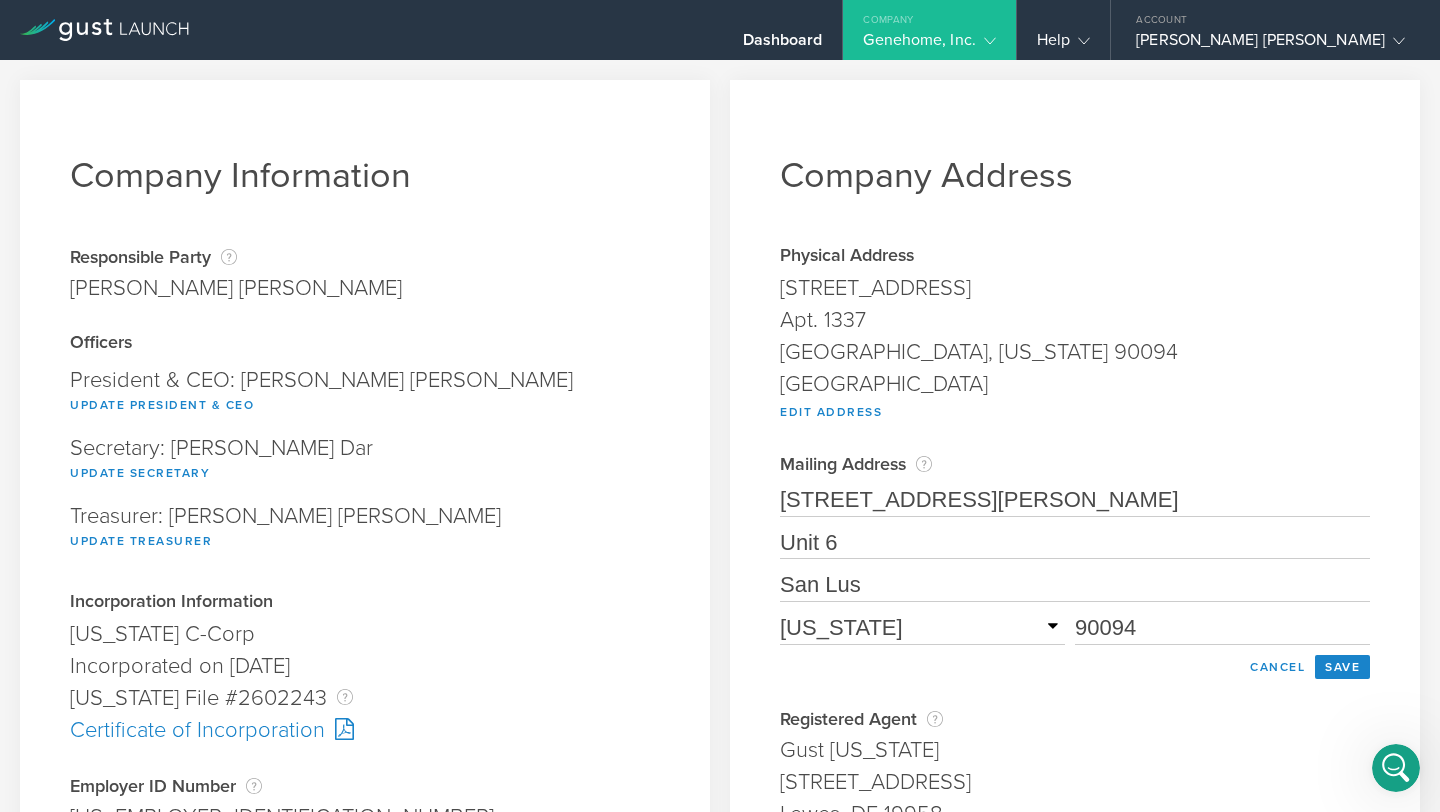 click on "Cancel" at bounding box center [1277, 667] 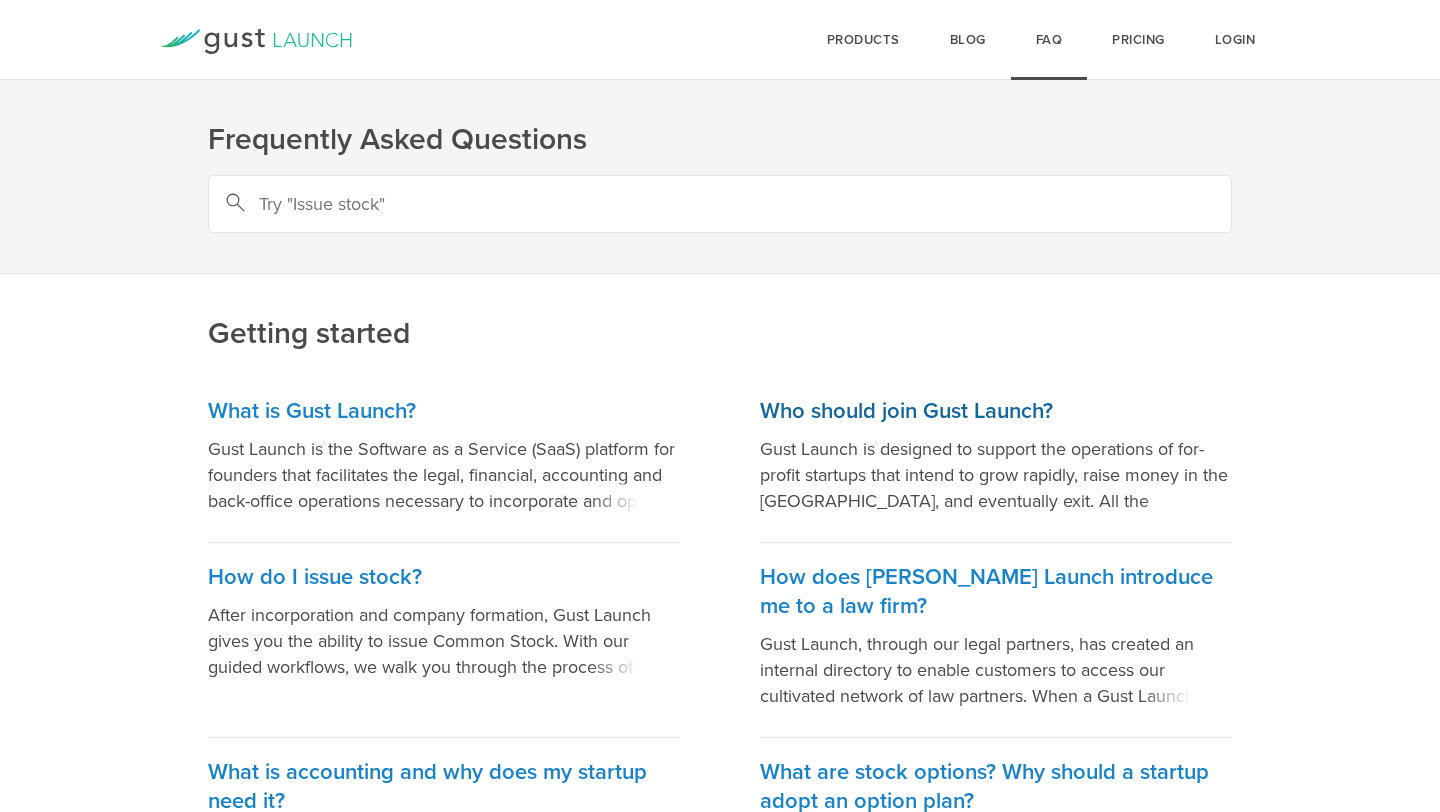 scroll, scrollTop: 0, scrollLeft: 0, axis: both 